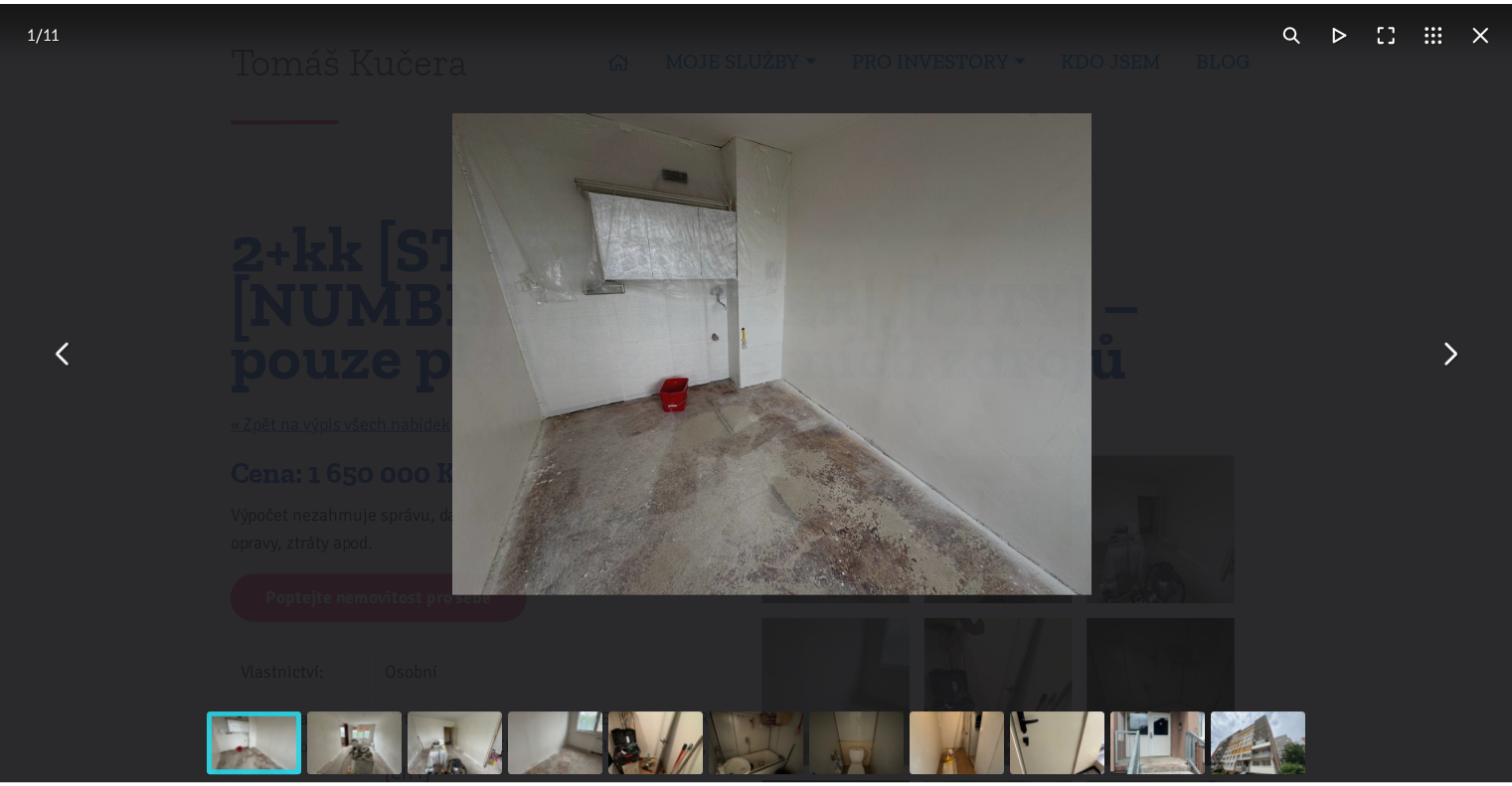 scroll, scrollTop: 107, scrollLeft: 0, axis: vertical 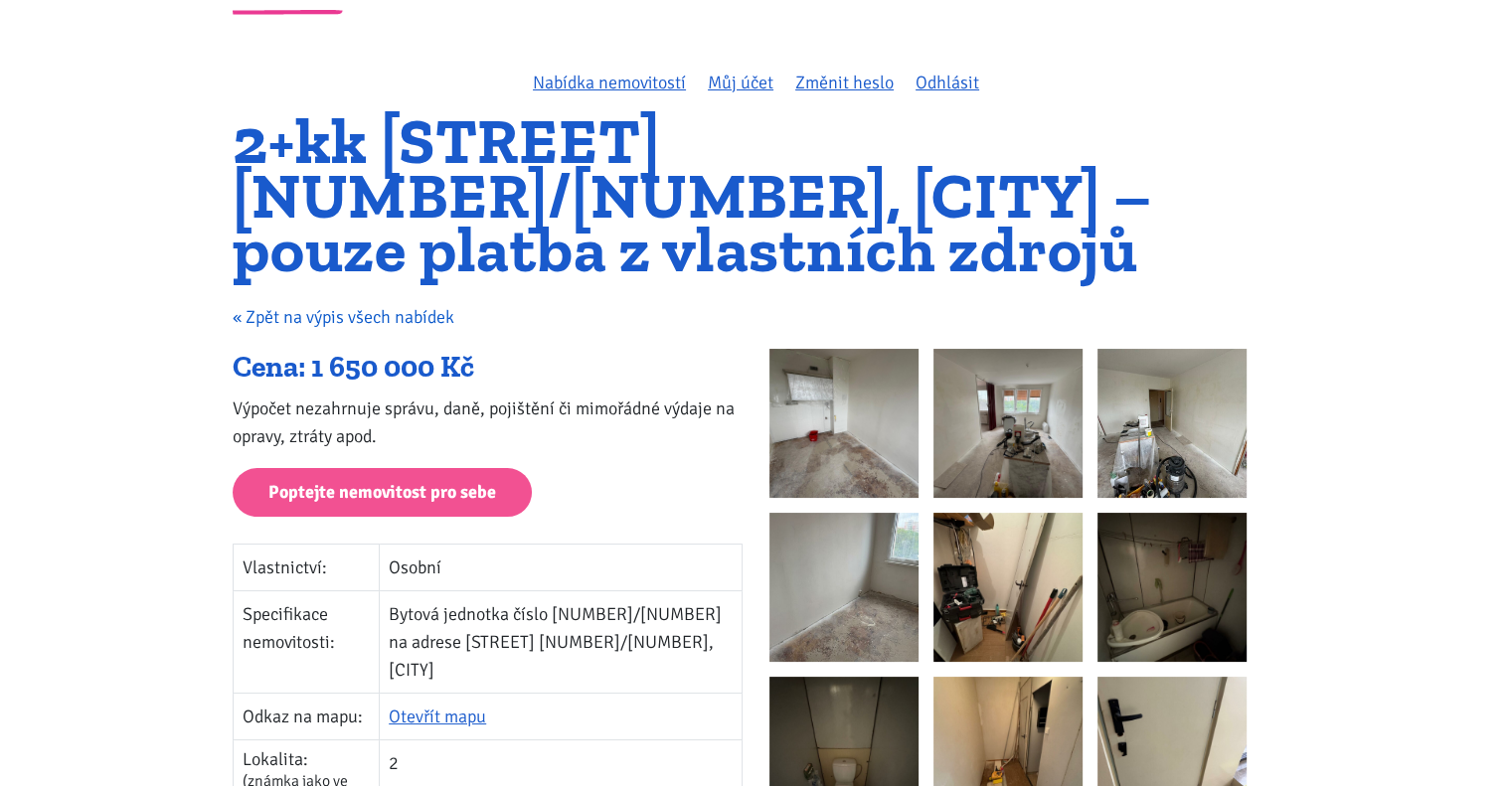 click on "« Zpět na výpis všech nabídek" at bounding box center [343, 317] 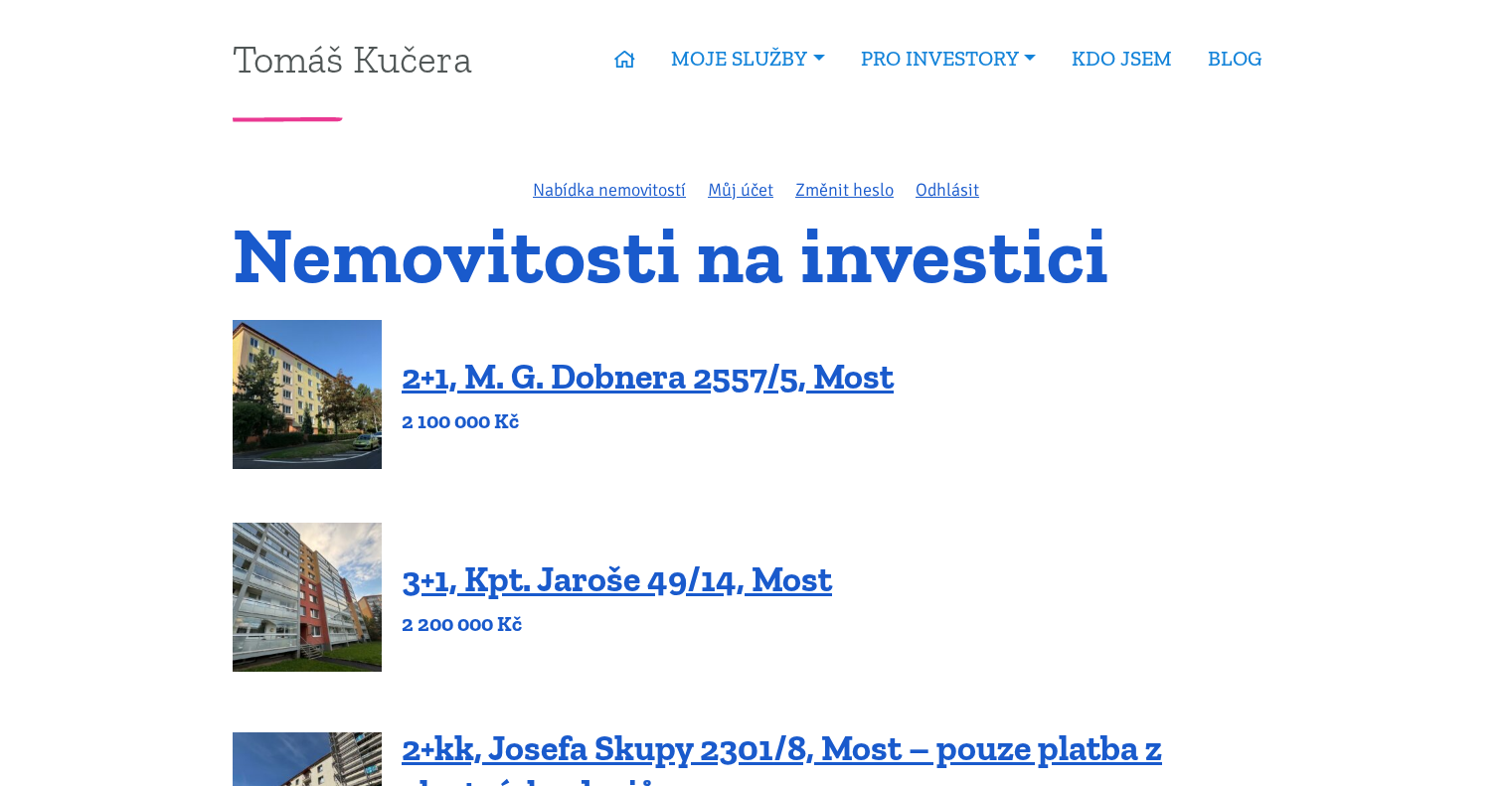 scroll, scrollTop: 0, scrollLeft: 0, axis: both 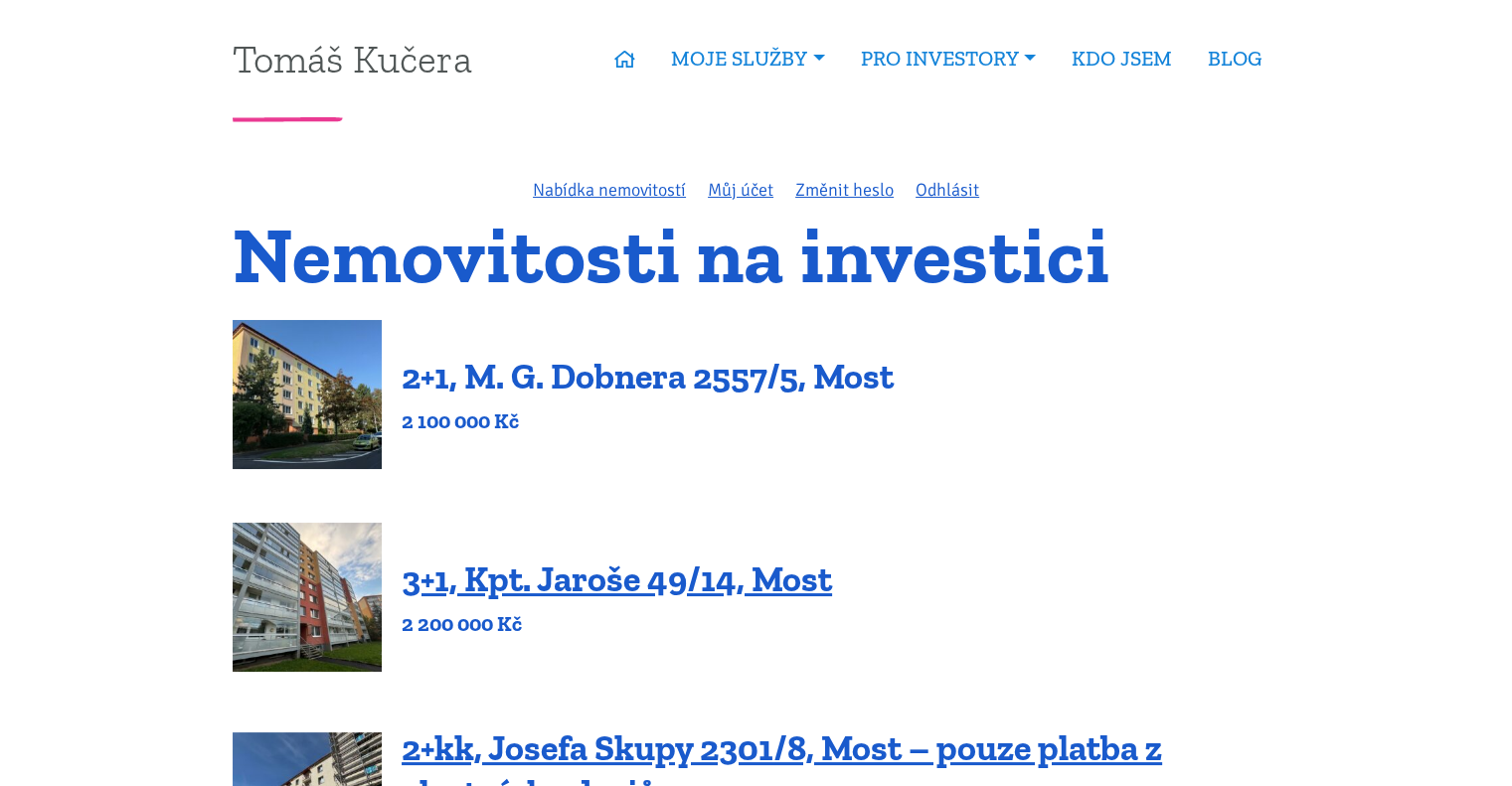 click on "2+1, M. G. Dobnera 2557/5, Most" at bounding box center (647, 376) 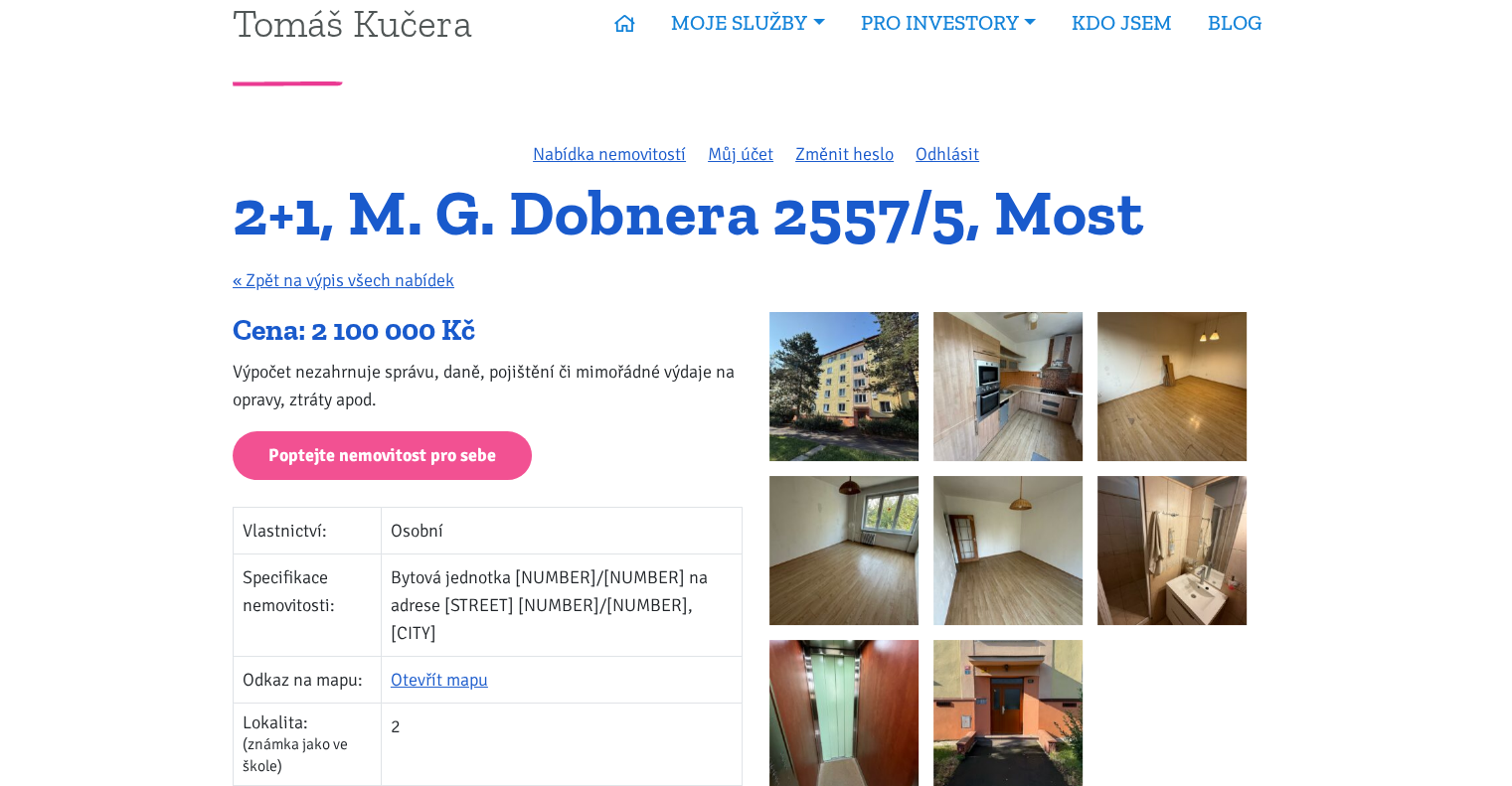 scroll, scrollTop: 38, scrollLeft: 0, axis: vertical 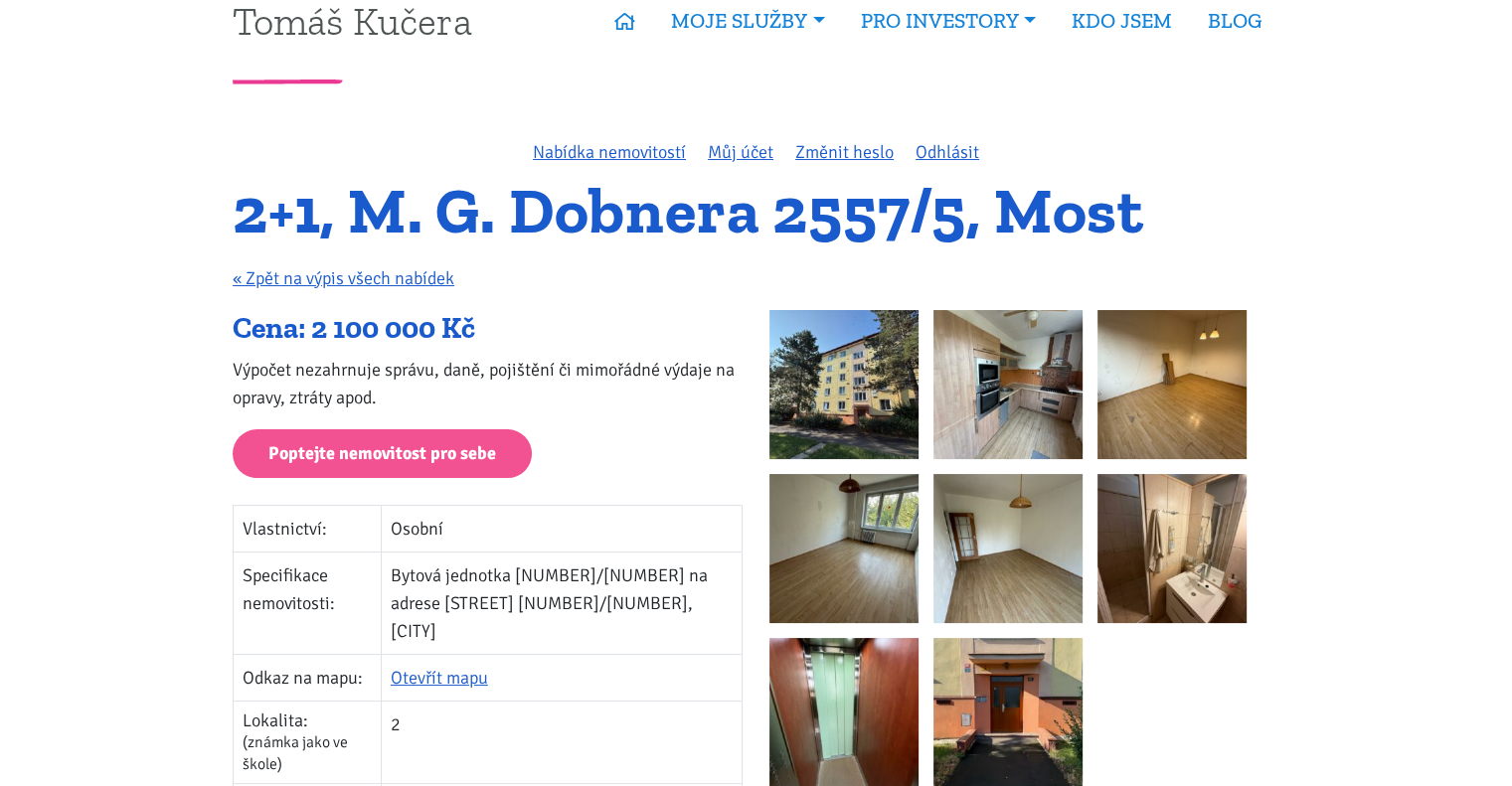 click at bounding box center (844, 385) 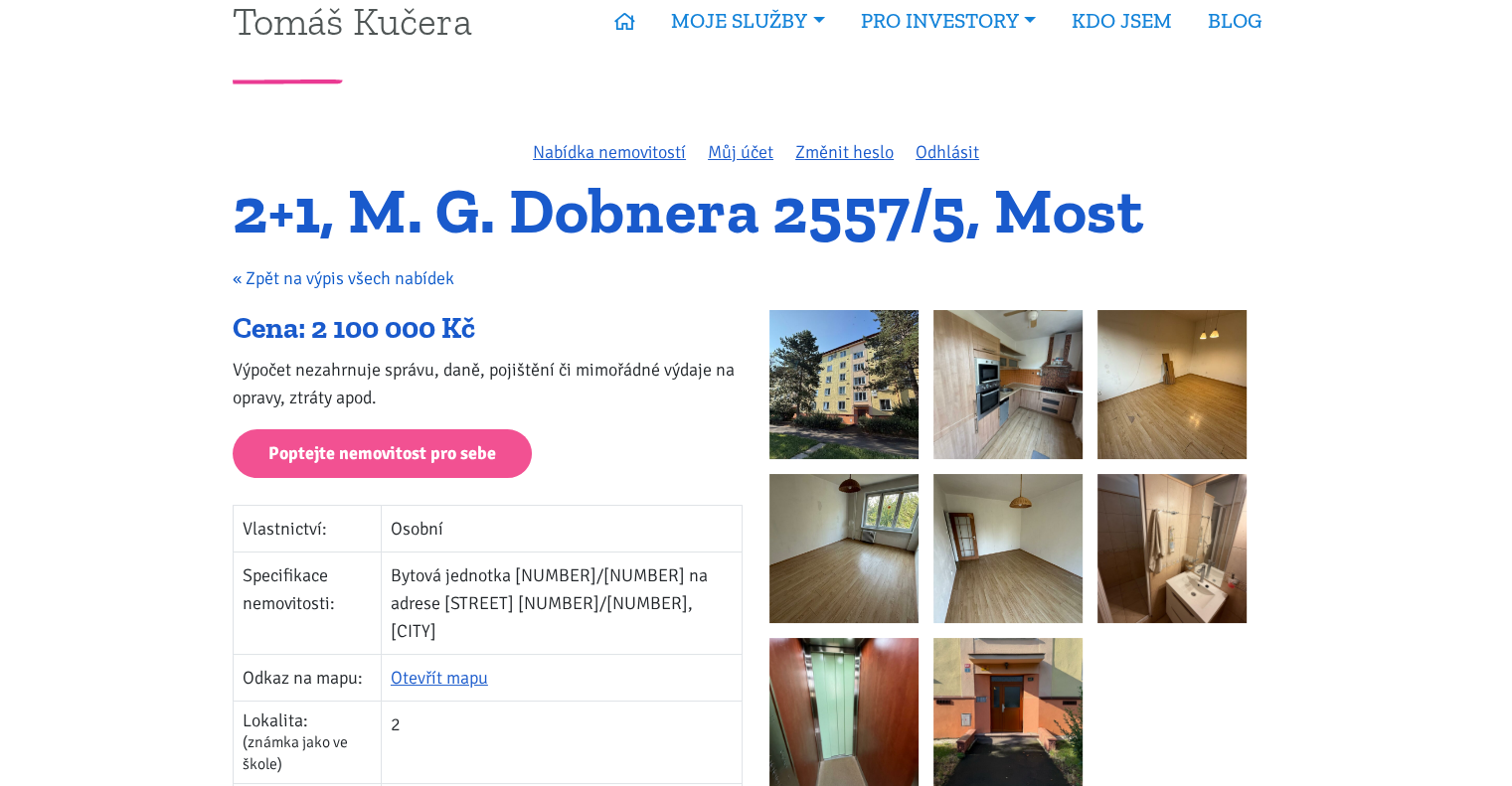 click on "« Zpět na výpis všech nabídek" at bounding box center (343, 278) 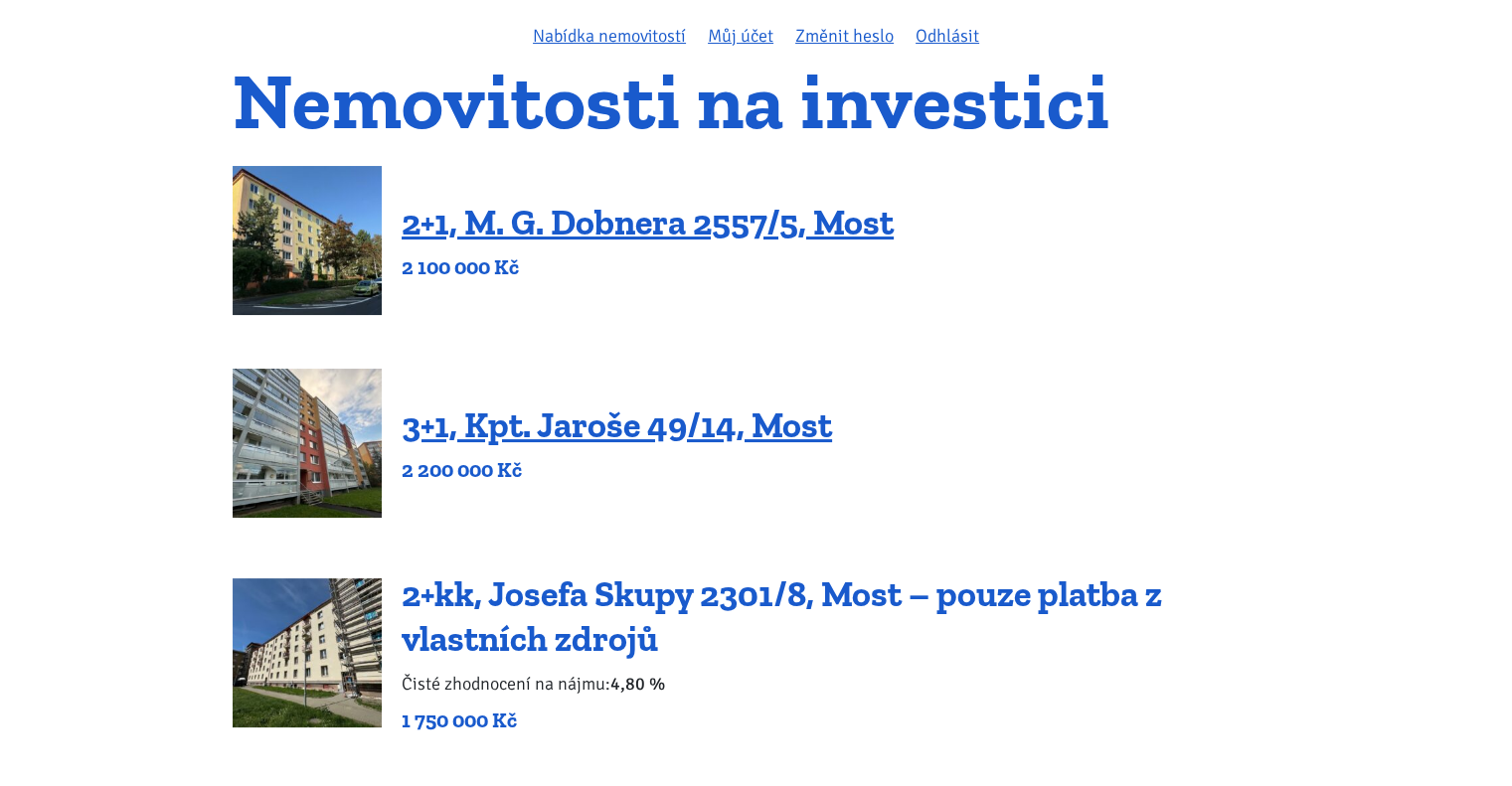 scroll, scrollTop: 155, scrollLeft: 0, axis: vertical 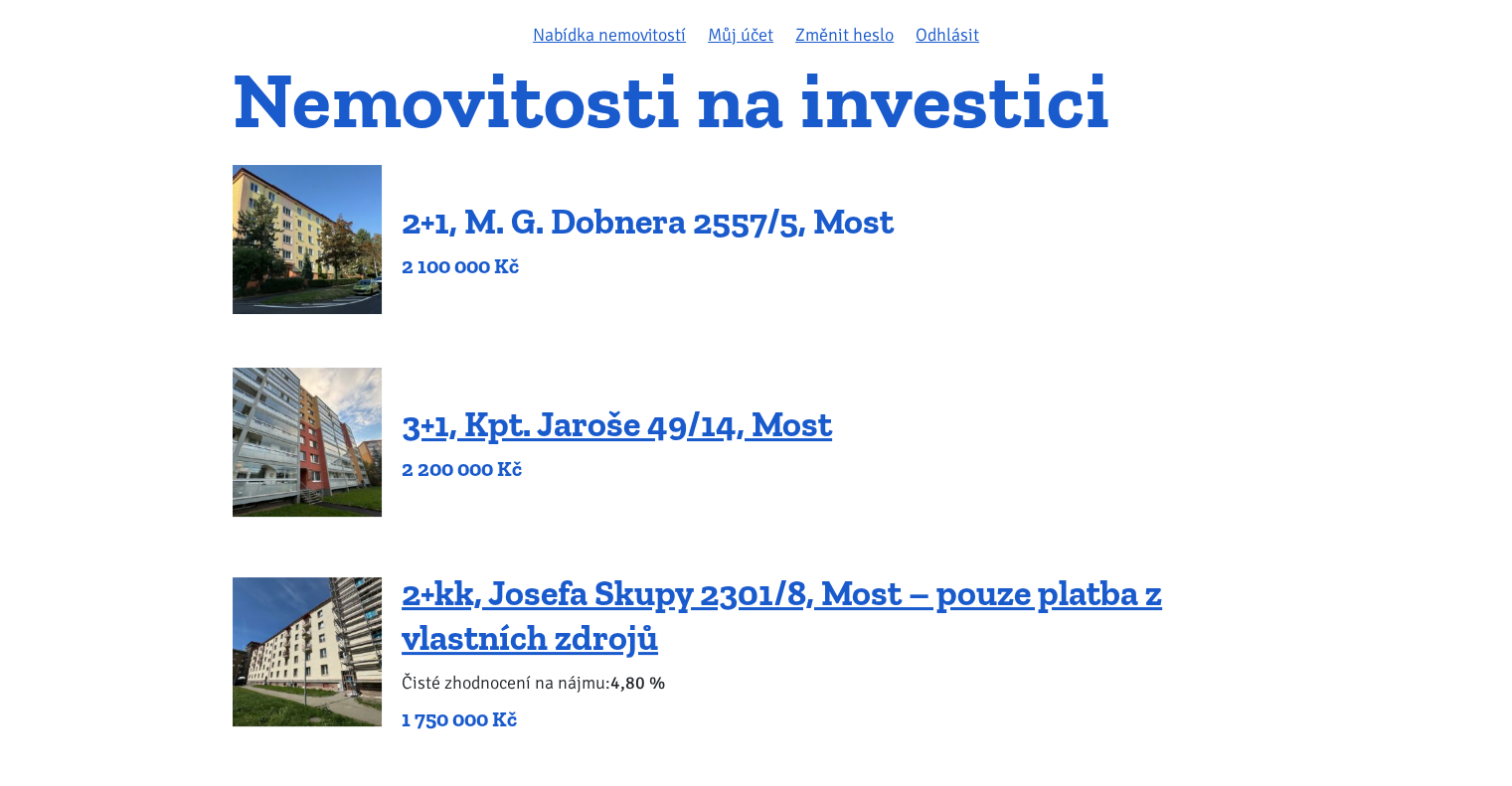 click on "2+1, M. G. Dobnera 2557/5, Most" at bounding box center [647, 221] 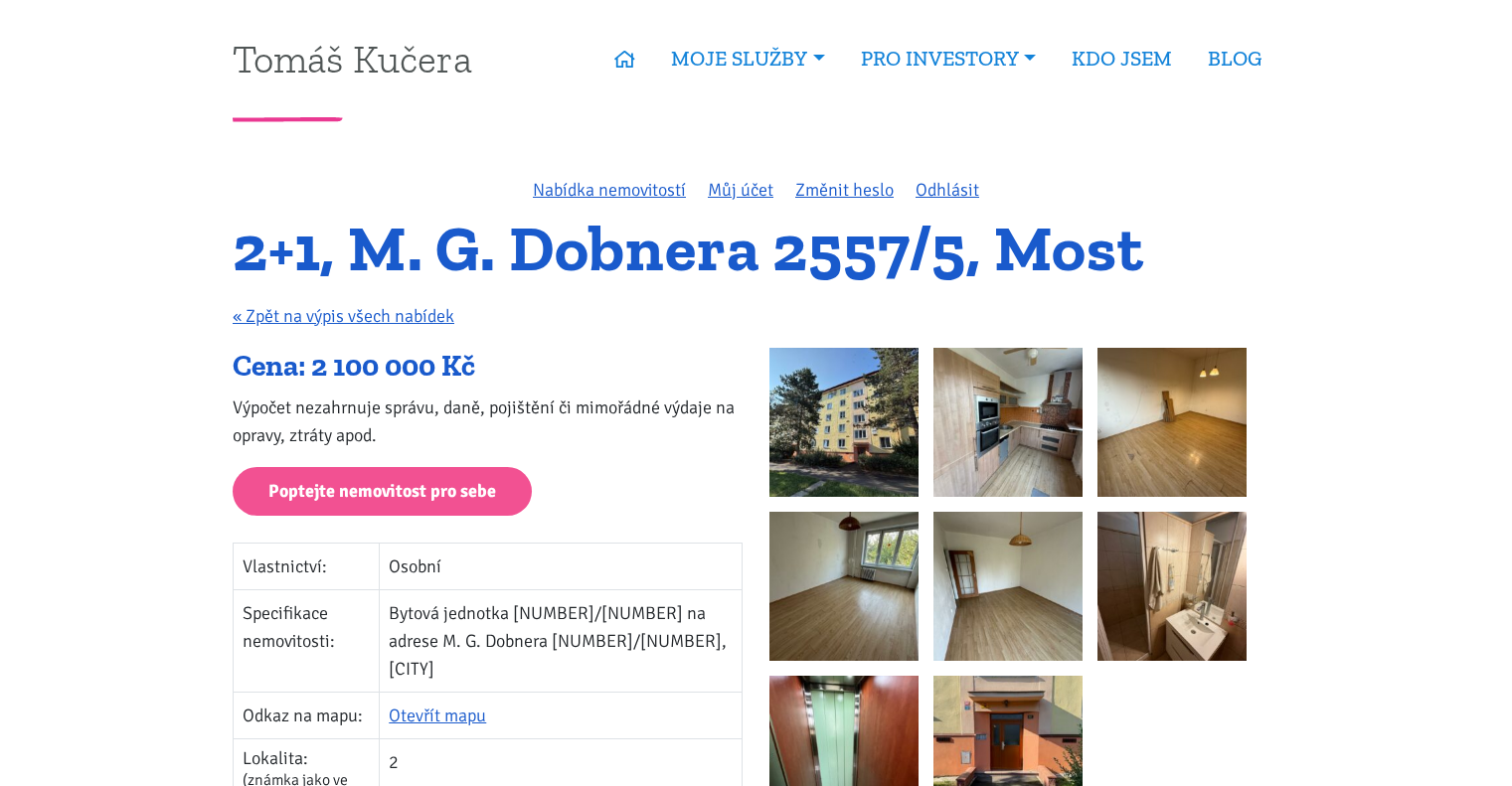 scroll, scrollTop: 0, scrollLeft: 0, axis: both 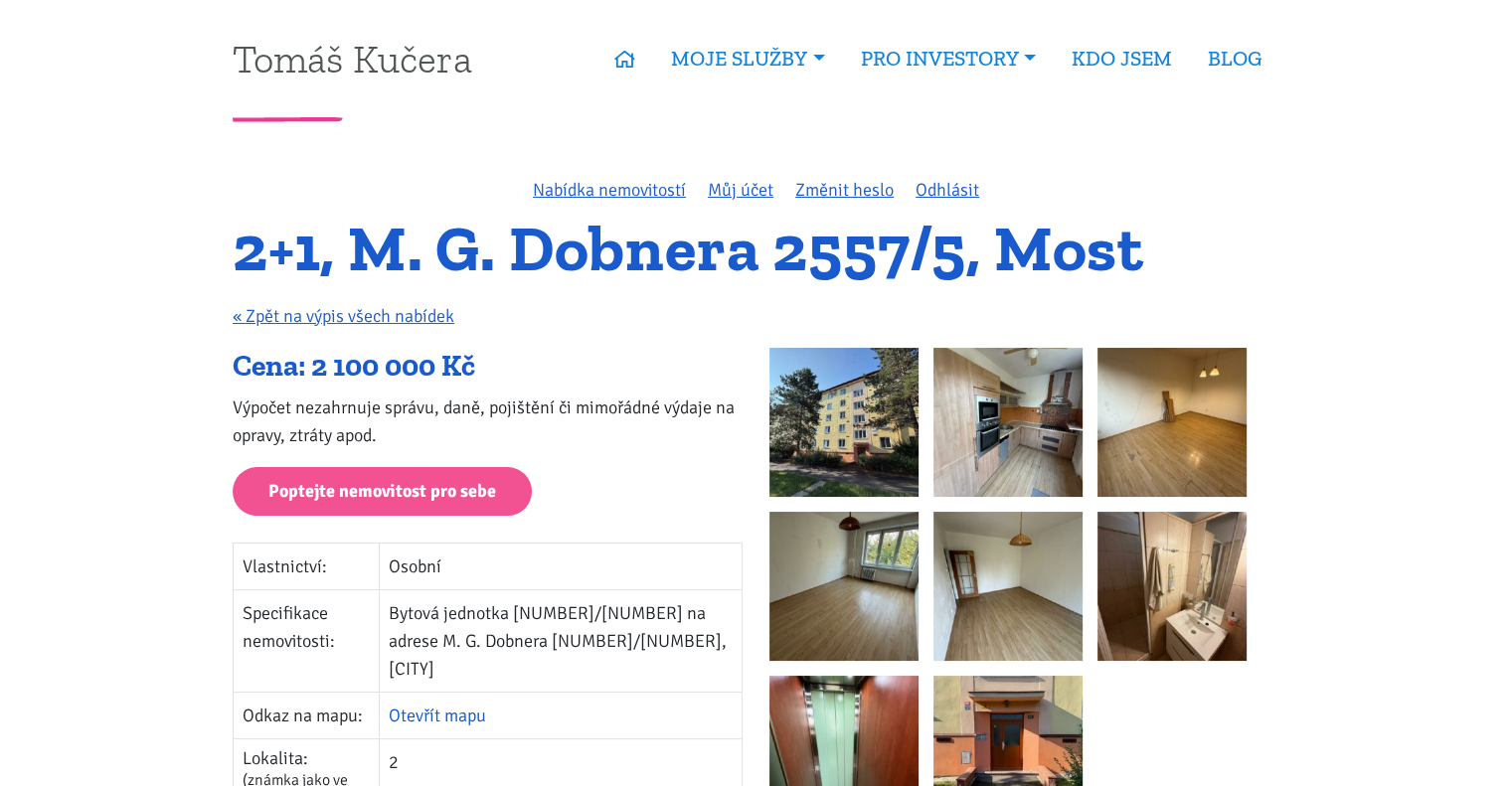 click on "Otevřít mapu" at bounding box center (437, 715) 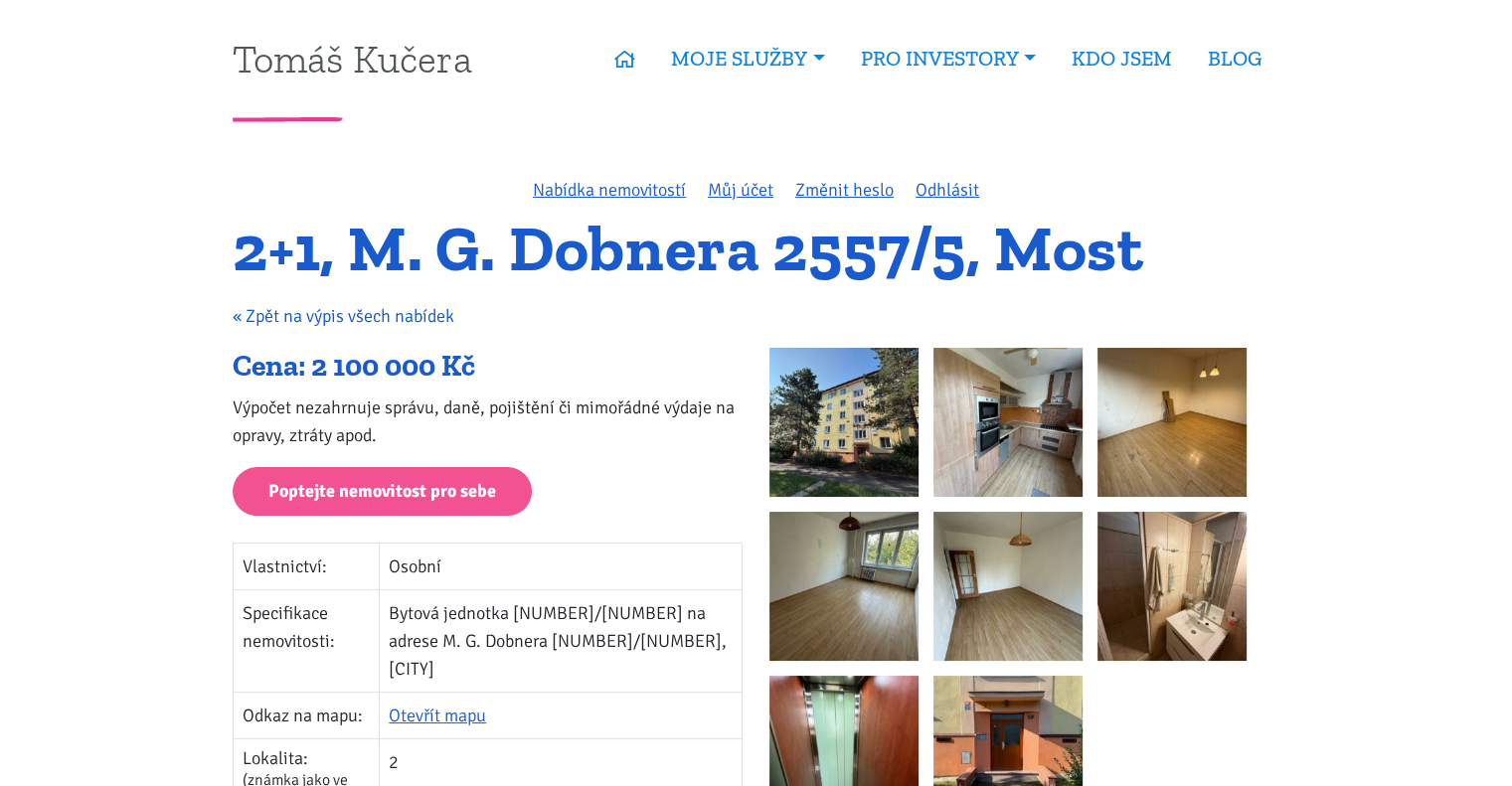 click on "« Zpět na výpis všech nabídek" at bounding box center (343, 316) 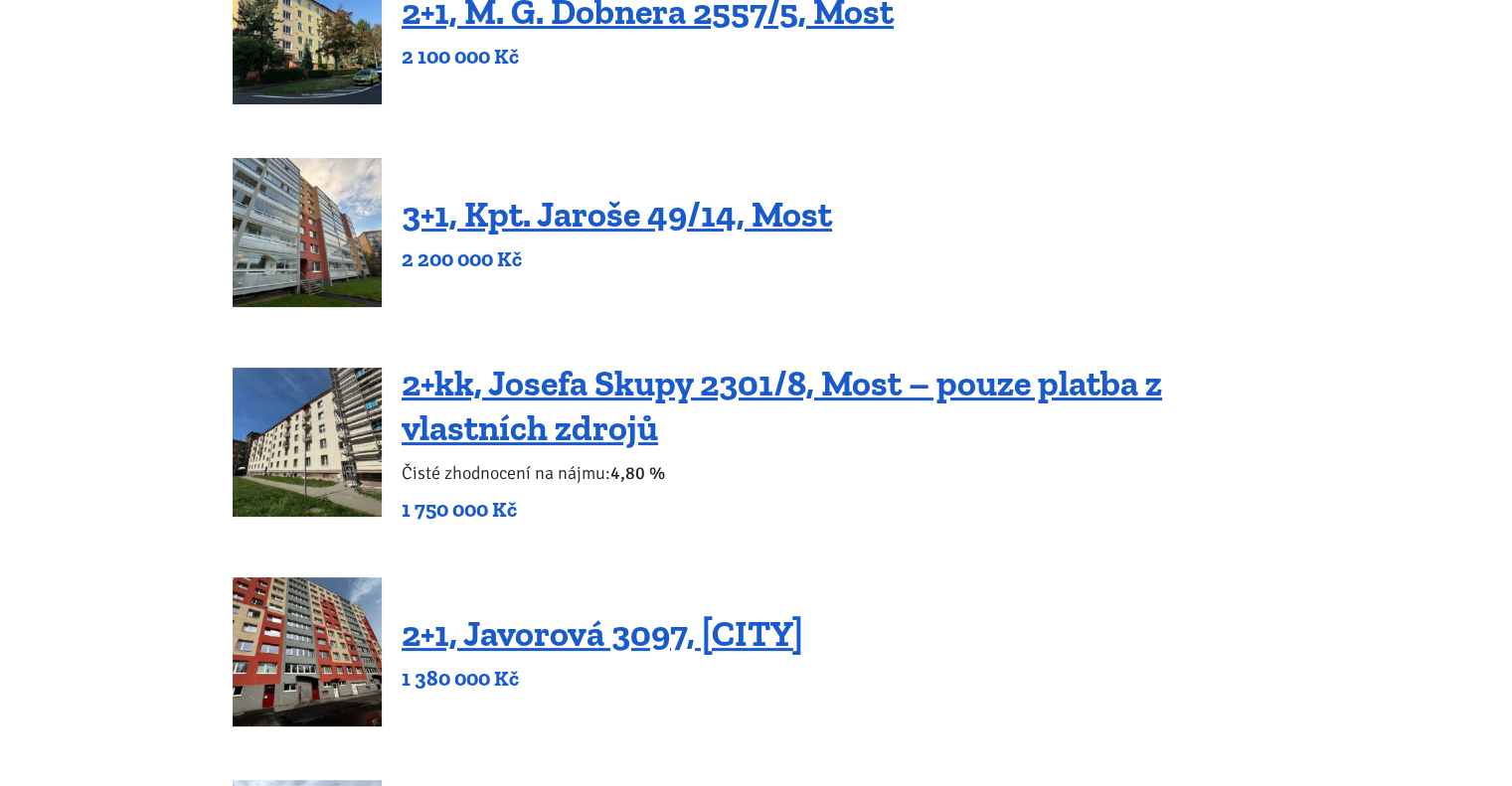 scroll, scrollTop: 366, scrollLeft: 0, axis: vertical 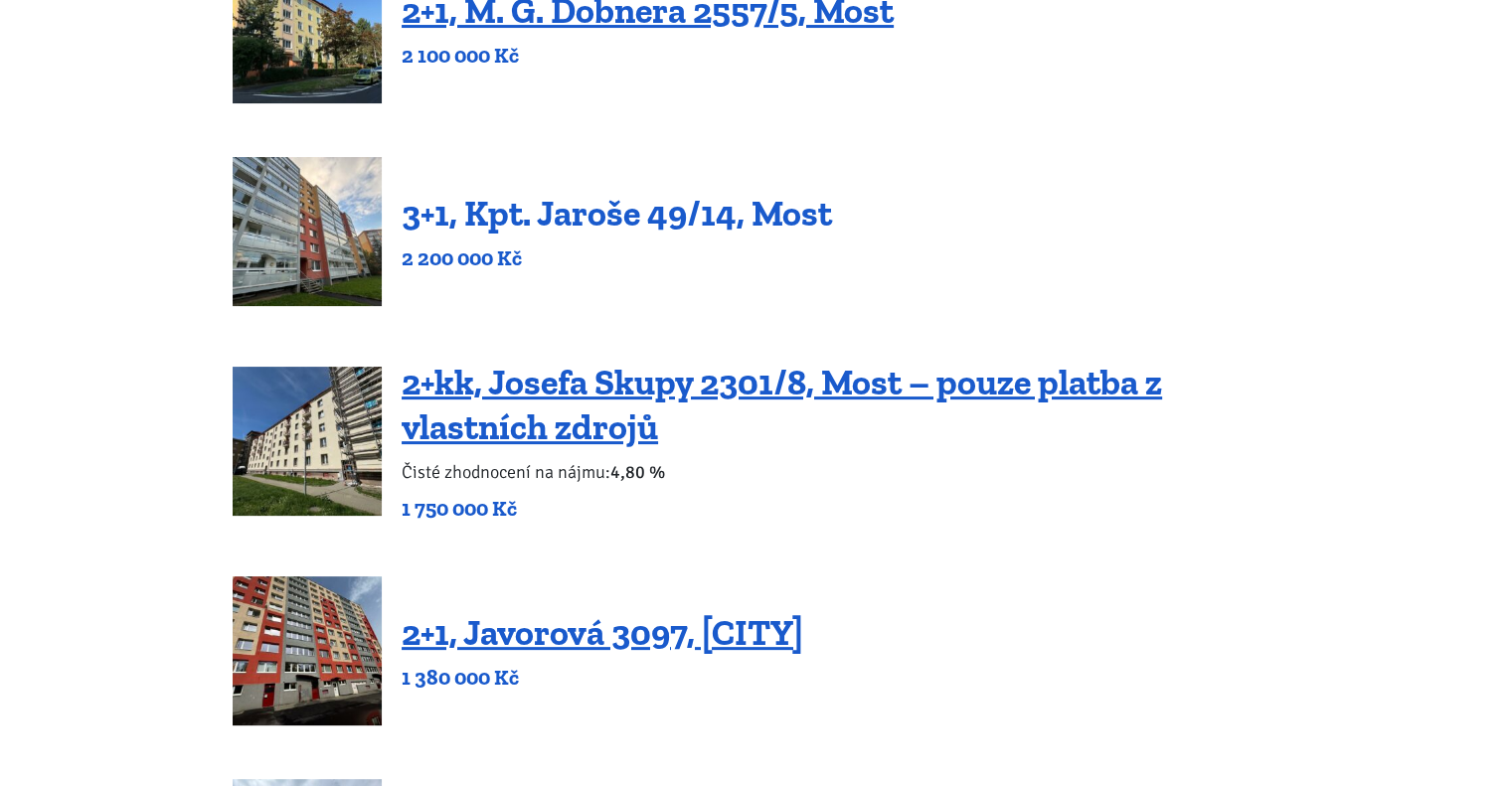 click on "3+1, Kpt. Jaroše 49/14, Most" at bounding box center (616, 213) 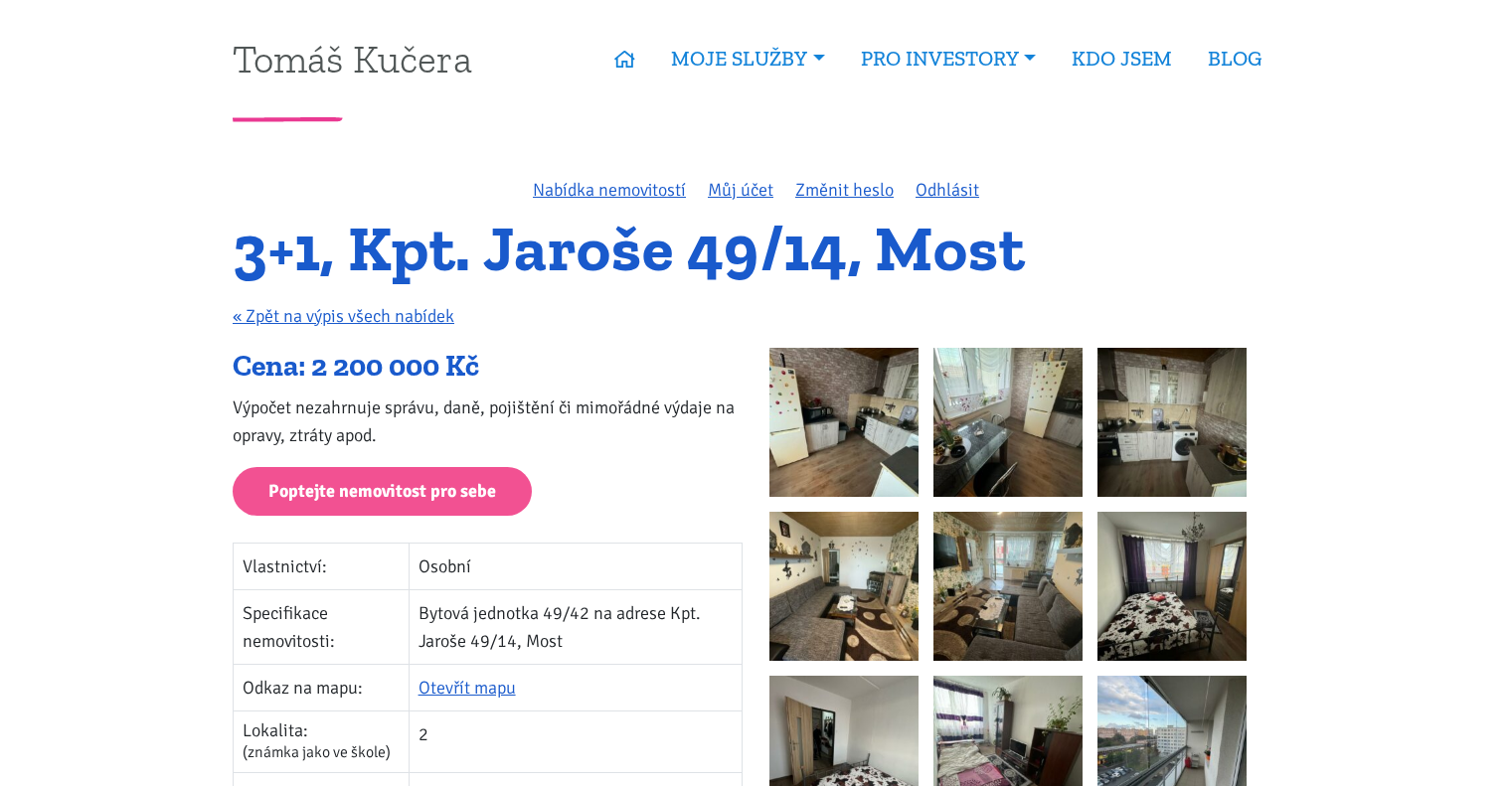 scroll, scrollTop: 0, scrollLeft: 0, axis: both 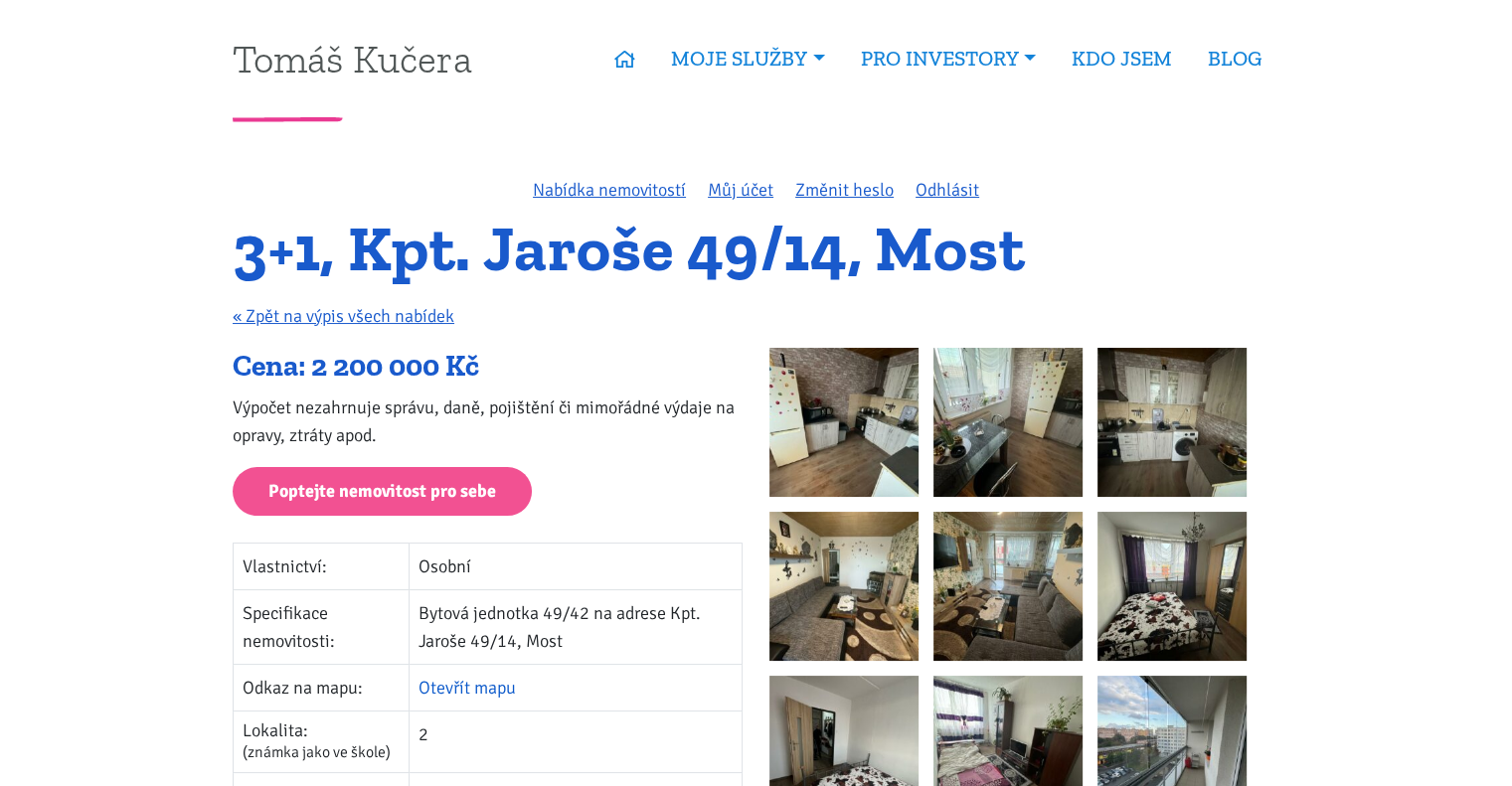 click on "Otevřít mapu" at bounding box center [467, 688] 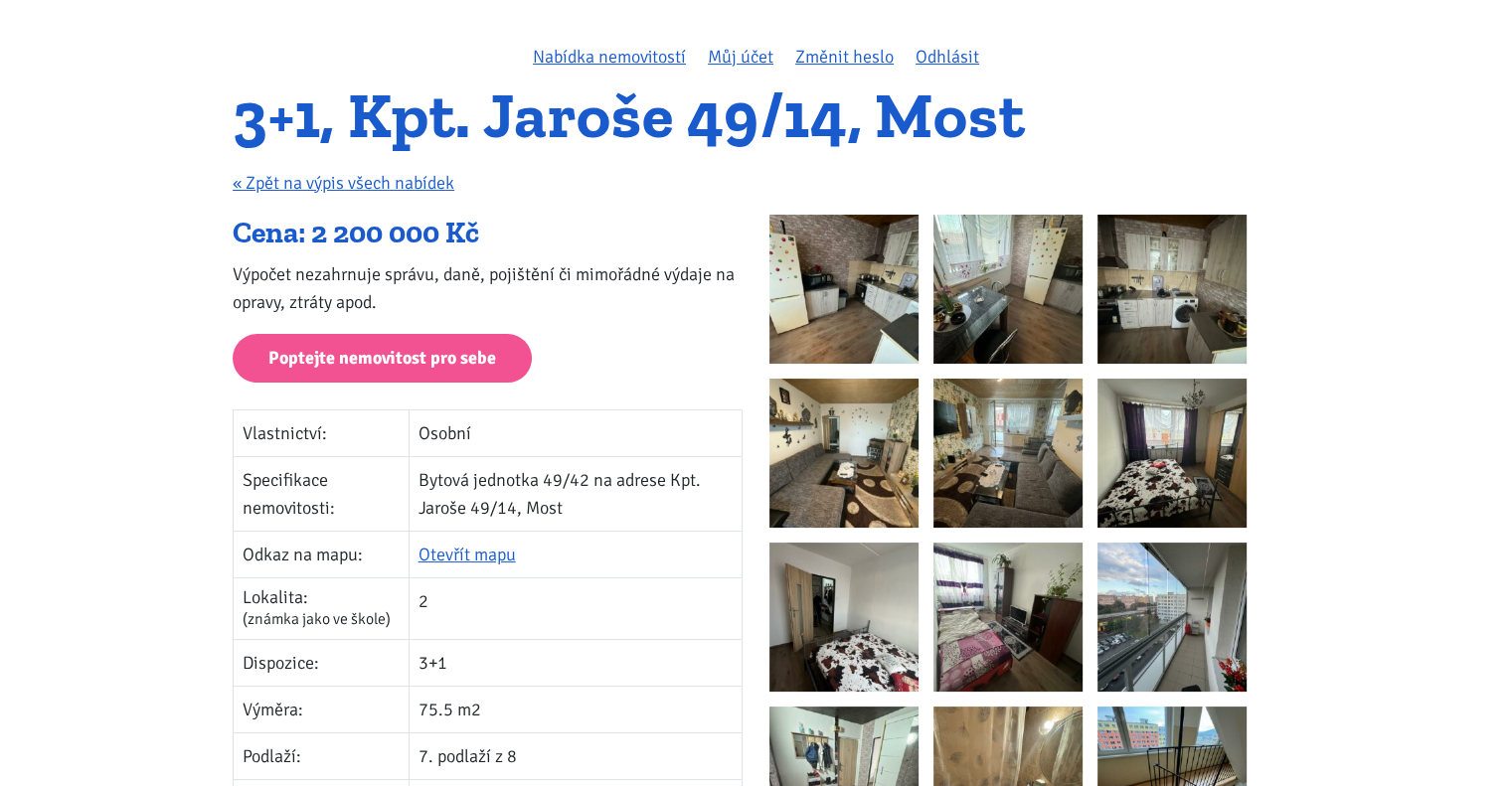 scroll, scrollTop: 0, scrollLeft: 0, axis: both 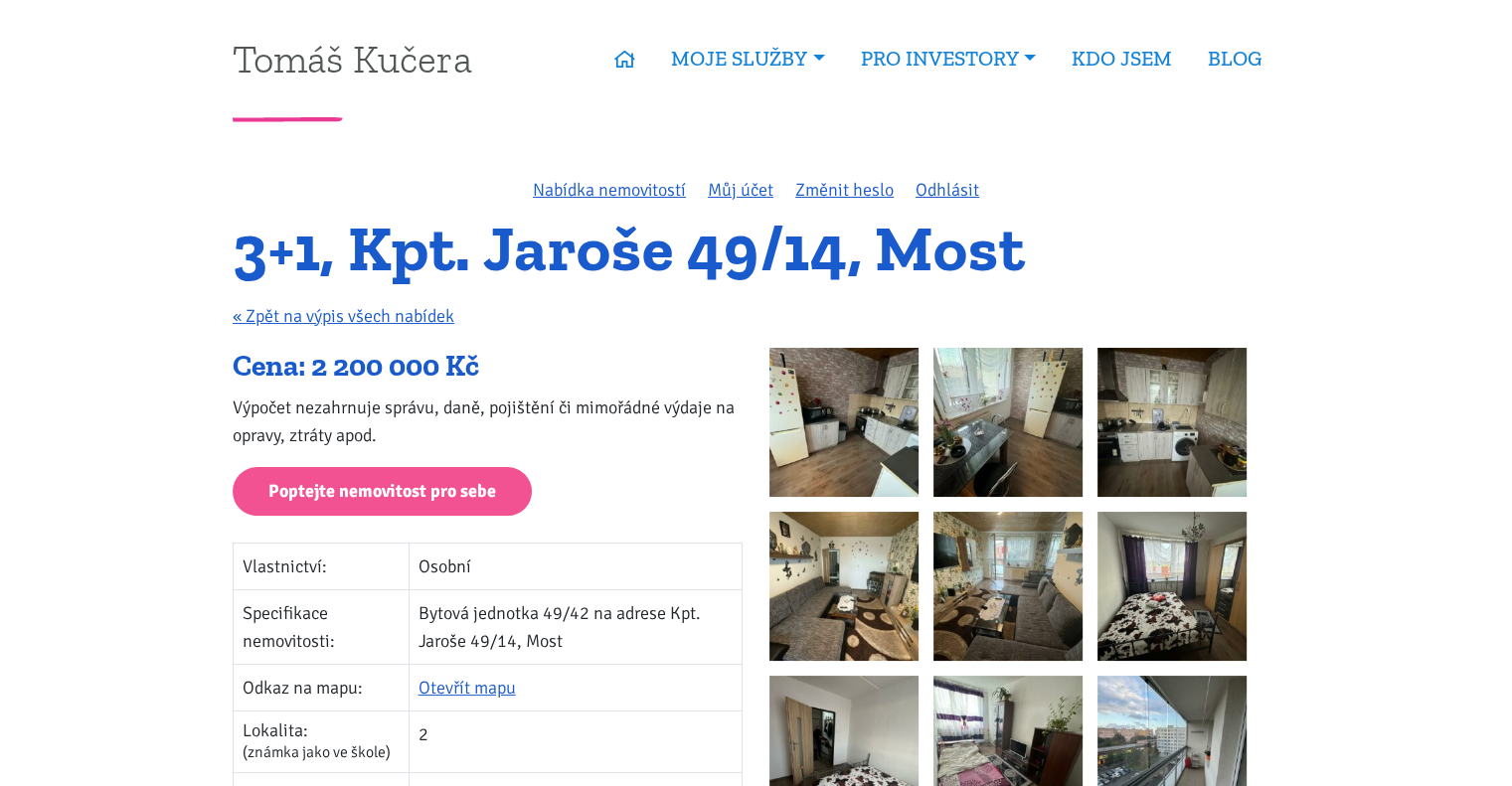 click at bounding box center (844, 422) 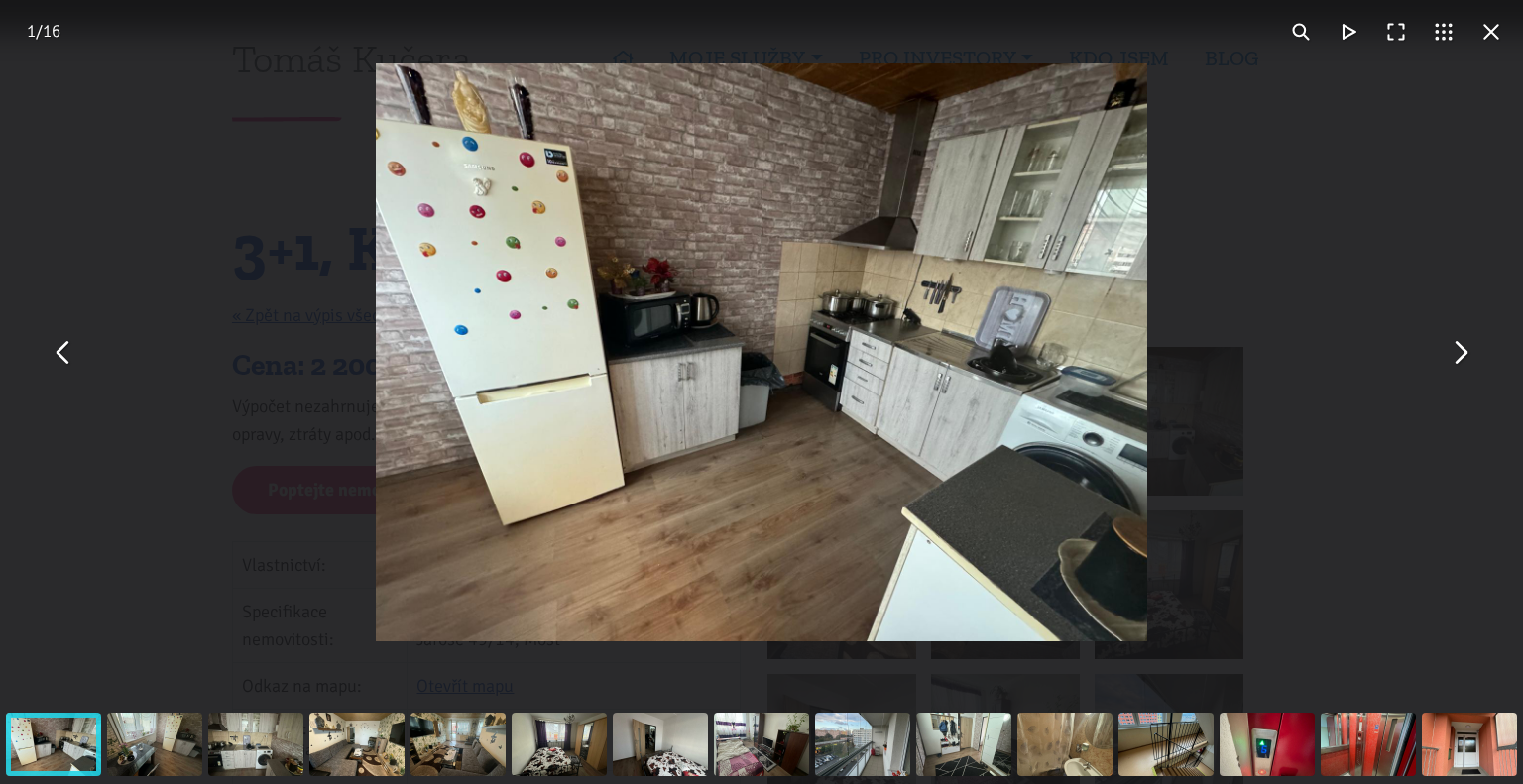 click at bounding box center [1460, 353] 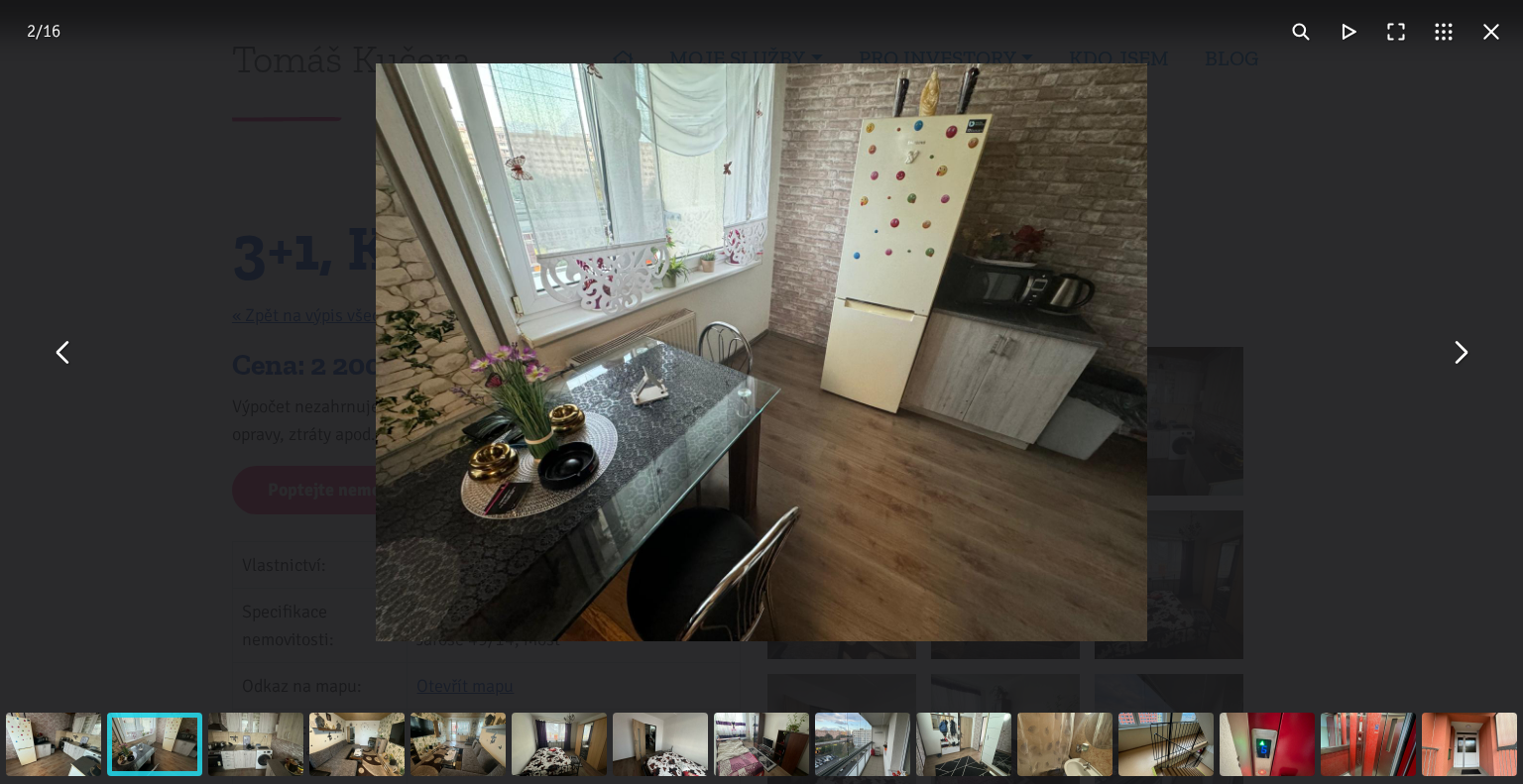 click at bounding box center (1460, 353) 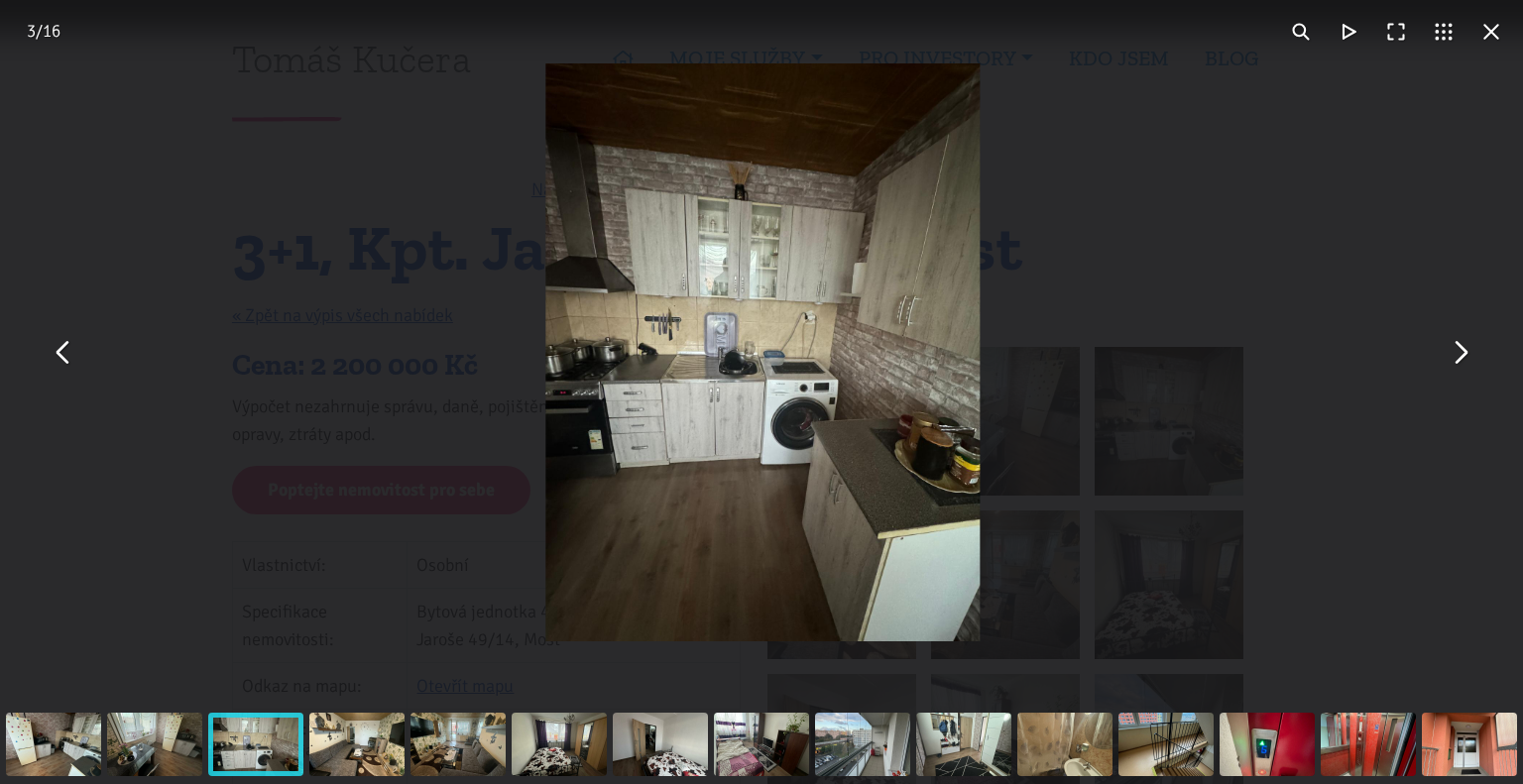 click at bounding box center (1460, 353) 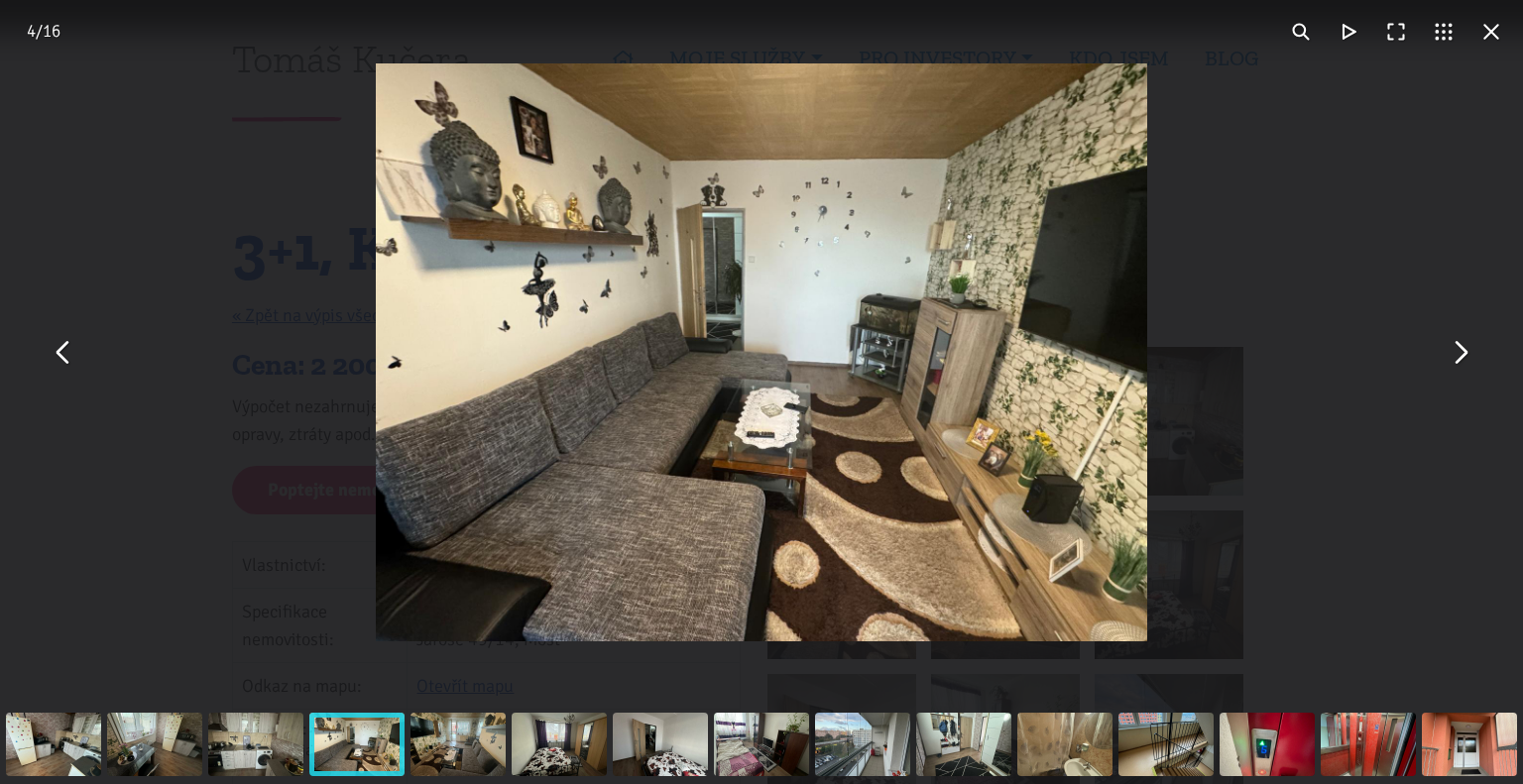 click at bounding box center [1460, 353] 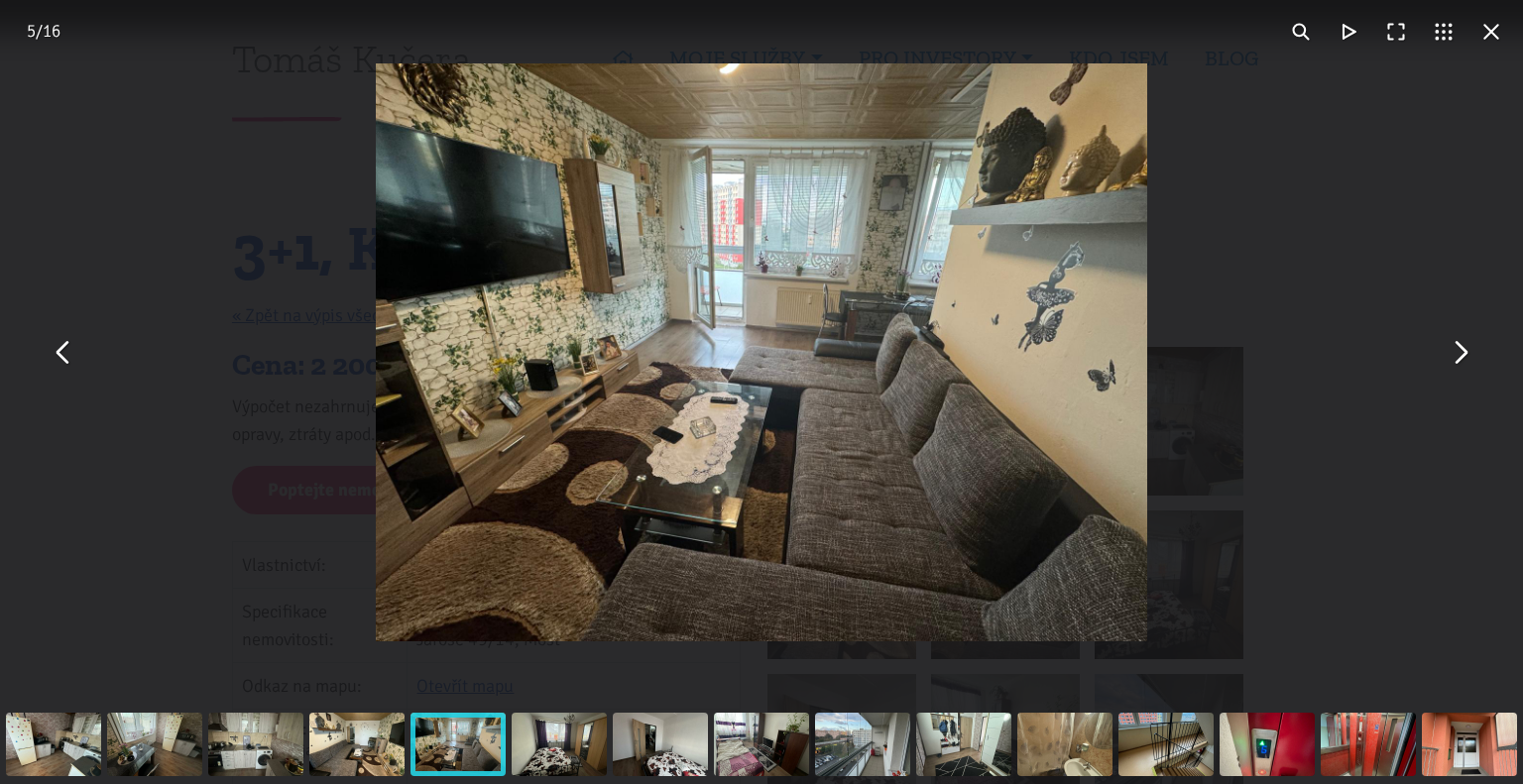 click at bounding box center [1460, 353] 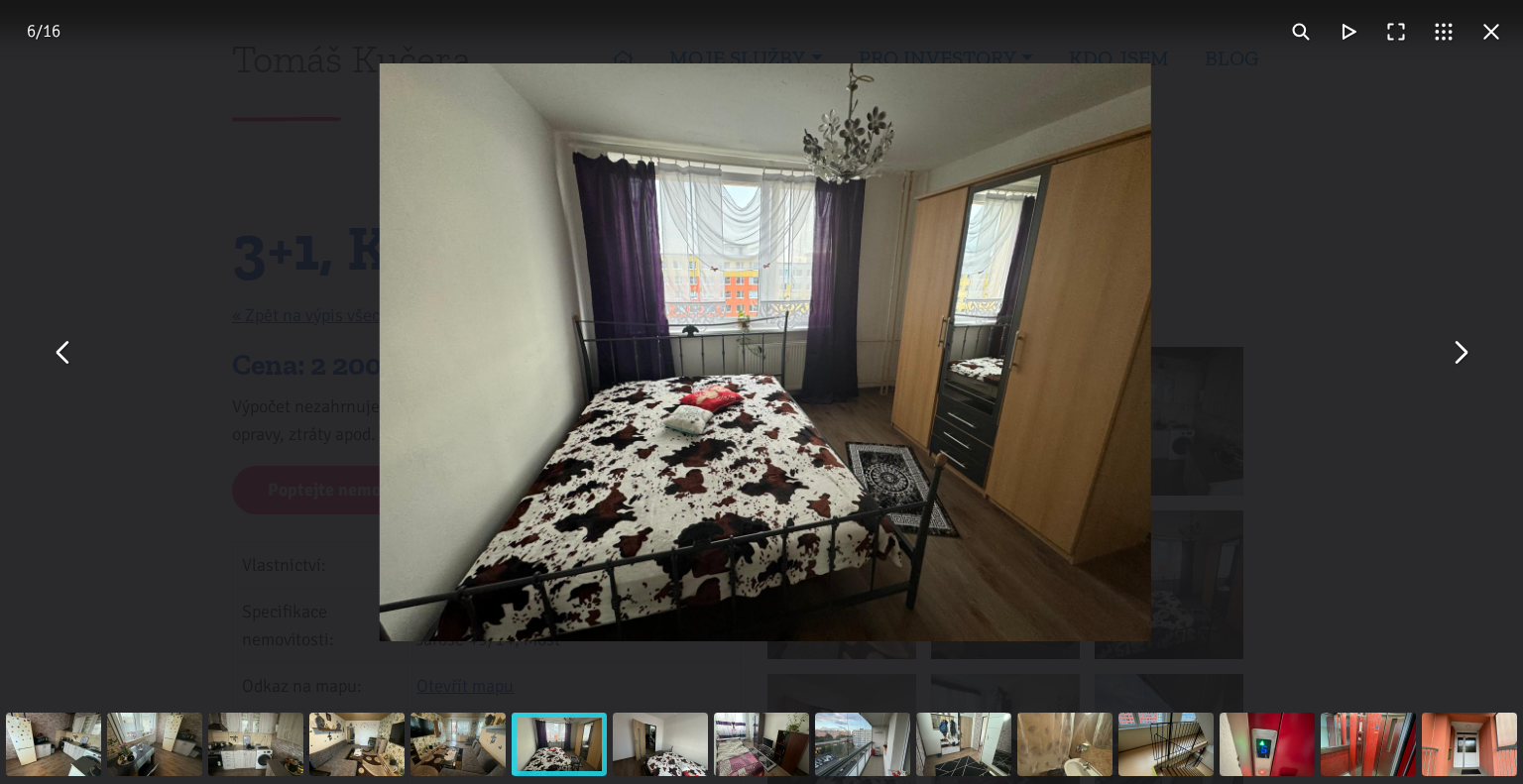 click at bounding box center (1460, 353) 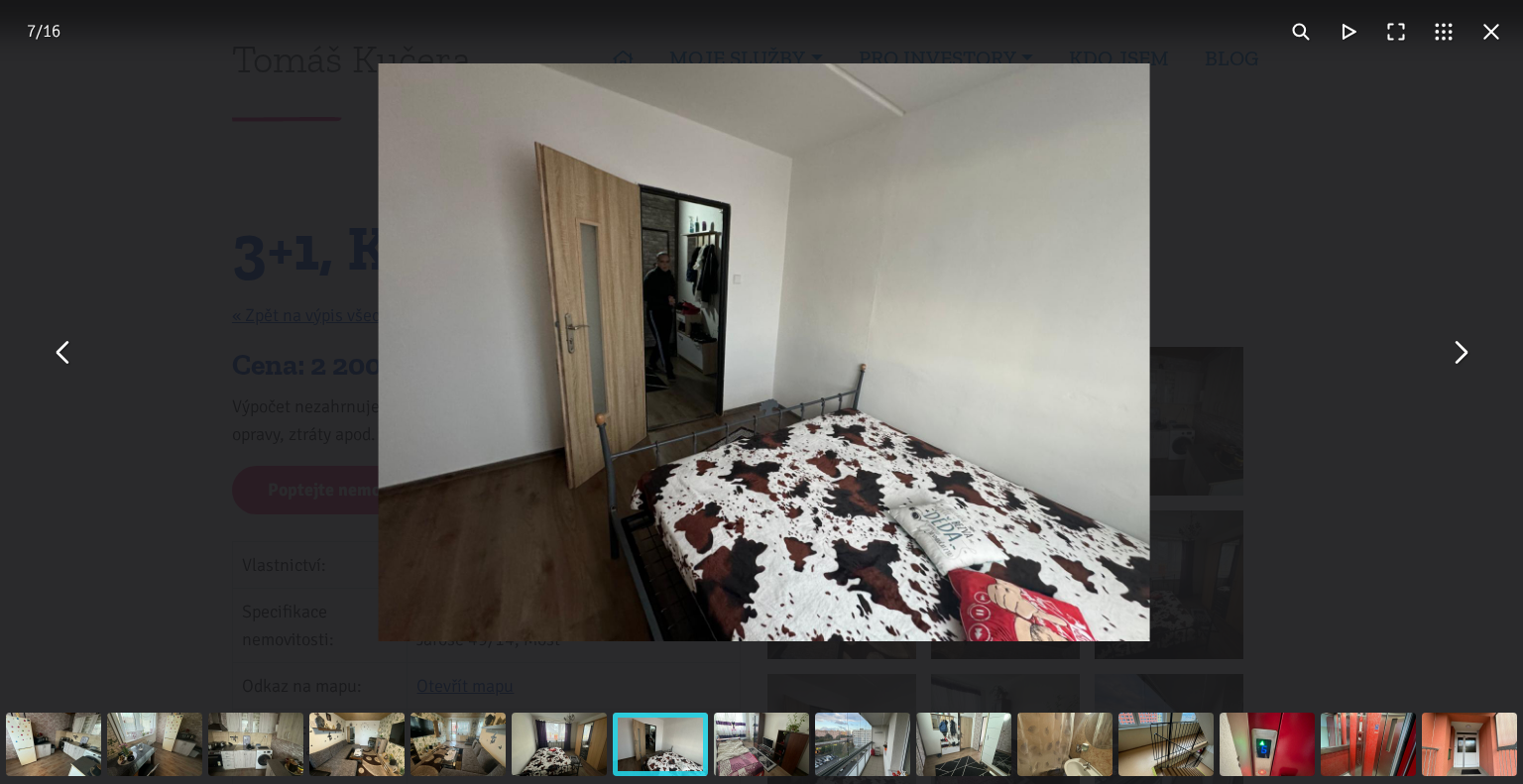 click at bounding box center [1460, 353] 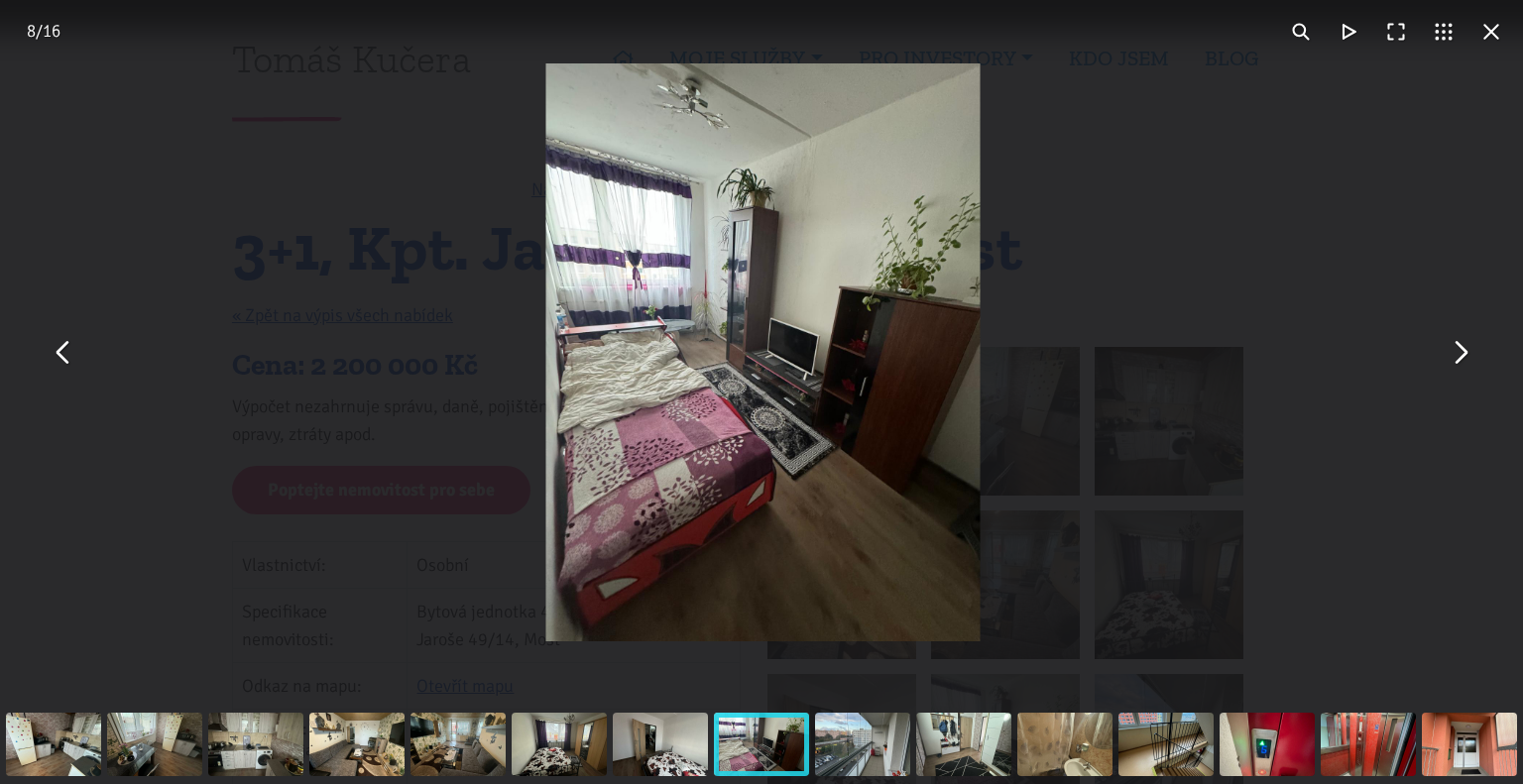 click at bounding box center (1460, 353) 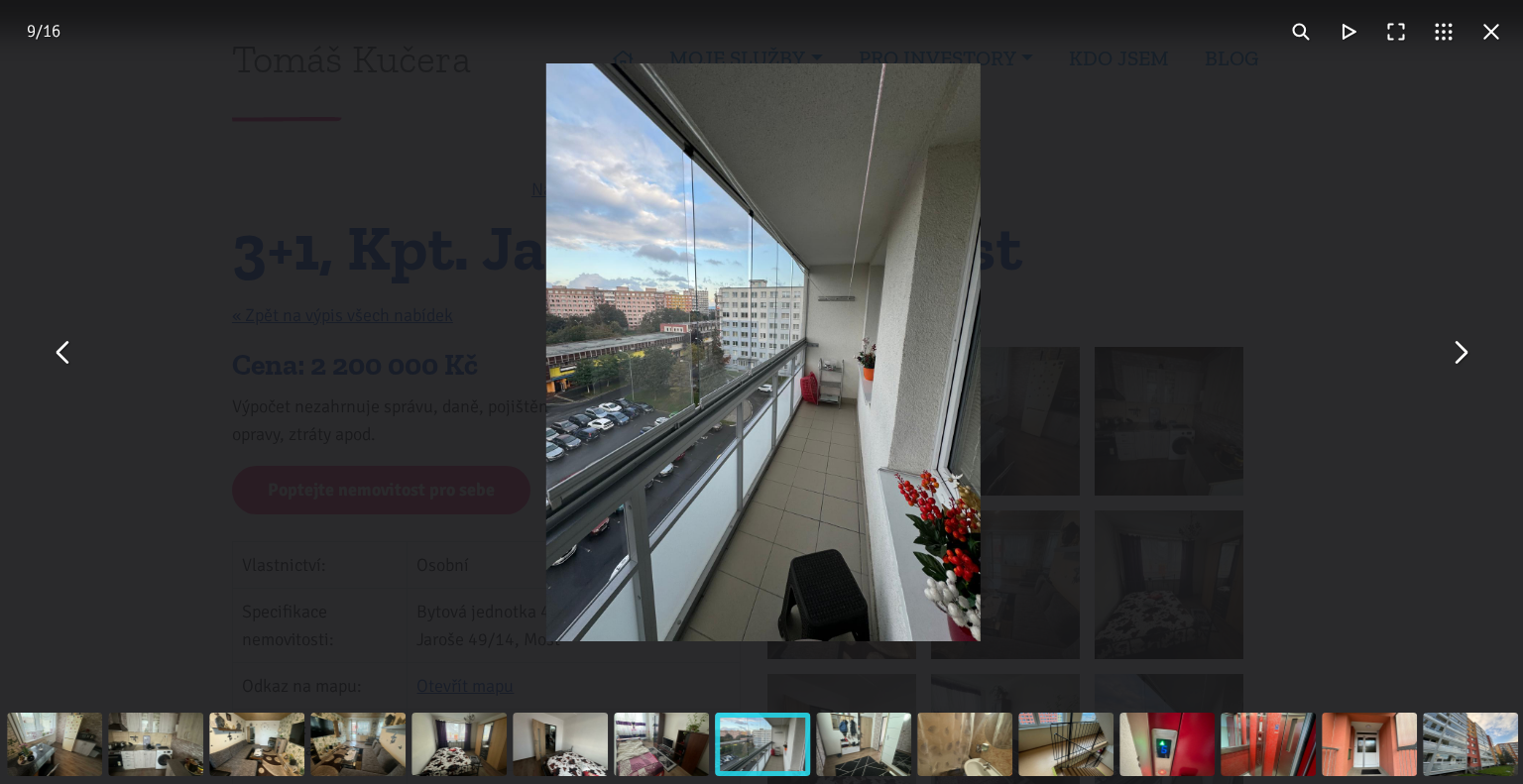click at bounding box center (1460, 353) 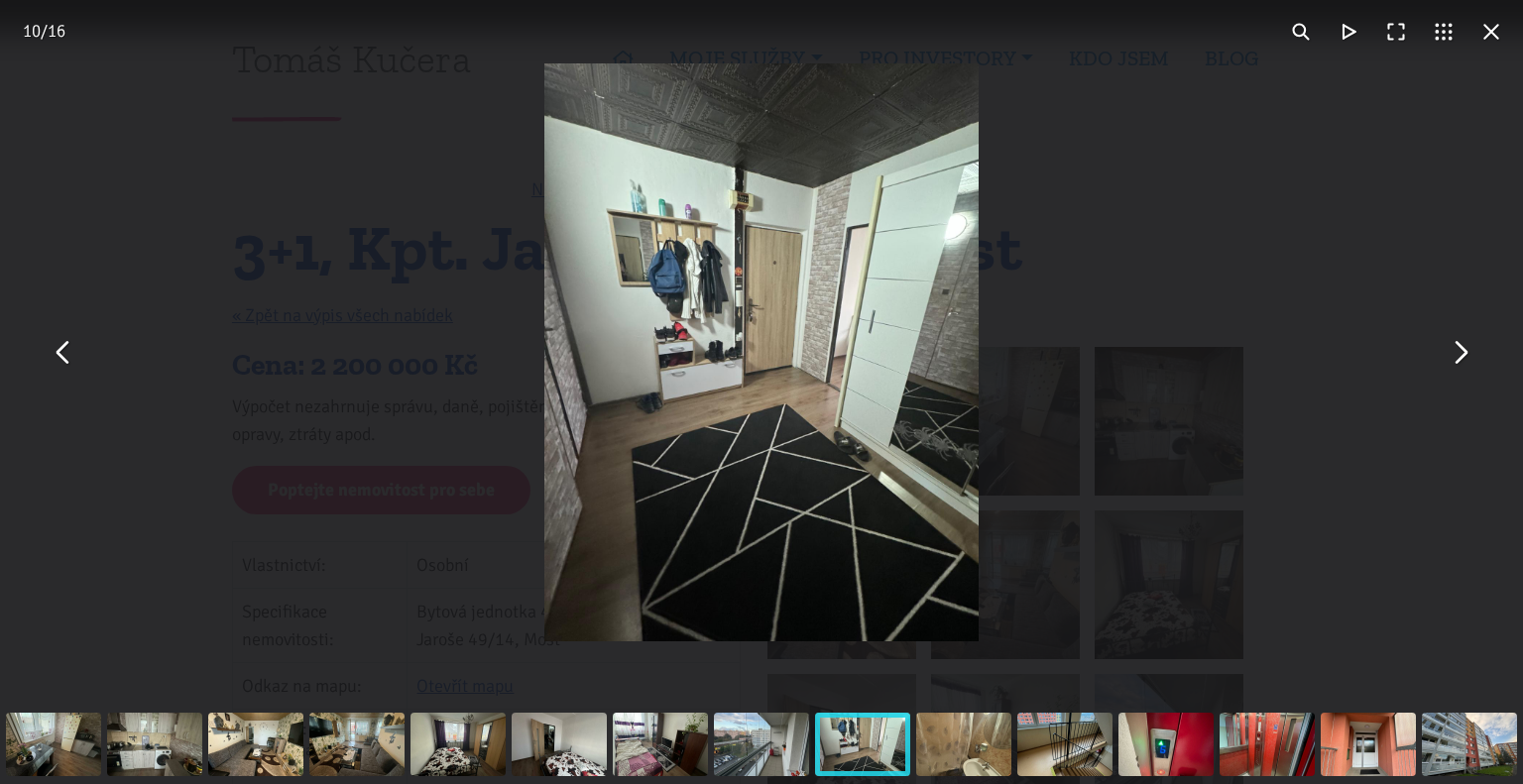 click at bounding box center (1460, 353) 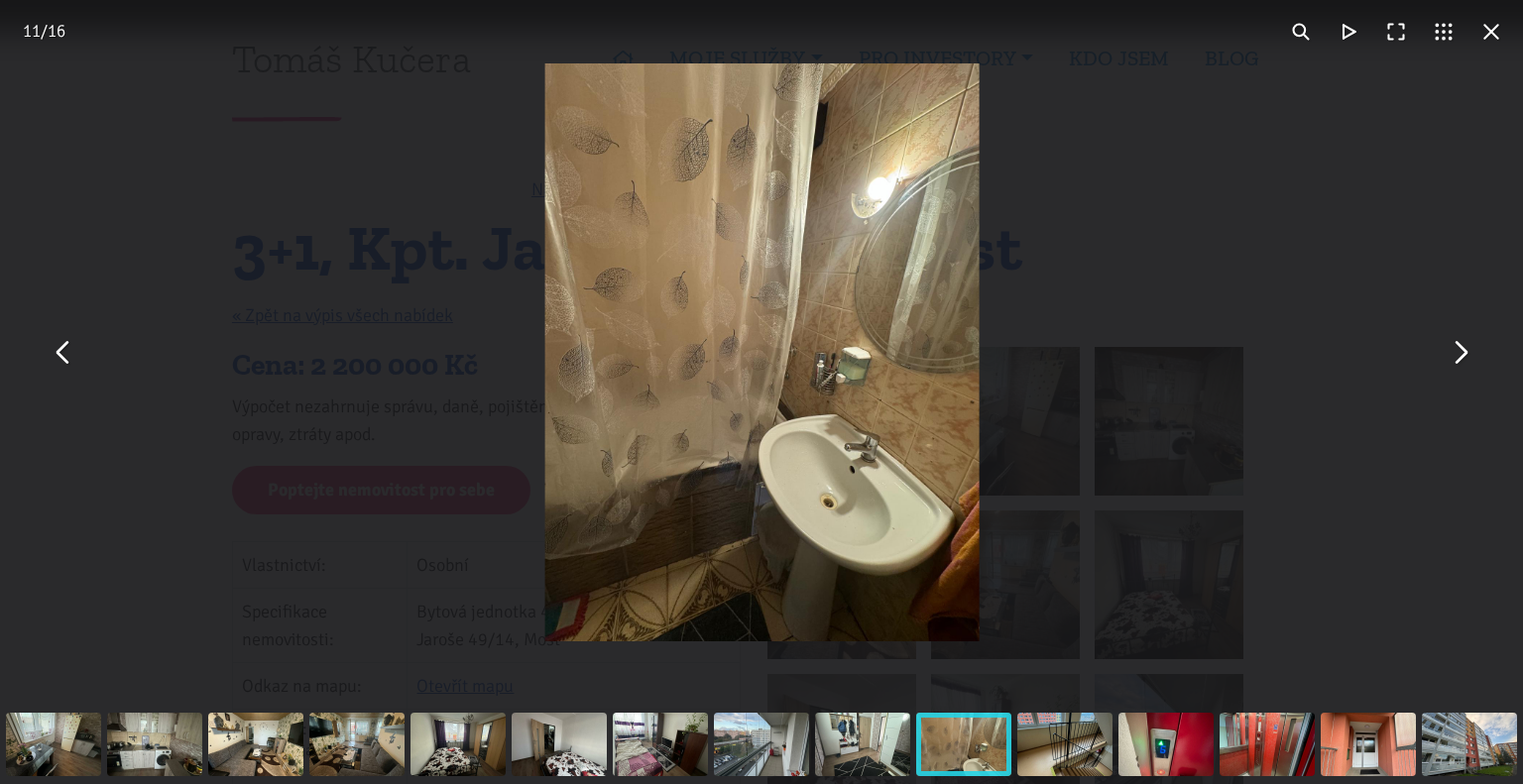 click at bounding box center [1460, 353] 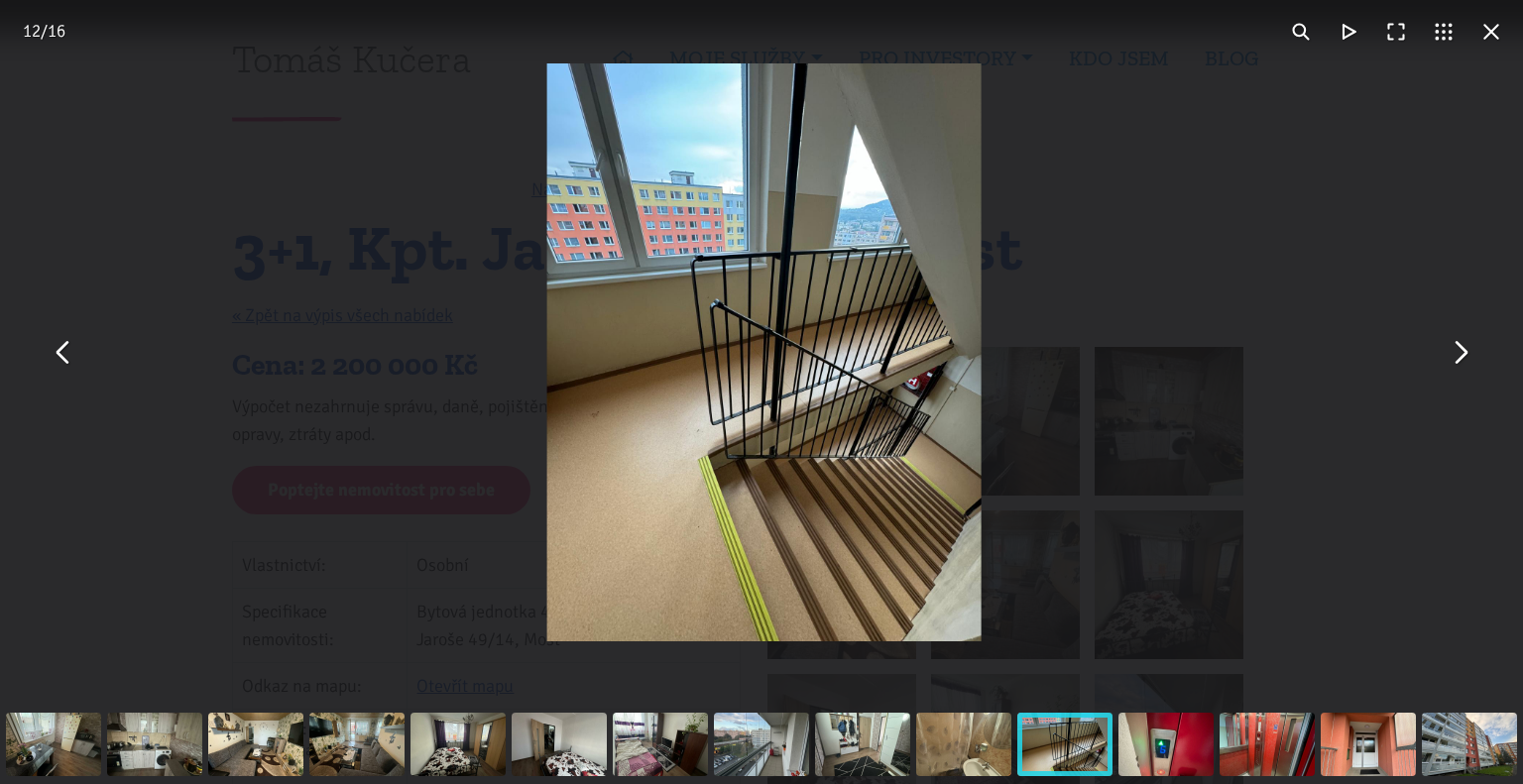 click at bounding box center (1460, 353) 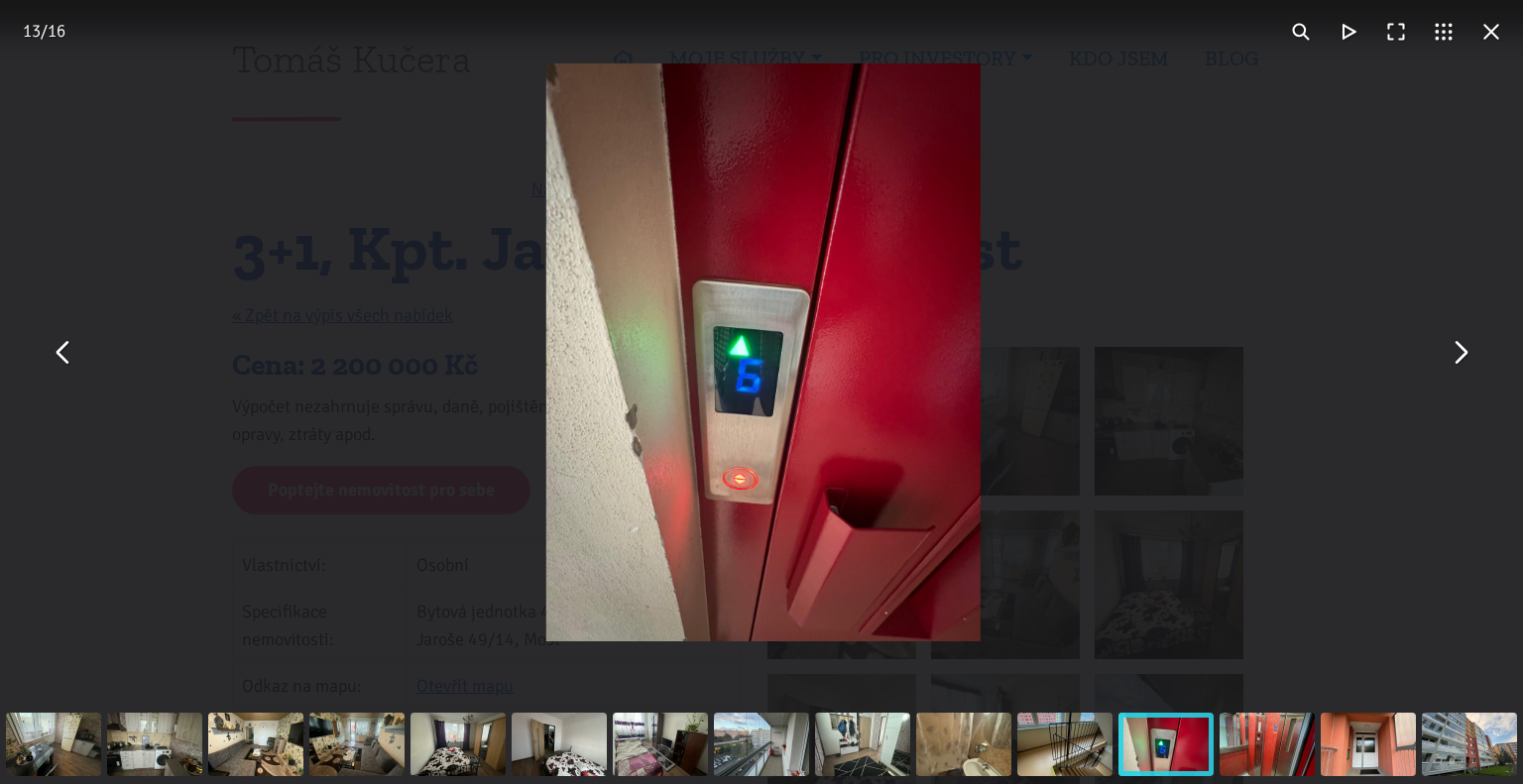 click at bounding box center (1460, 353) 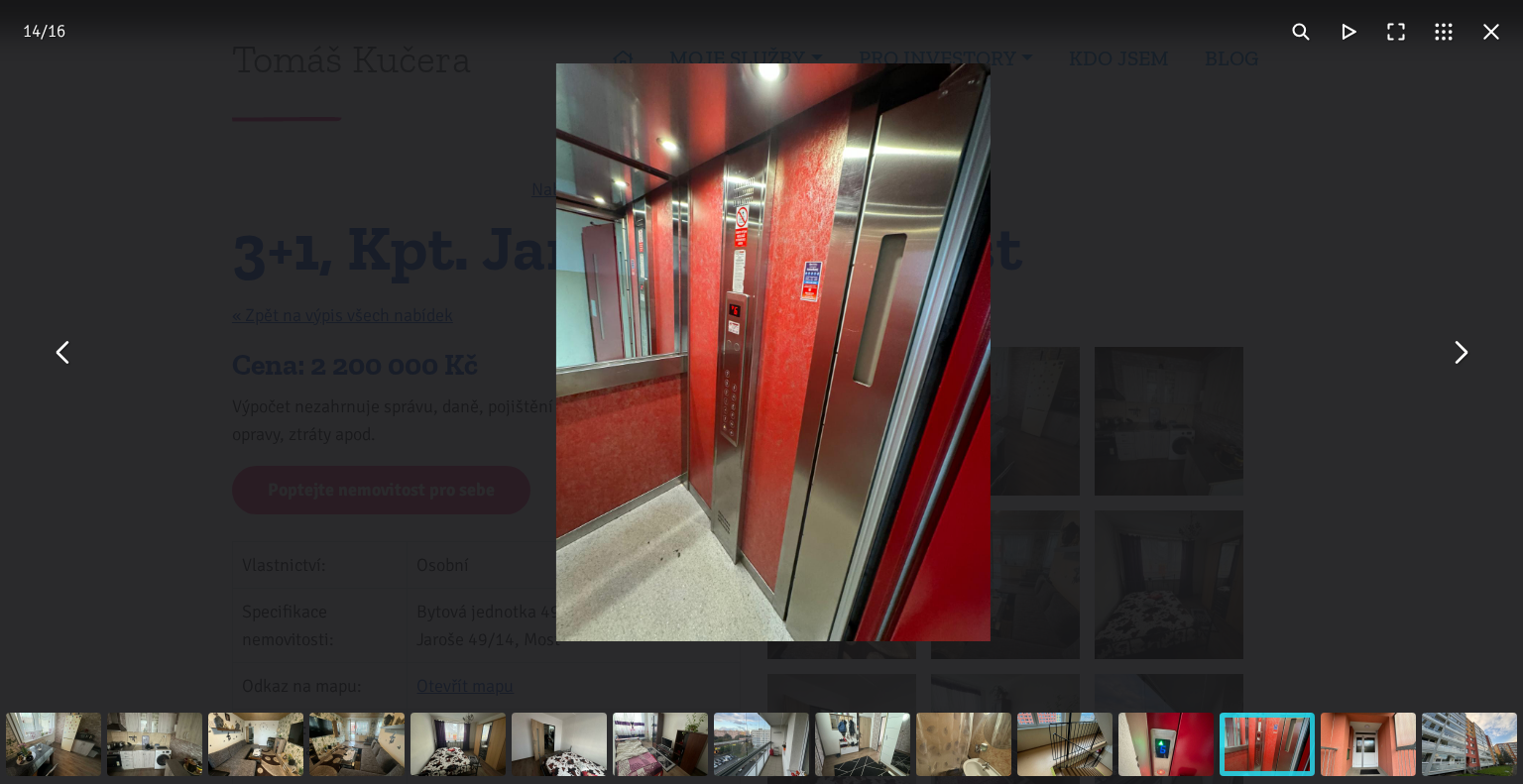 click at bounding box center (1460, 353) 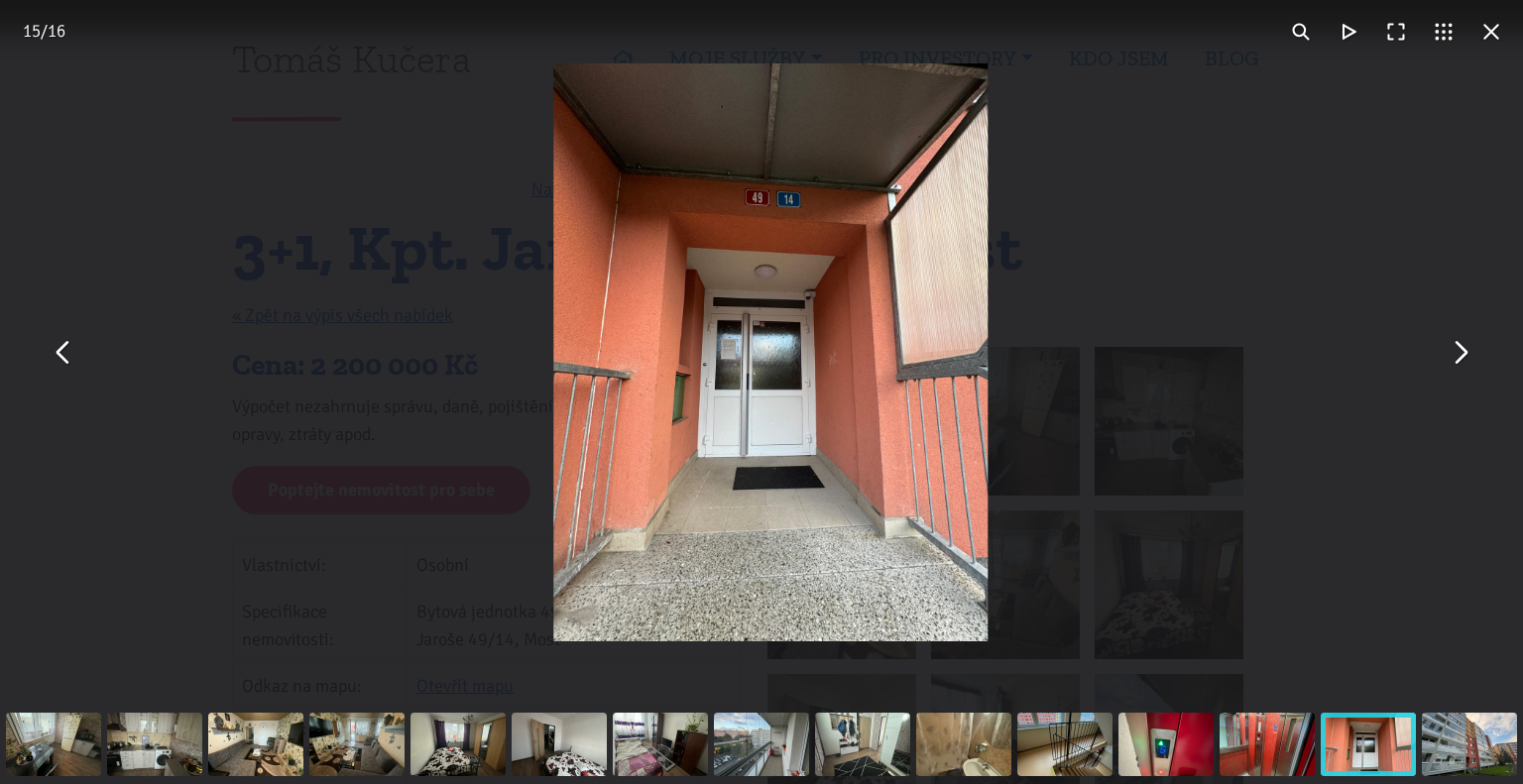 click at bounding box center (1460, 353) 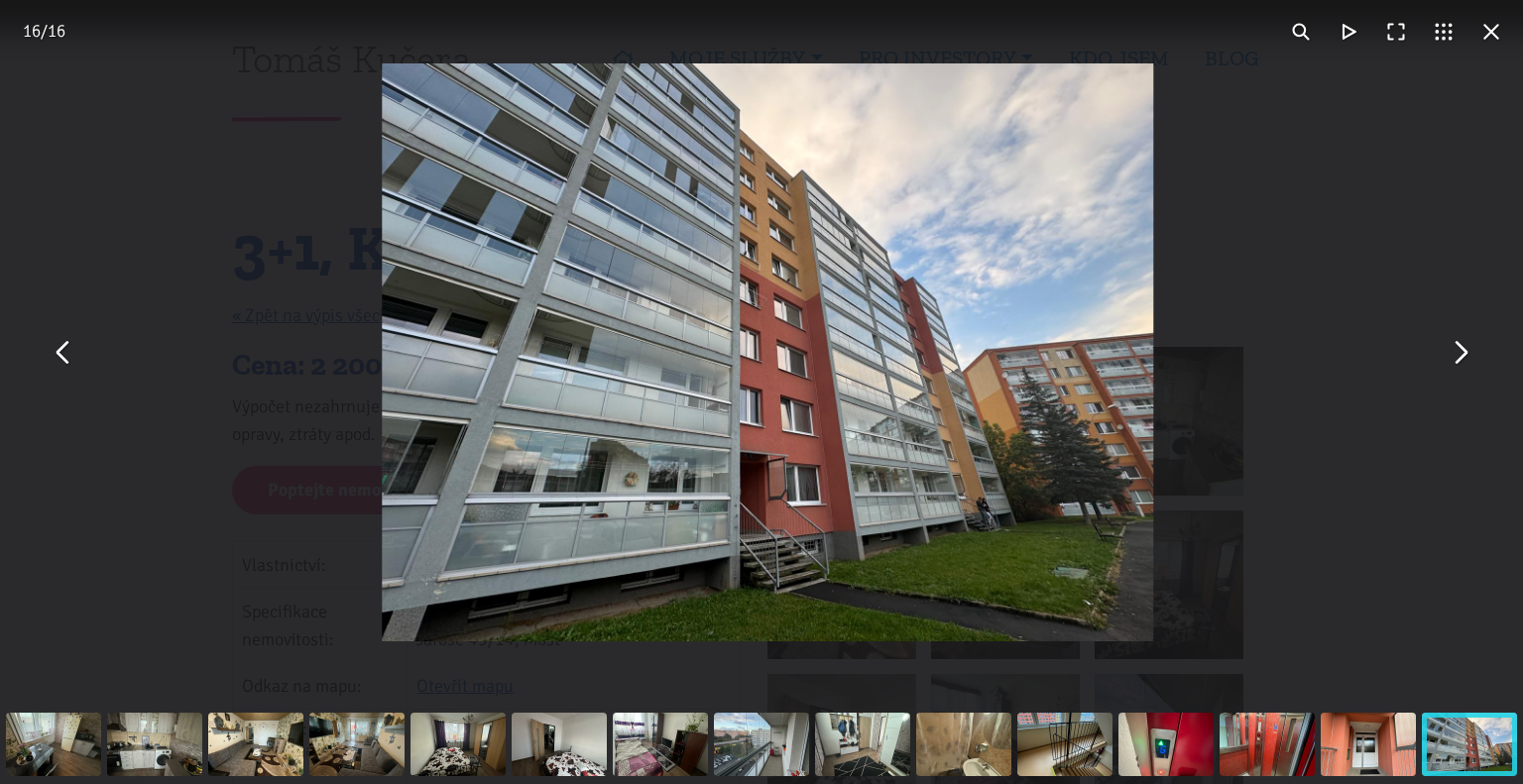 click at bounding box center (1460, 353) 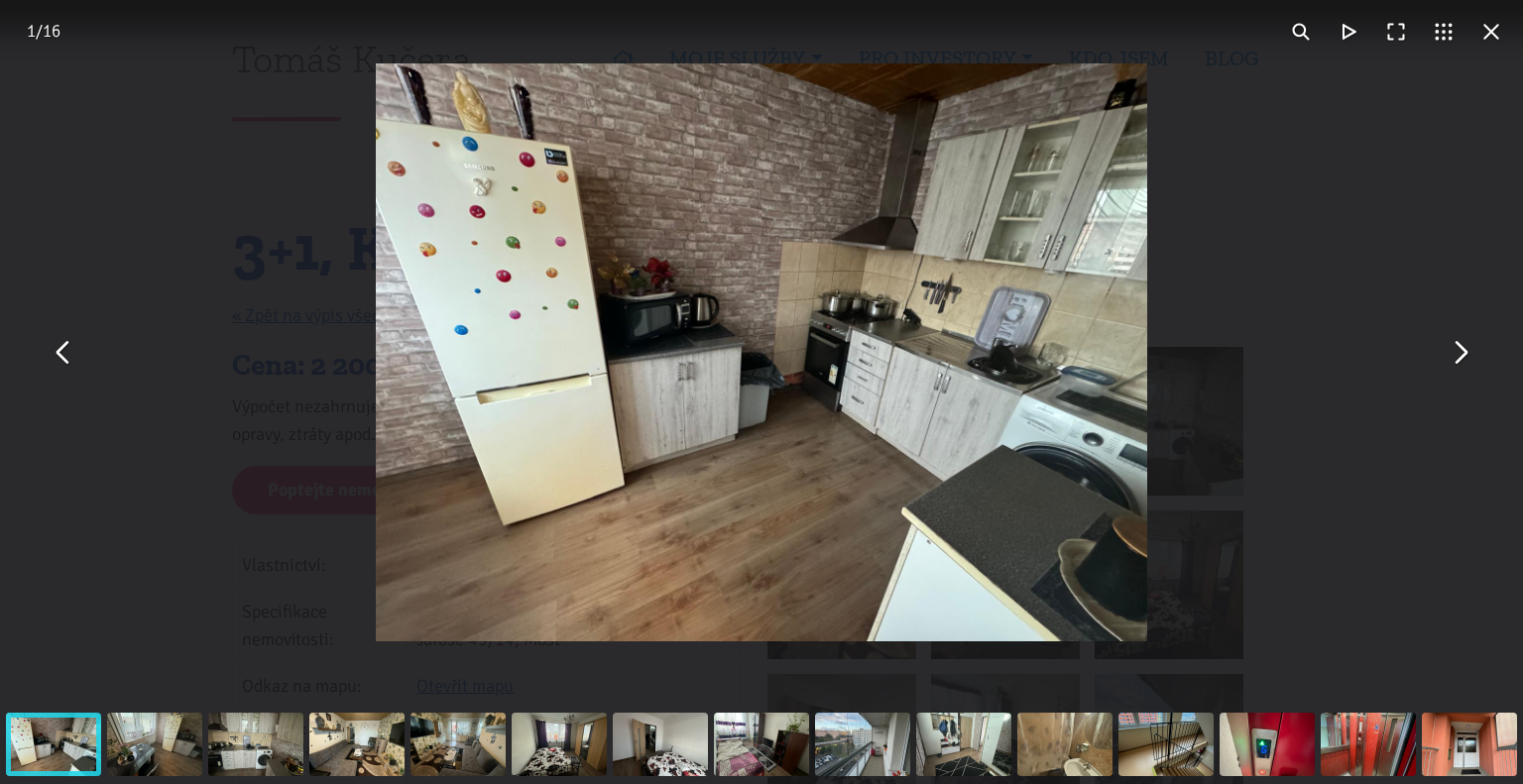 click at bounding box center [1460, 353] 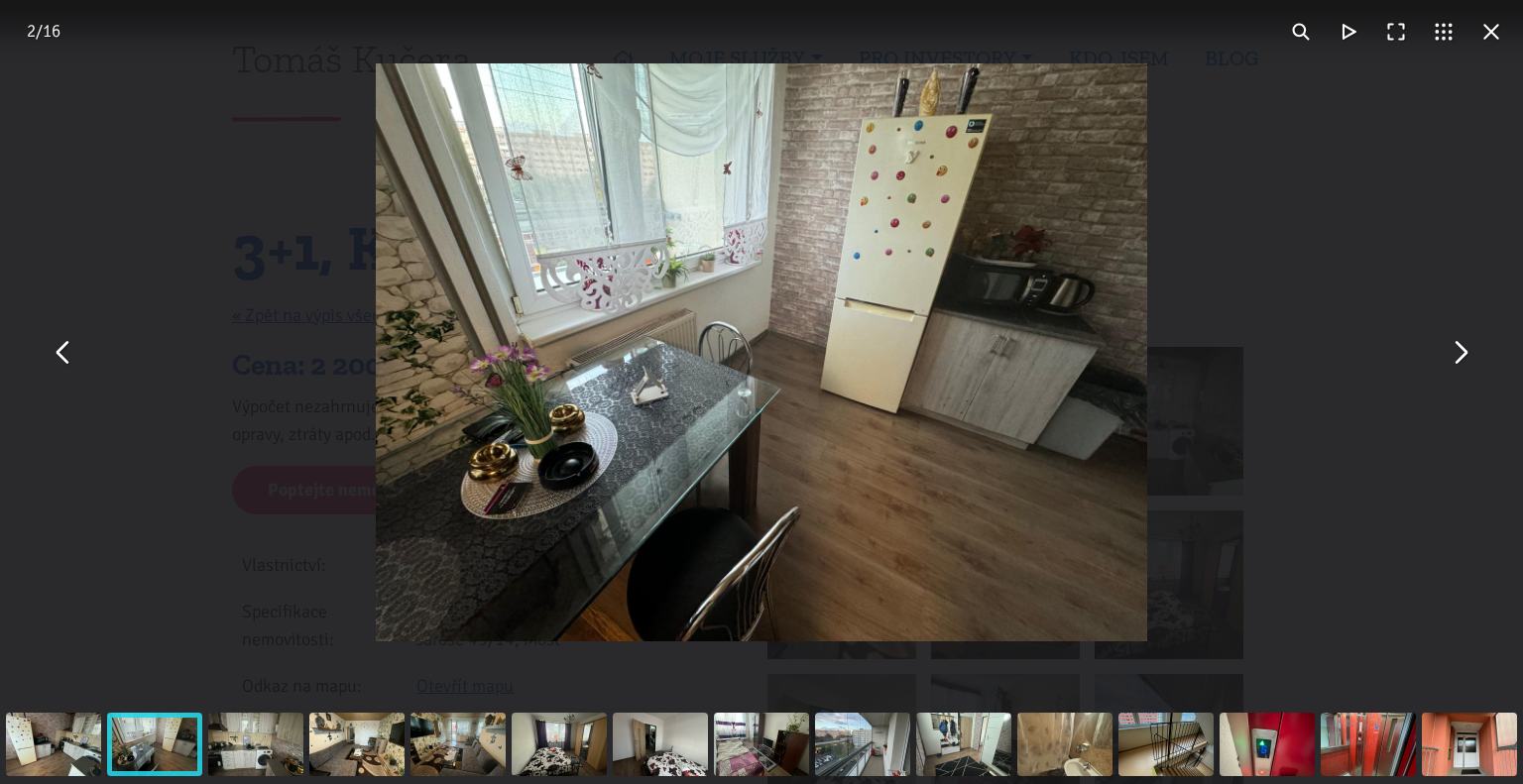 click at bounding box center (1460, 353) 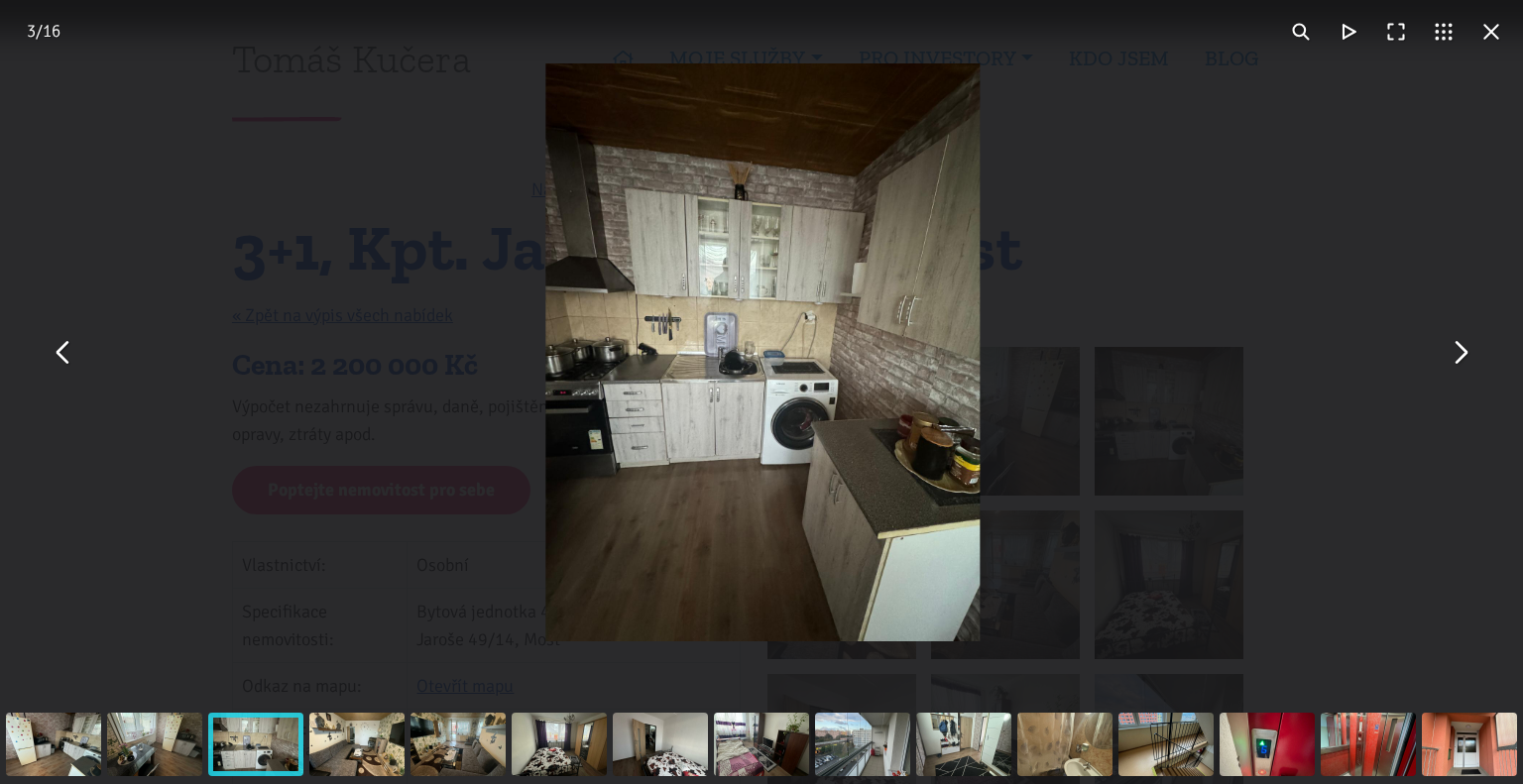 click at bounding box center (1460, 353) 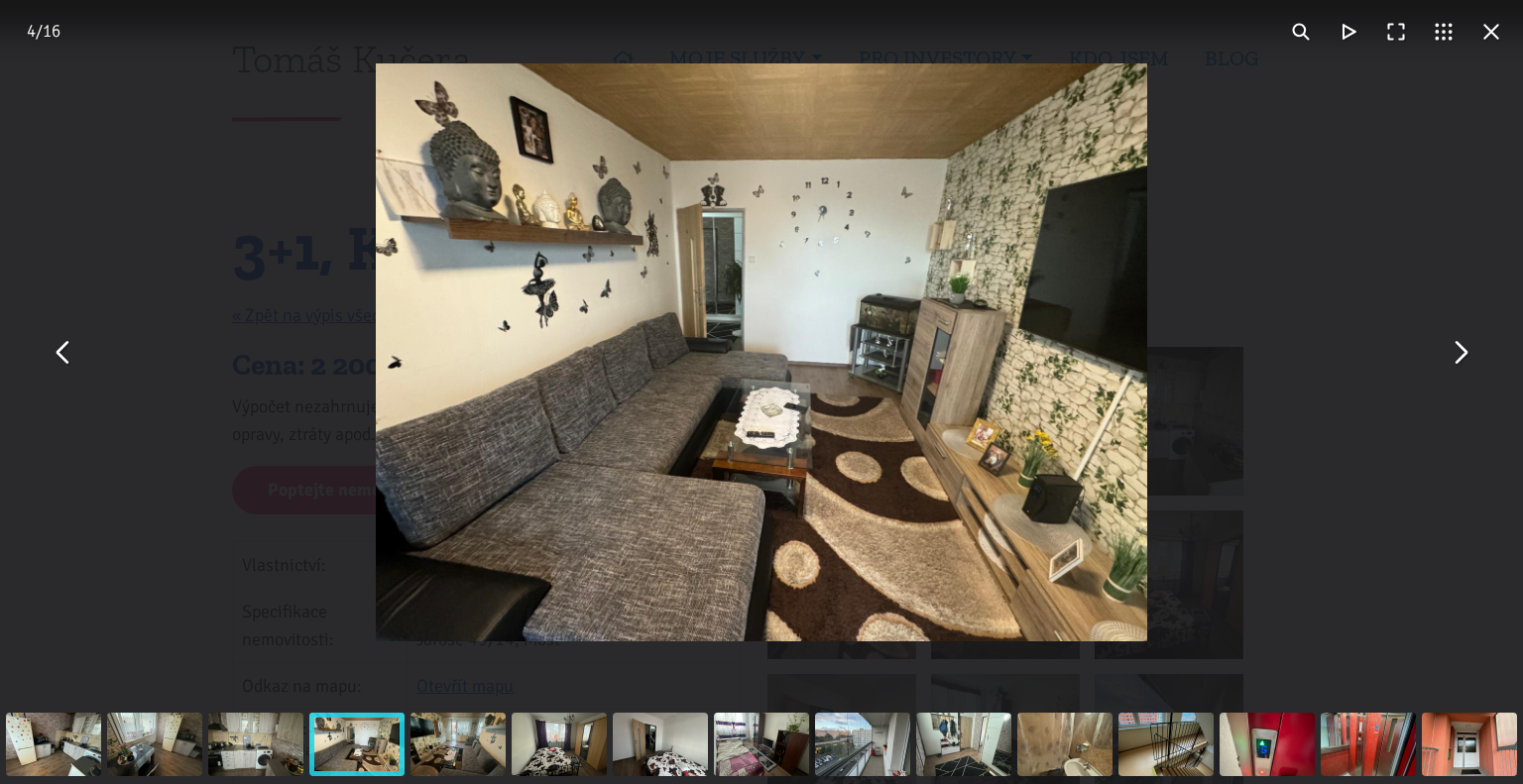 type 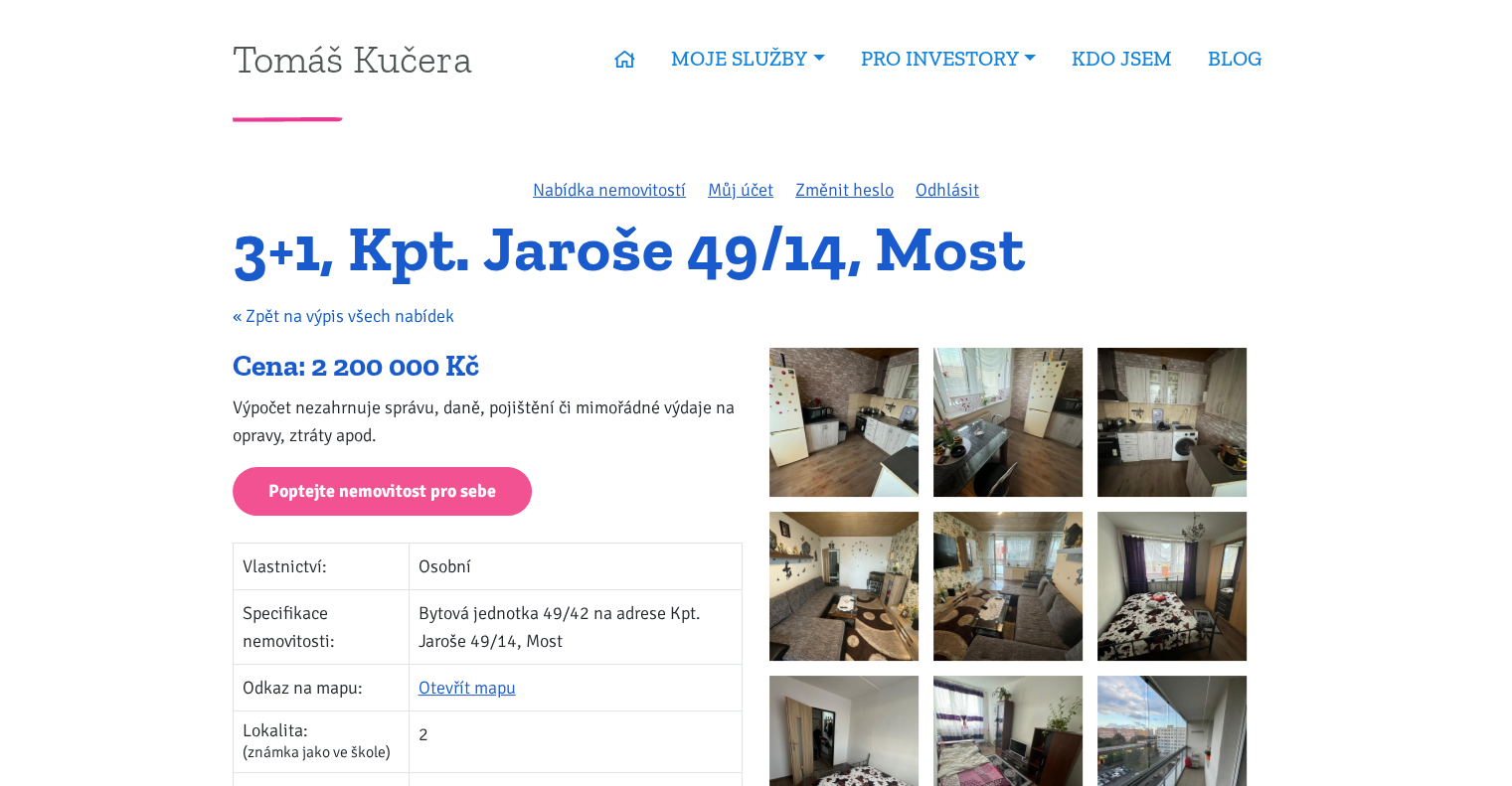 click on "« Zpět na výpis všech nabídek" at bounding box center [343, 316] 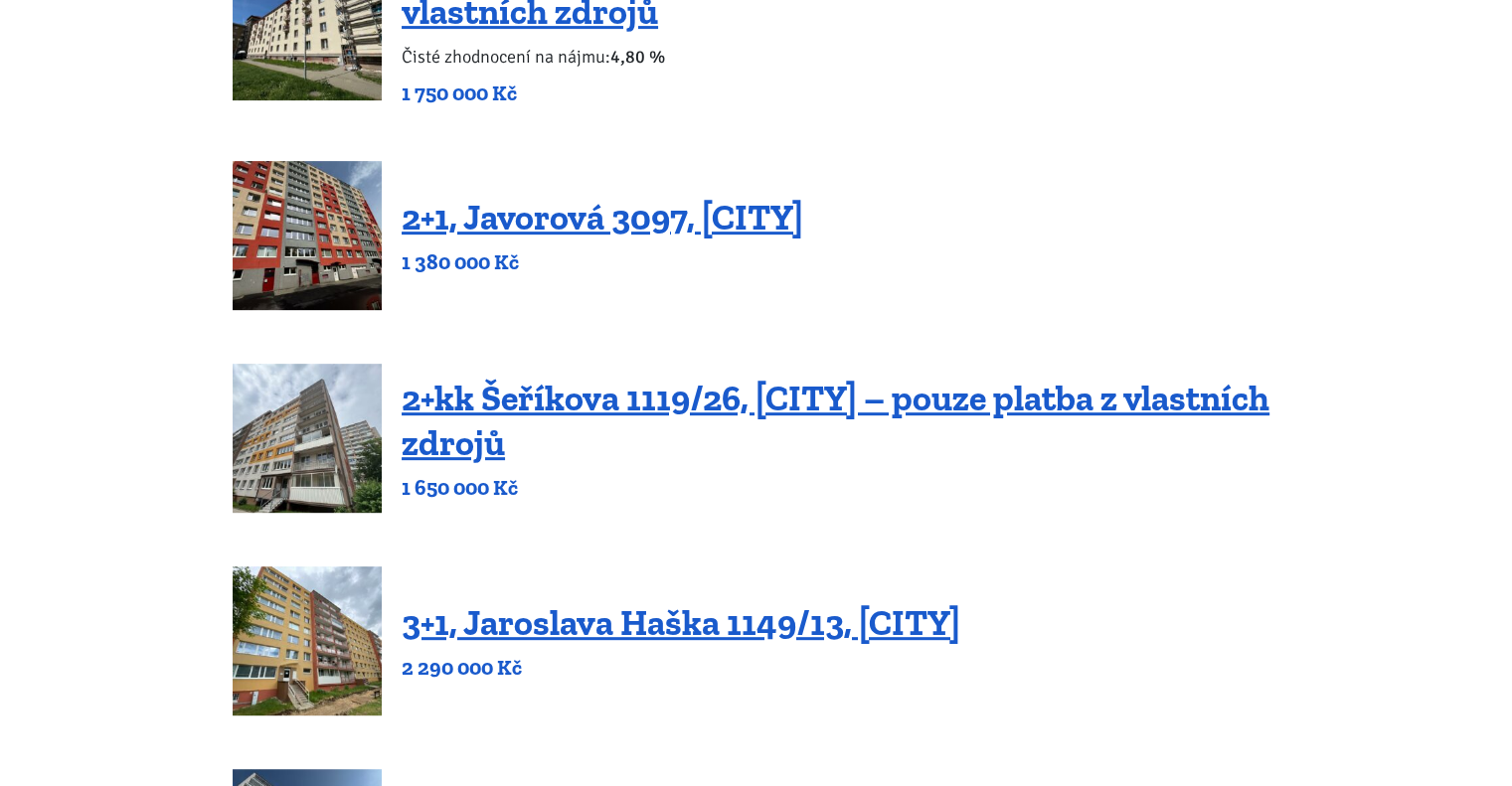 scroll, scrollTop: 787, scrollLeft: 0, axis: vertical 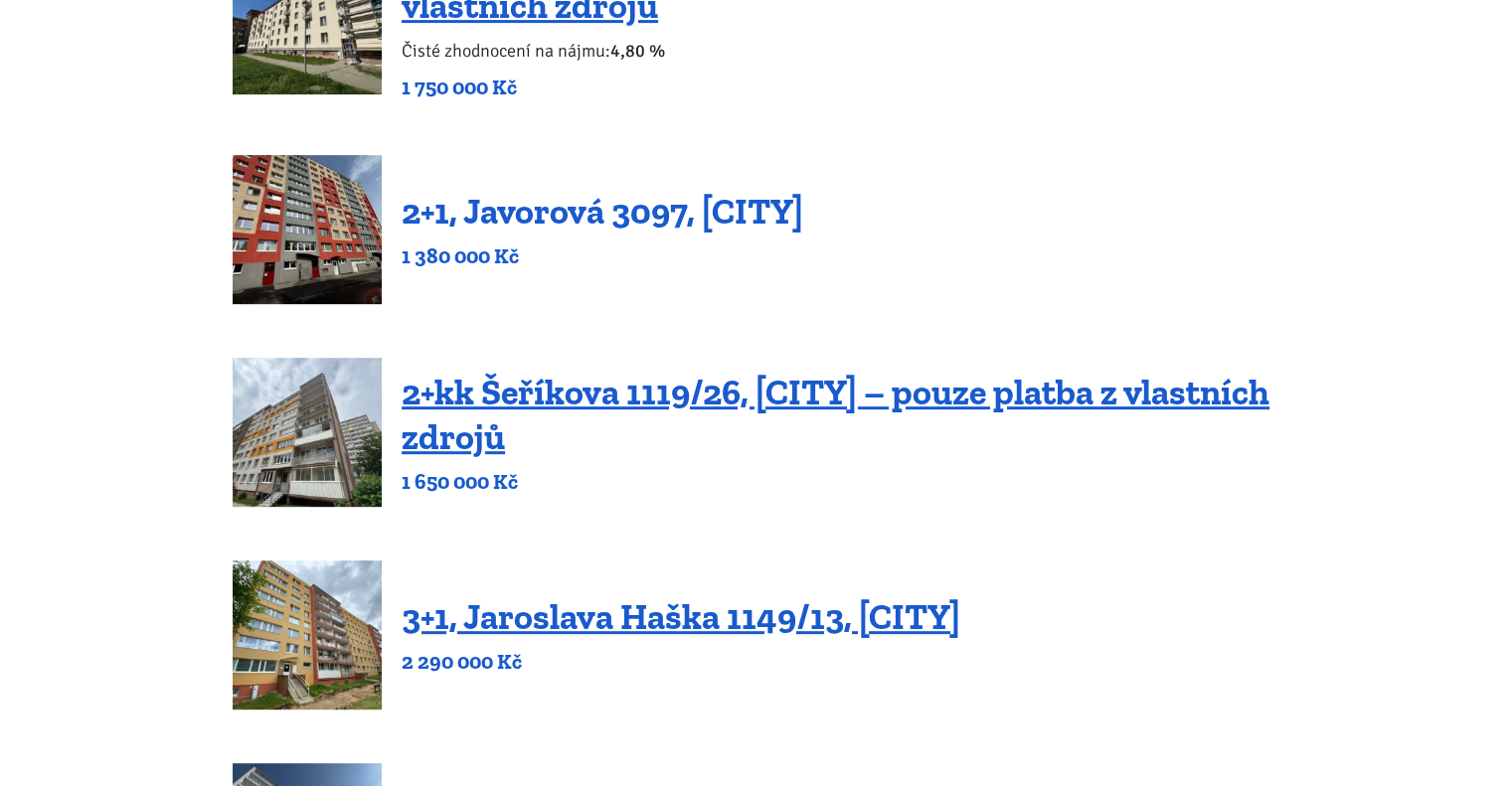 click on "2+1, Javorová 3097, [CITY]" at bounding box center [602, 211] 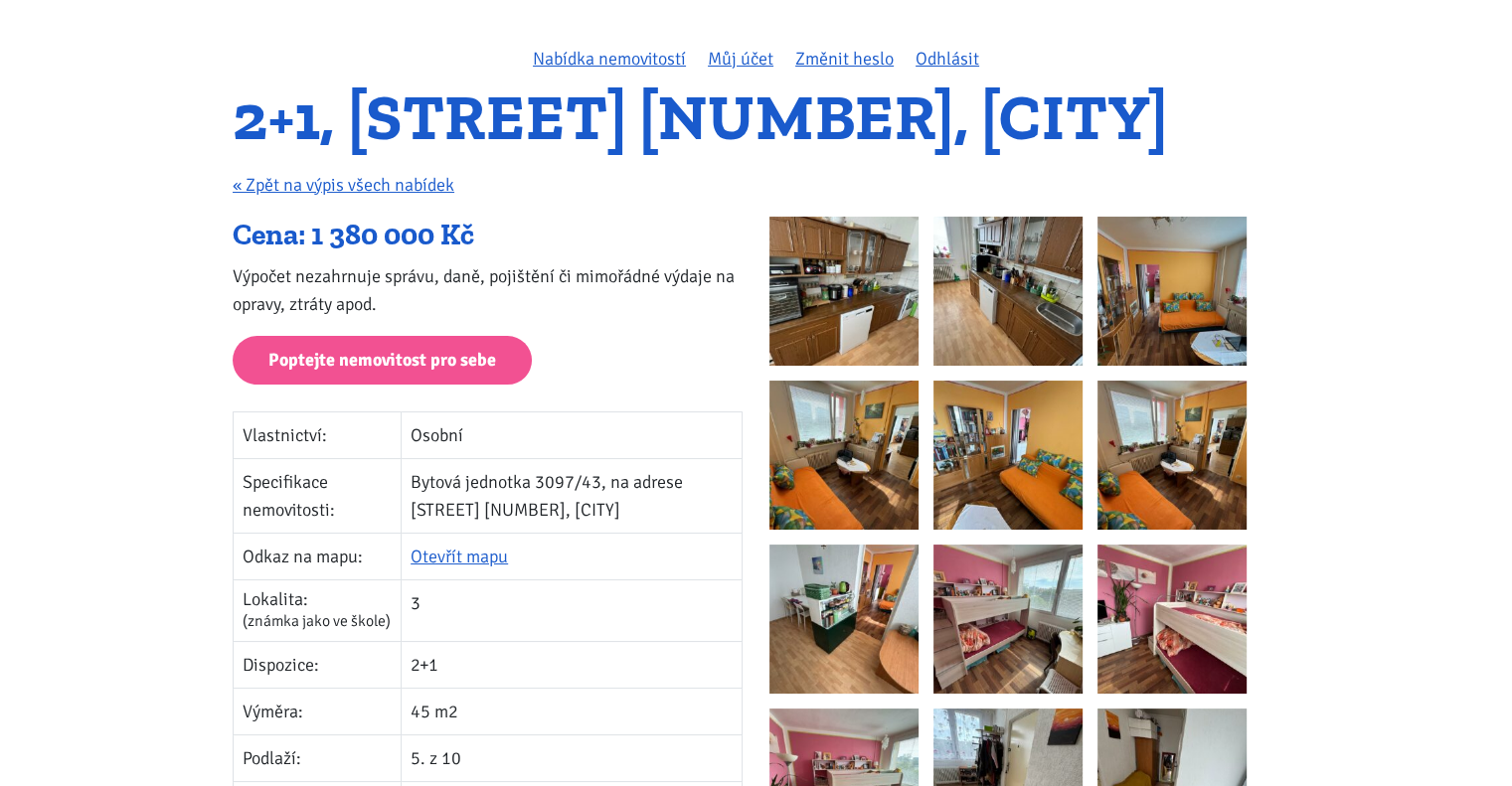 scroll, scrollTop: 131, scrollLeft: 0, axis: vertical 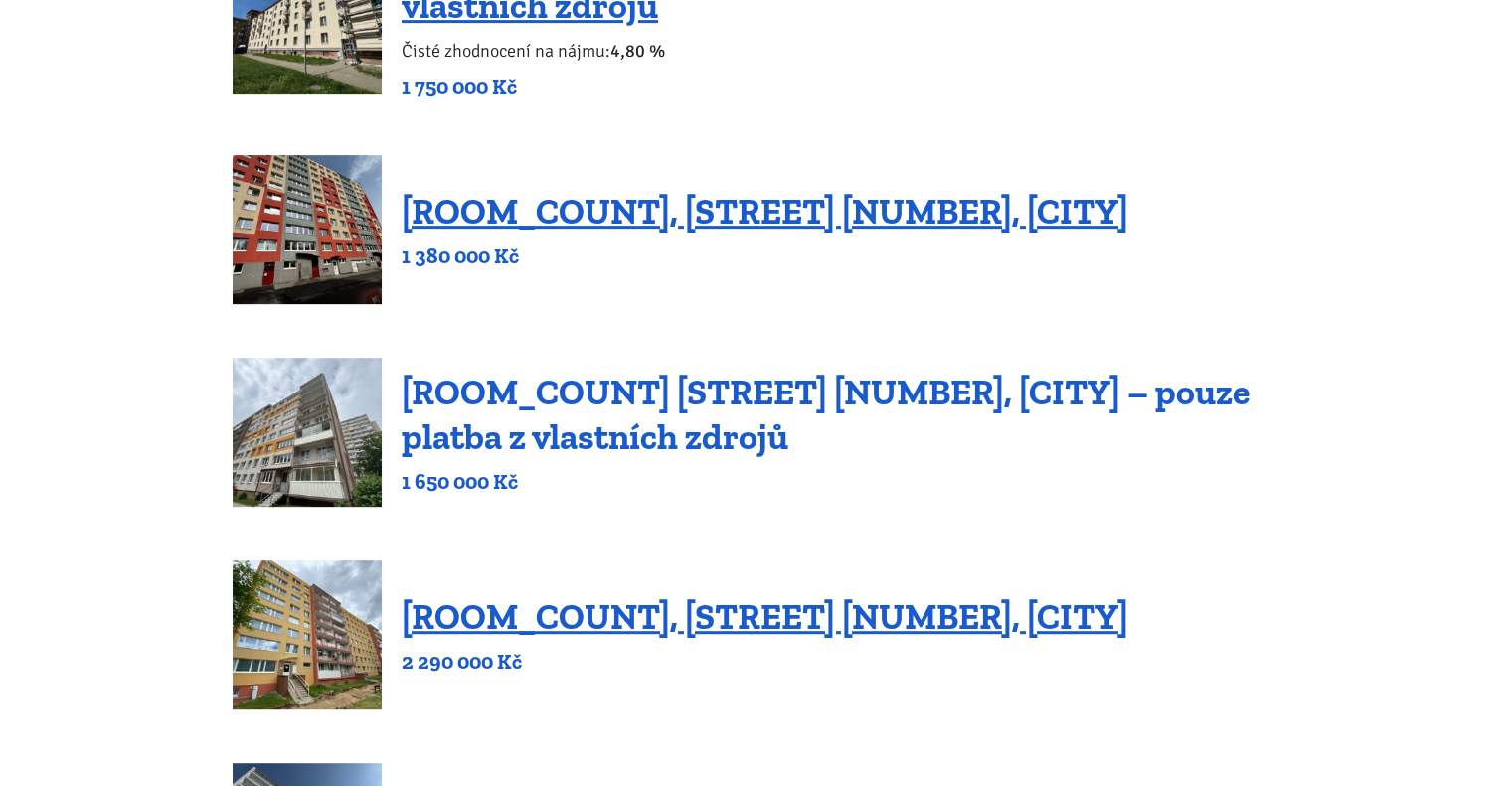 click on "2+kk [STREET] [NUMBER]/[NUMBER], [CITY] – pouze platba z vlastních zdrojů" at bounding box center (825, 414) 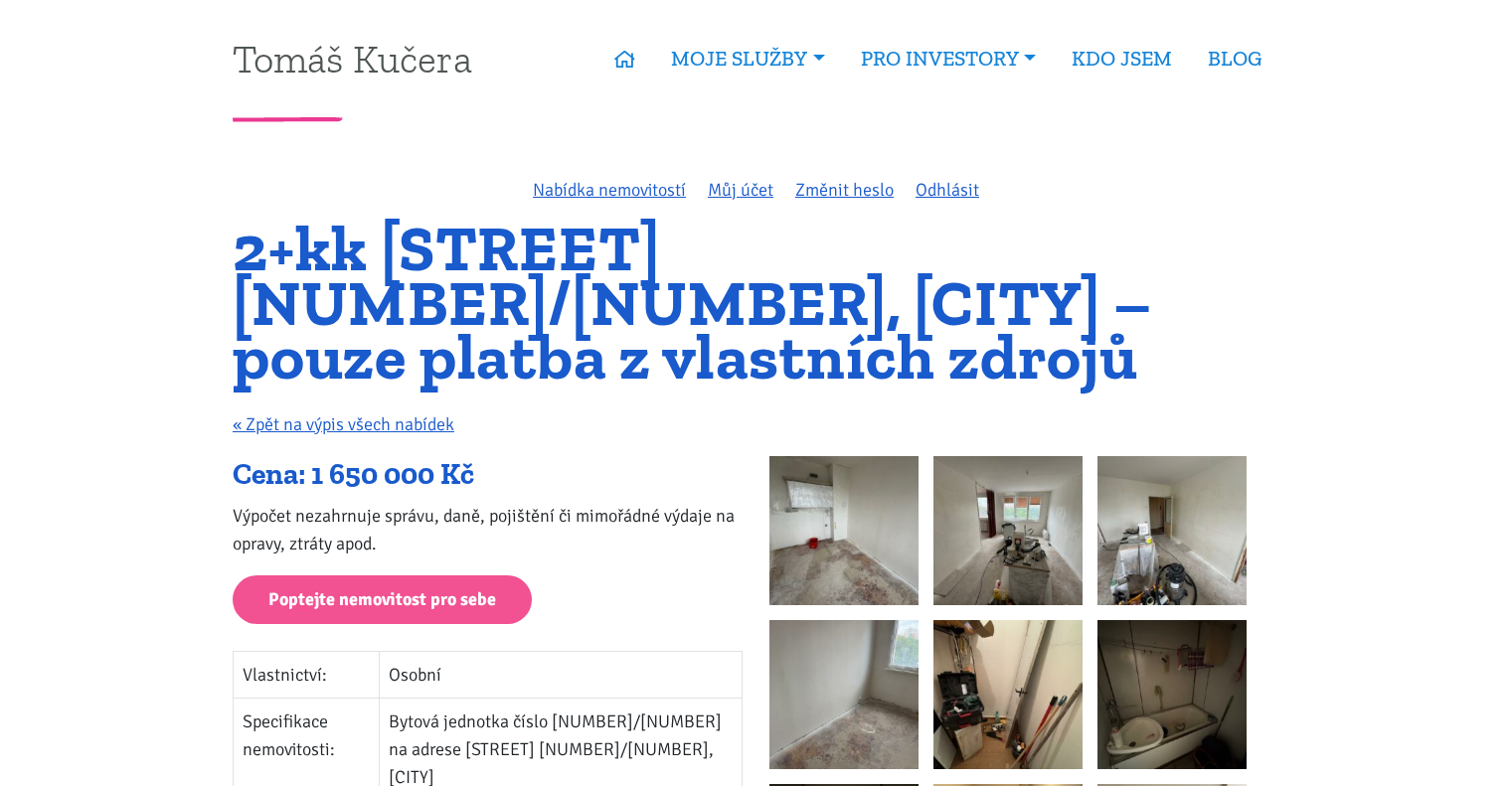 scroll, scrollTop: 0, scrollLeft: 0, axis: both 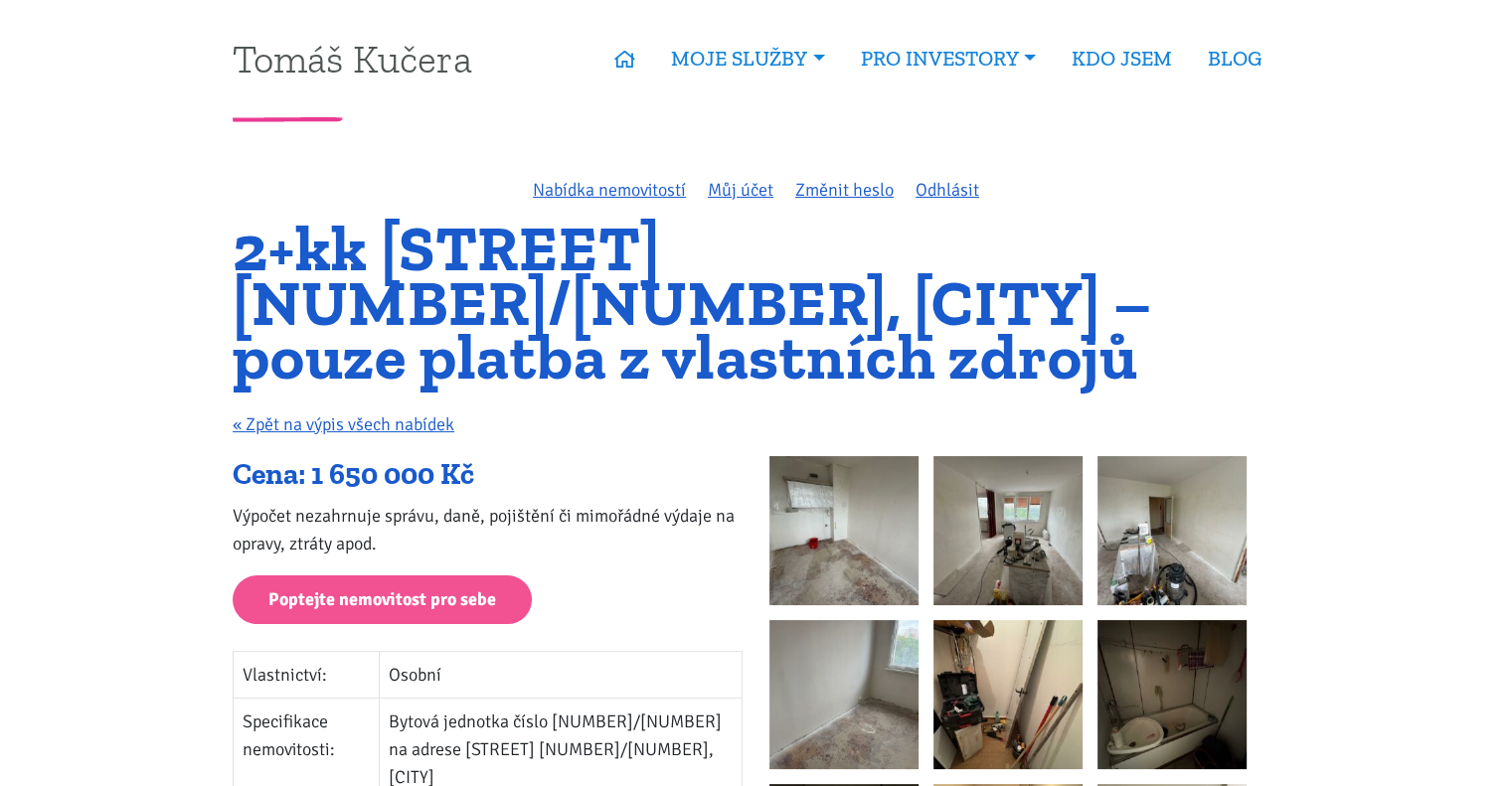 click on "Otevřít mapu" at bounding box center [437, 824] 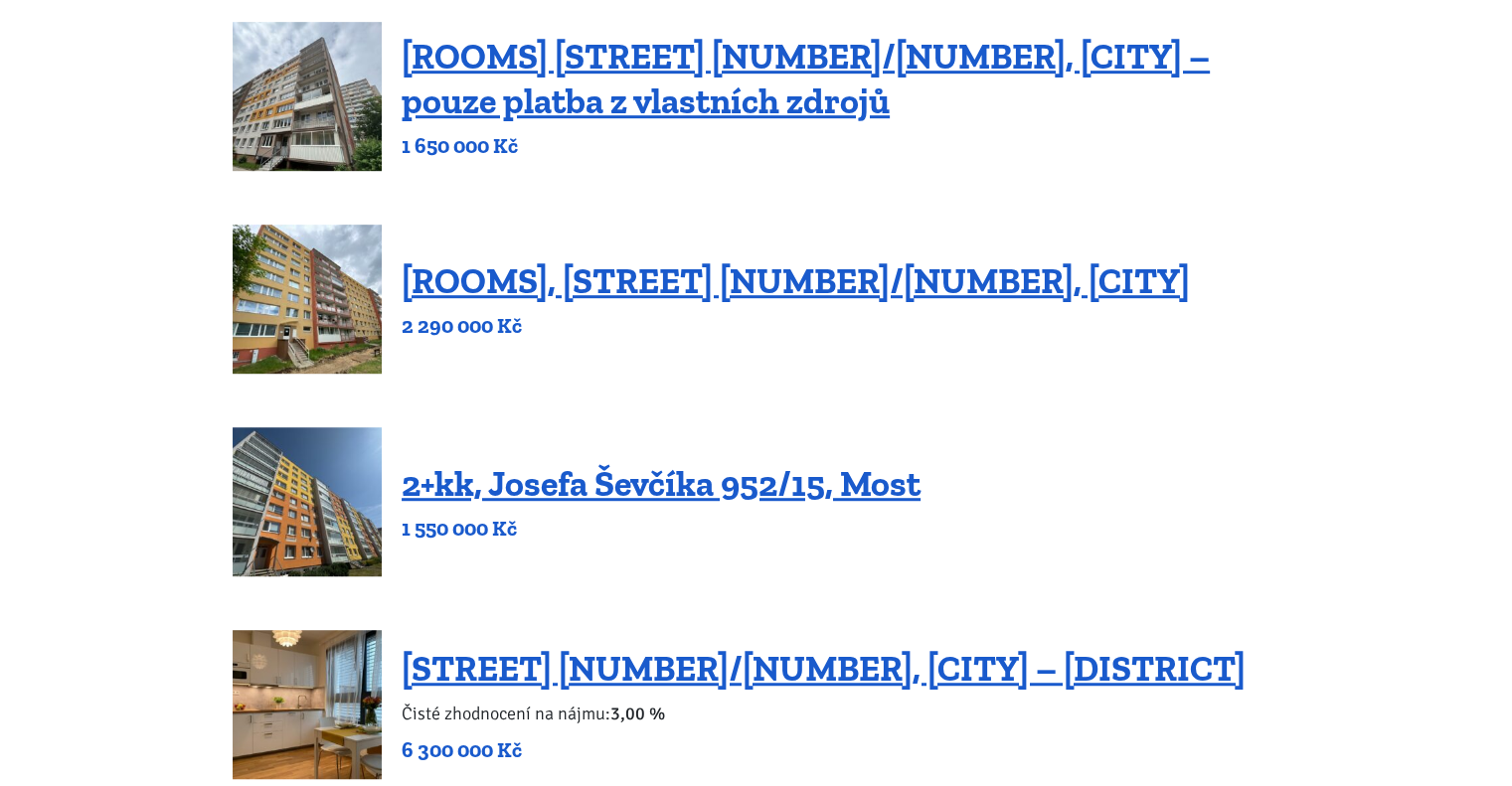 scroll, scrollTop: 1129, scrollLeft: 0, axis: vertical 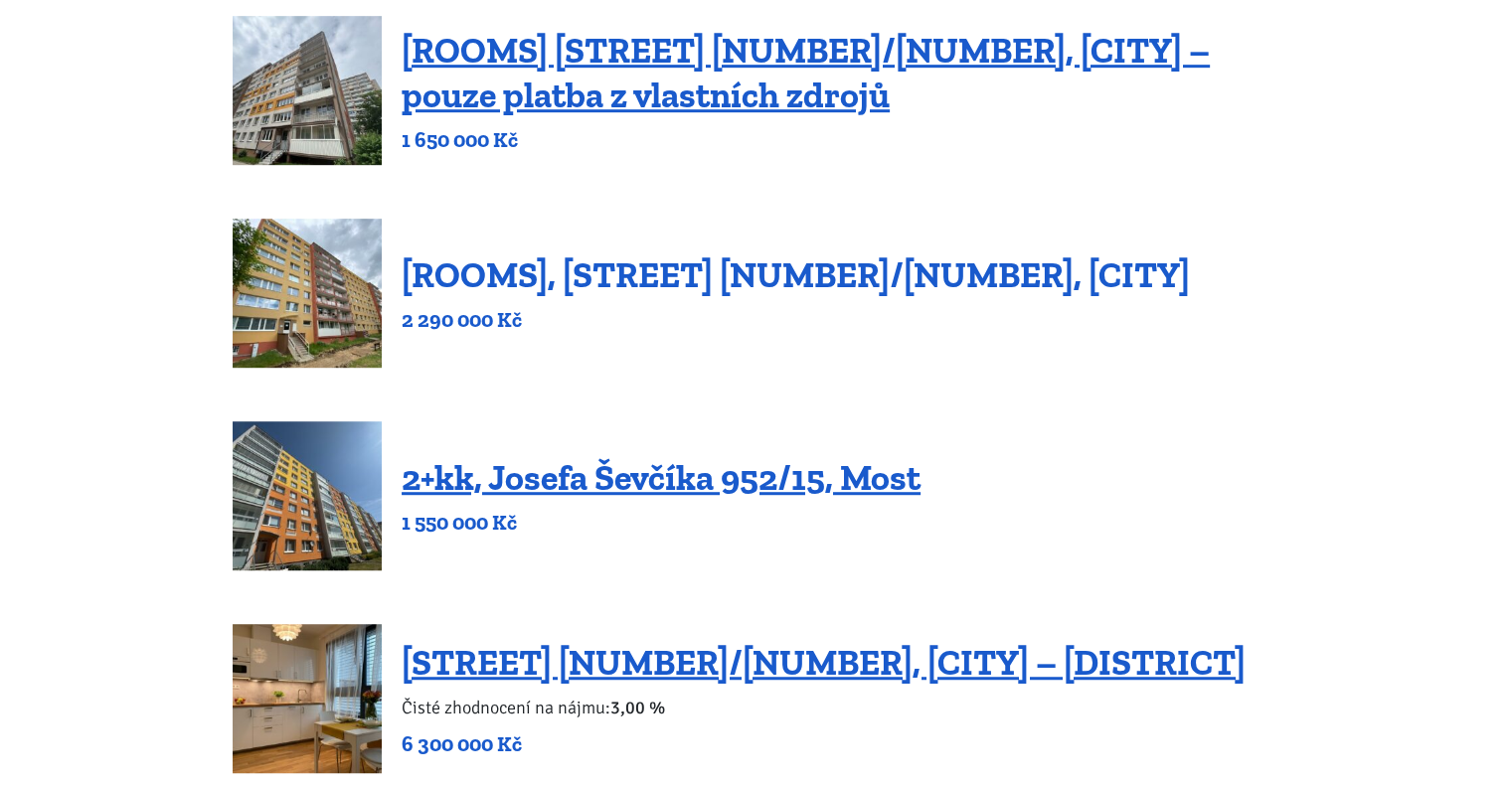 click on "[ROOMS], [STREET] [NUMBER]/[NUMBER], [CITY]" at bounding box center [795, 274] 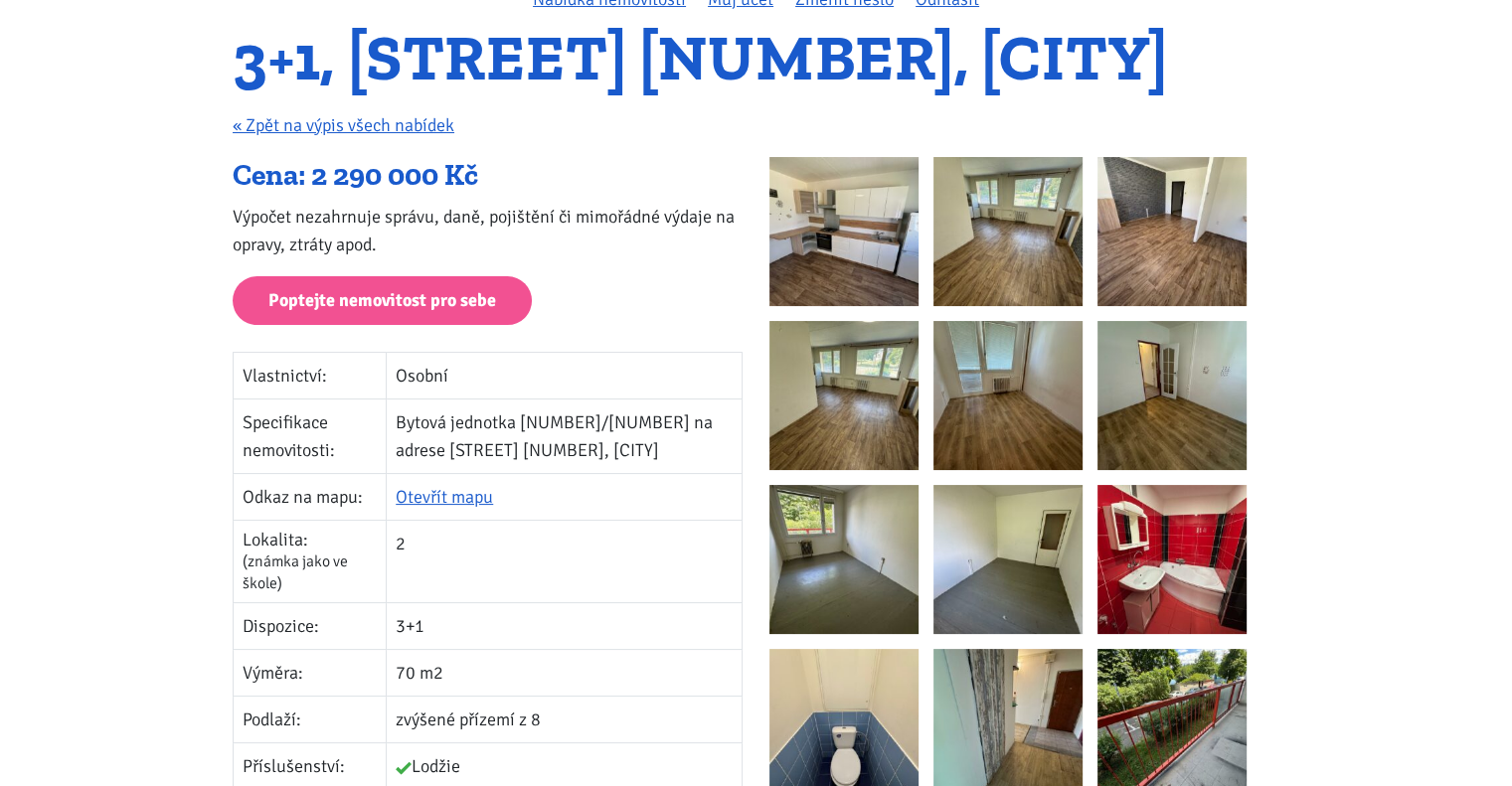 scroll, scrollTop: 197, scrollLeft: 0, axis: vertical 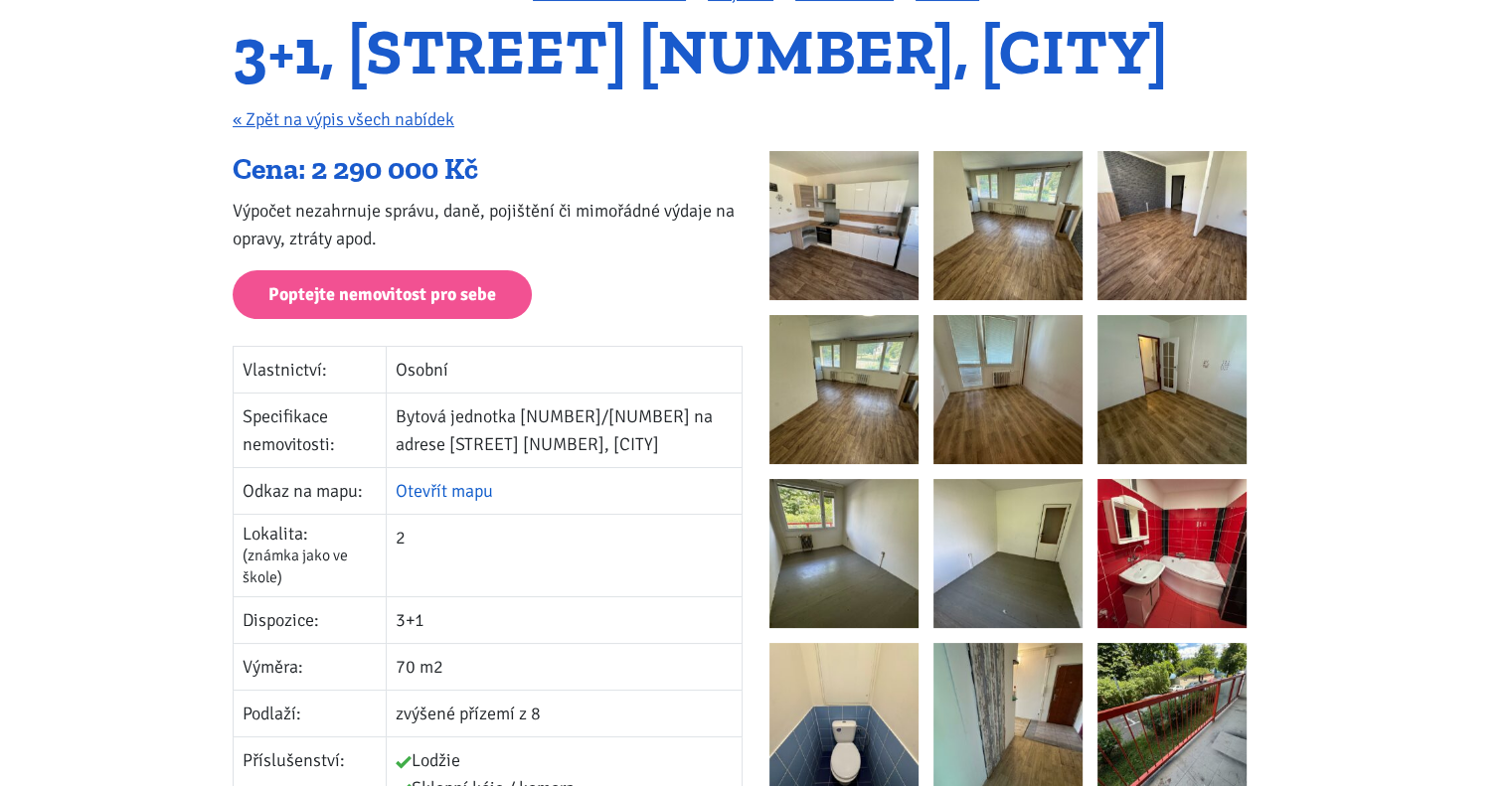 click on "Otevřít mapu" at bounding box center [444, 491] 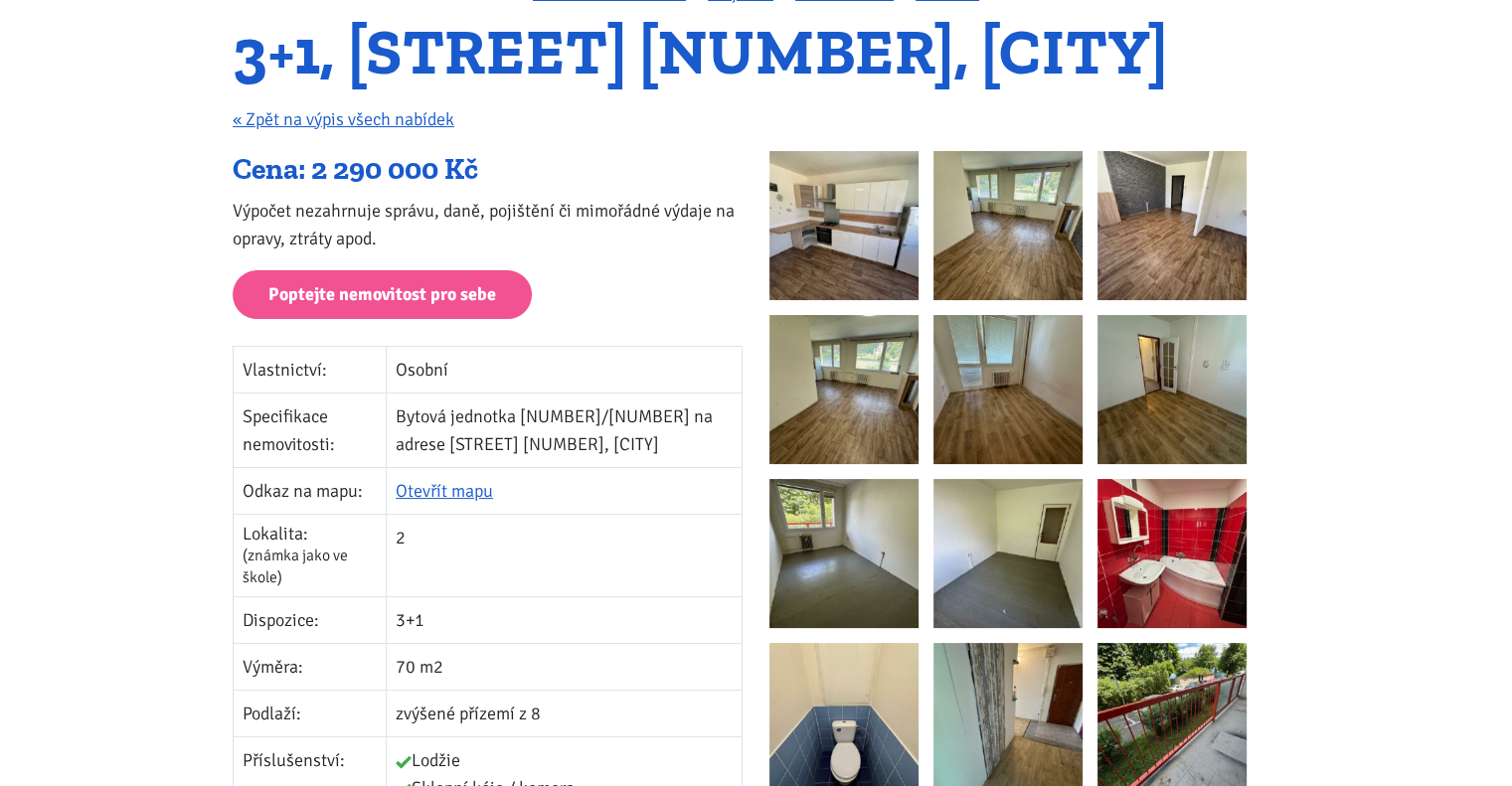 click at bounding box center (1172, 553) 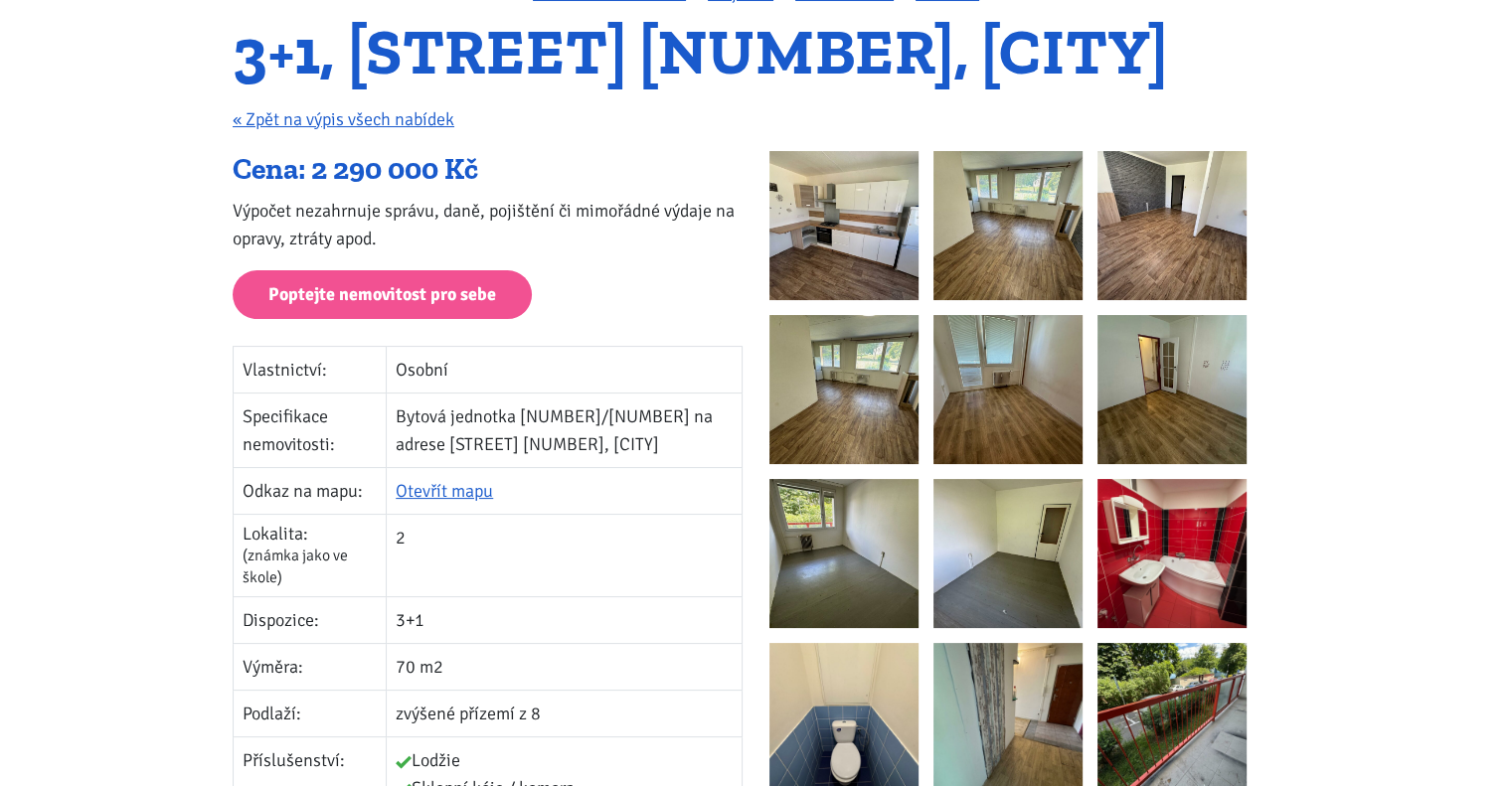 click at bounding box center (844, 226) 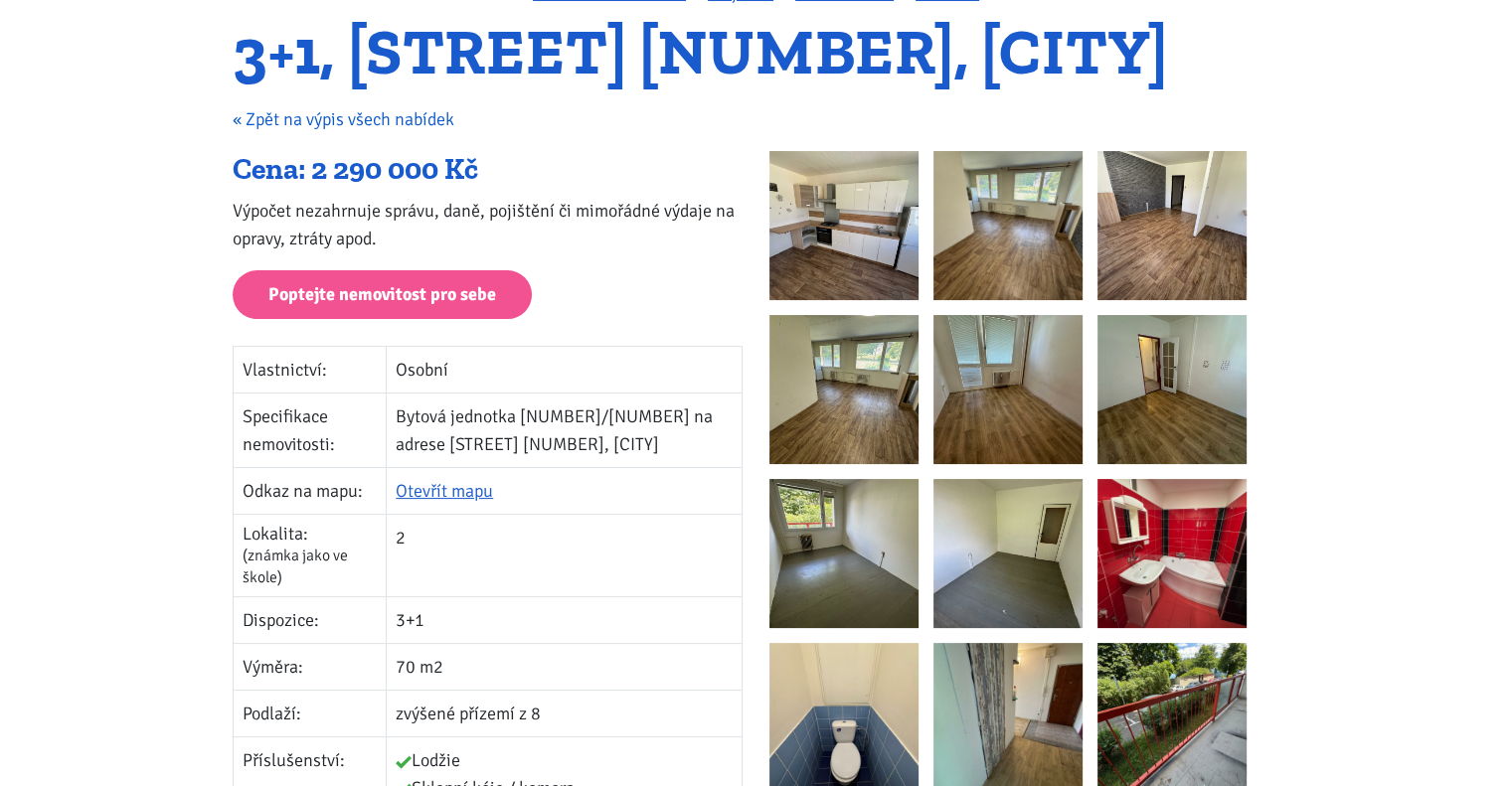 click on "« Zpět na výpis všech nabídek" at bounding box center (343, 119) 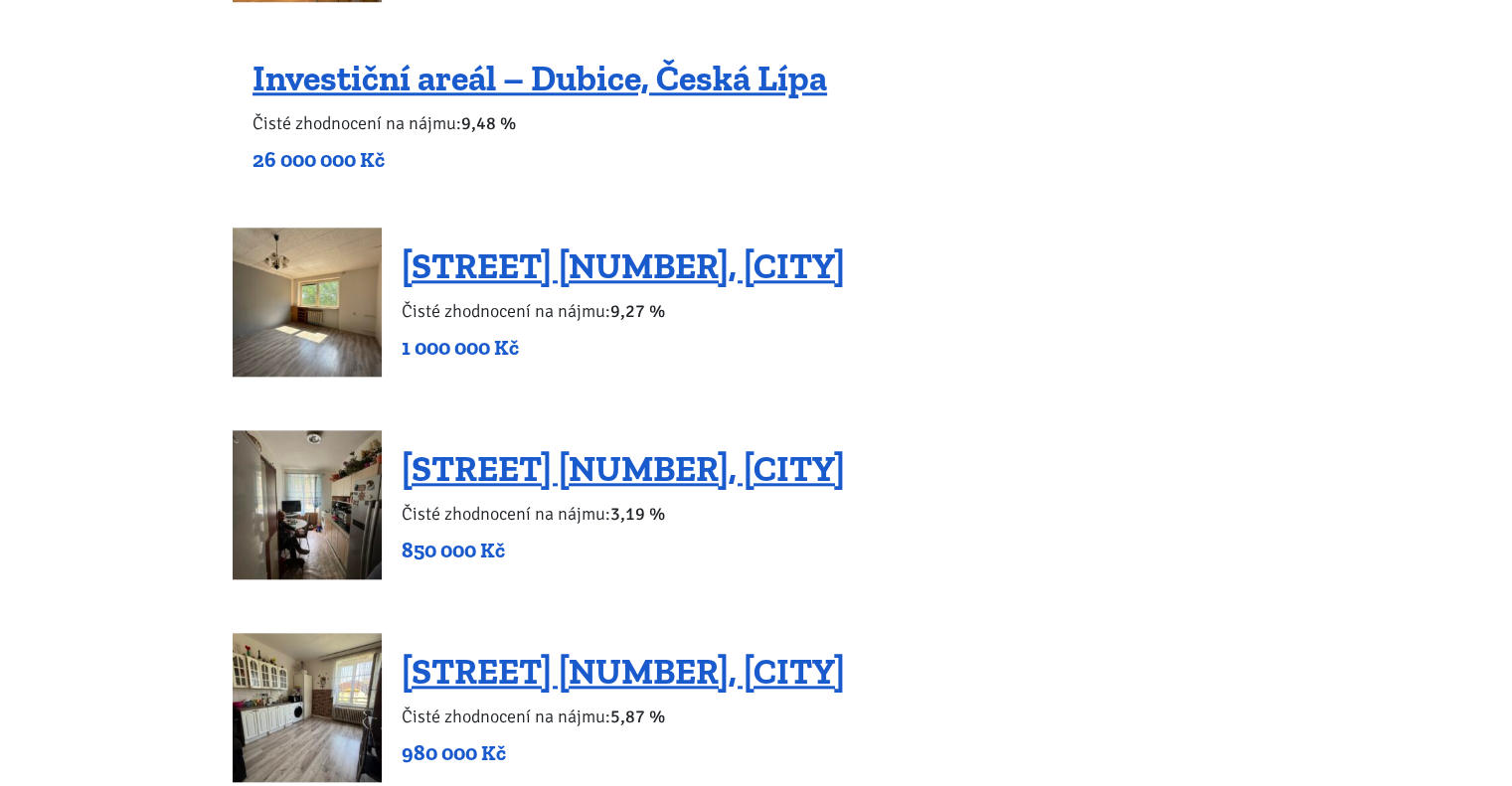 scroll, scrollTop: 1900, scrollLeft: 0, axis: vertical 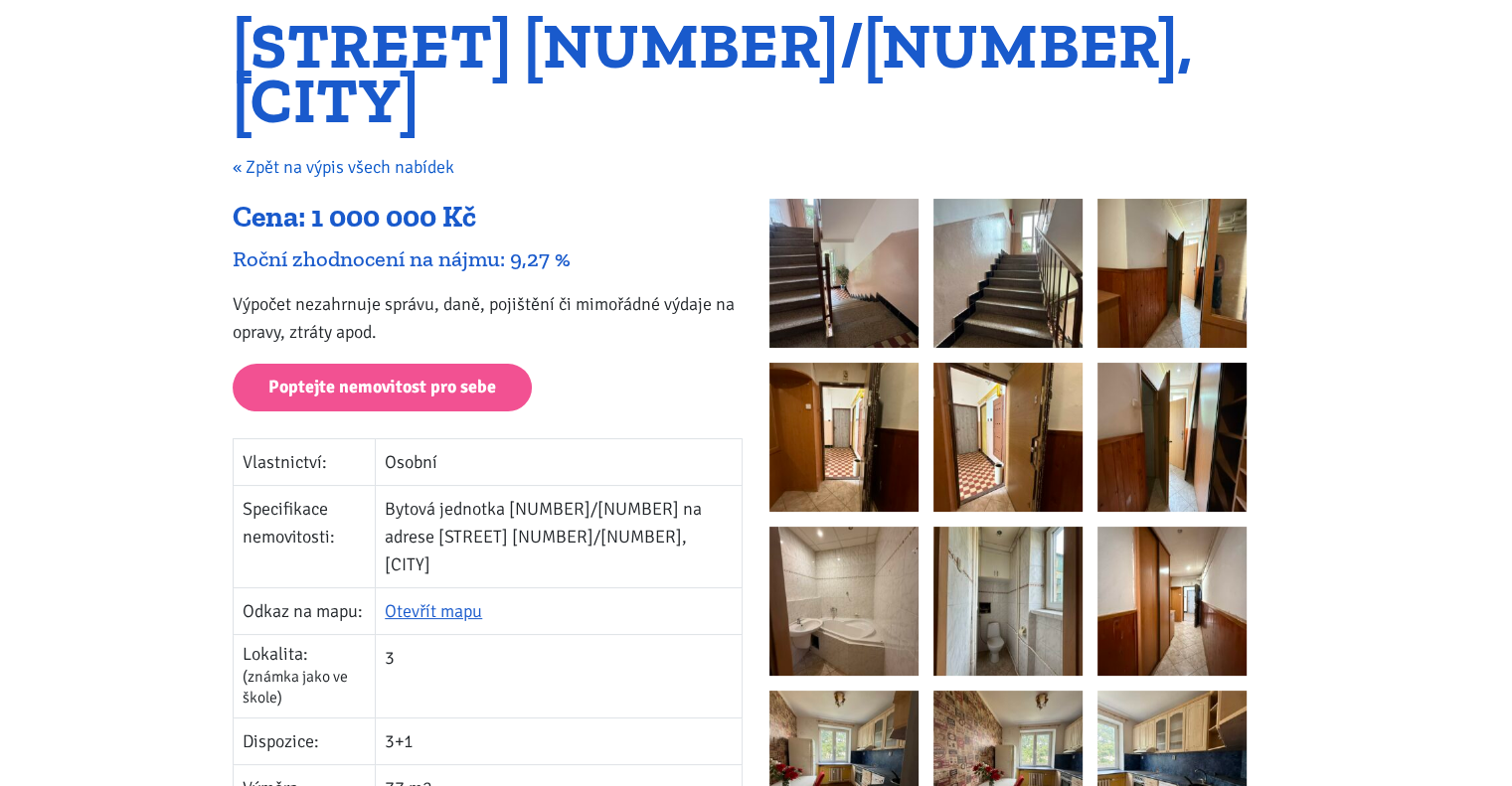 click on "« Zpět na výpis všech nabídek" at bounding box center (343, 167) 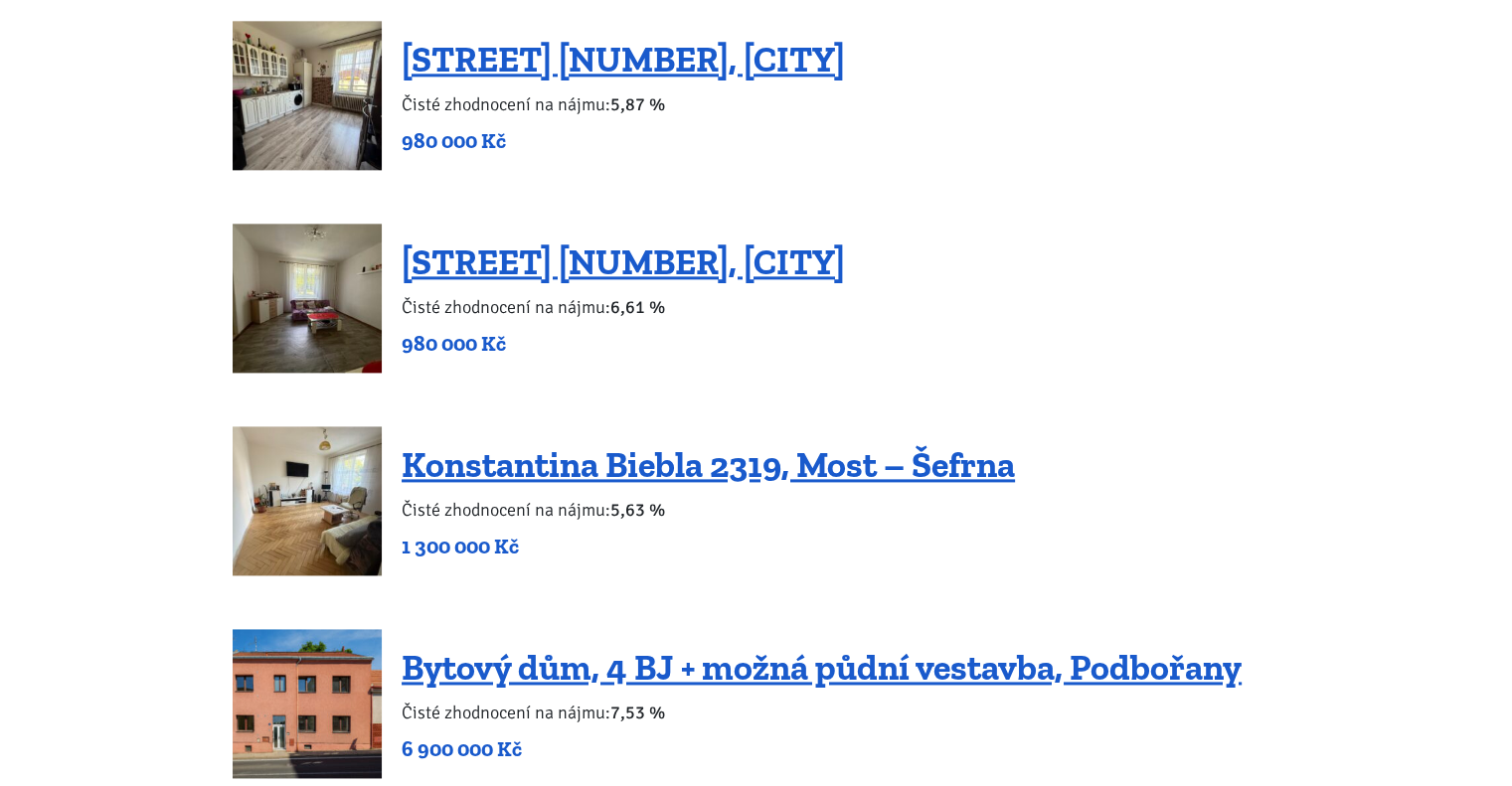 scroll, scrollTop: 2514, scrollLeft: 0, axis: vertical 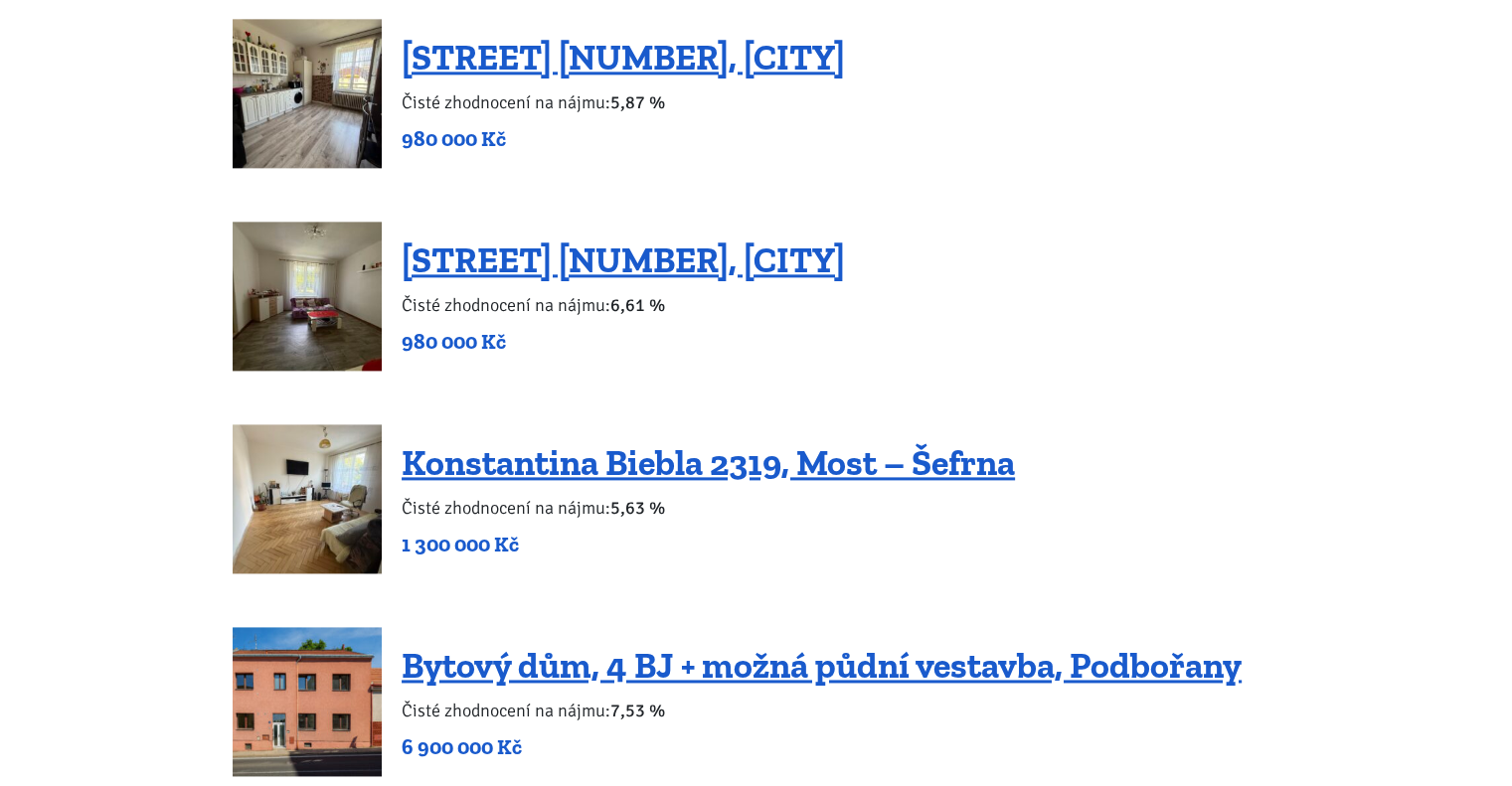 click at bounding box center (307, 296) 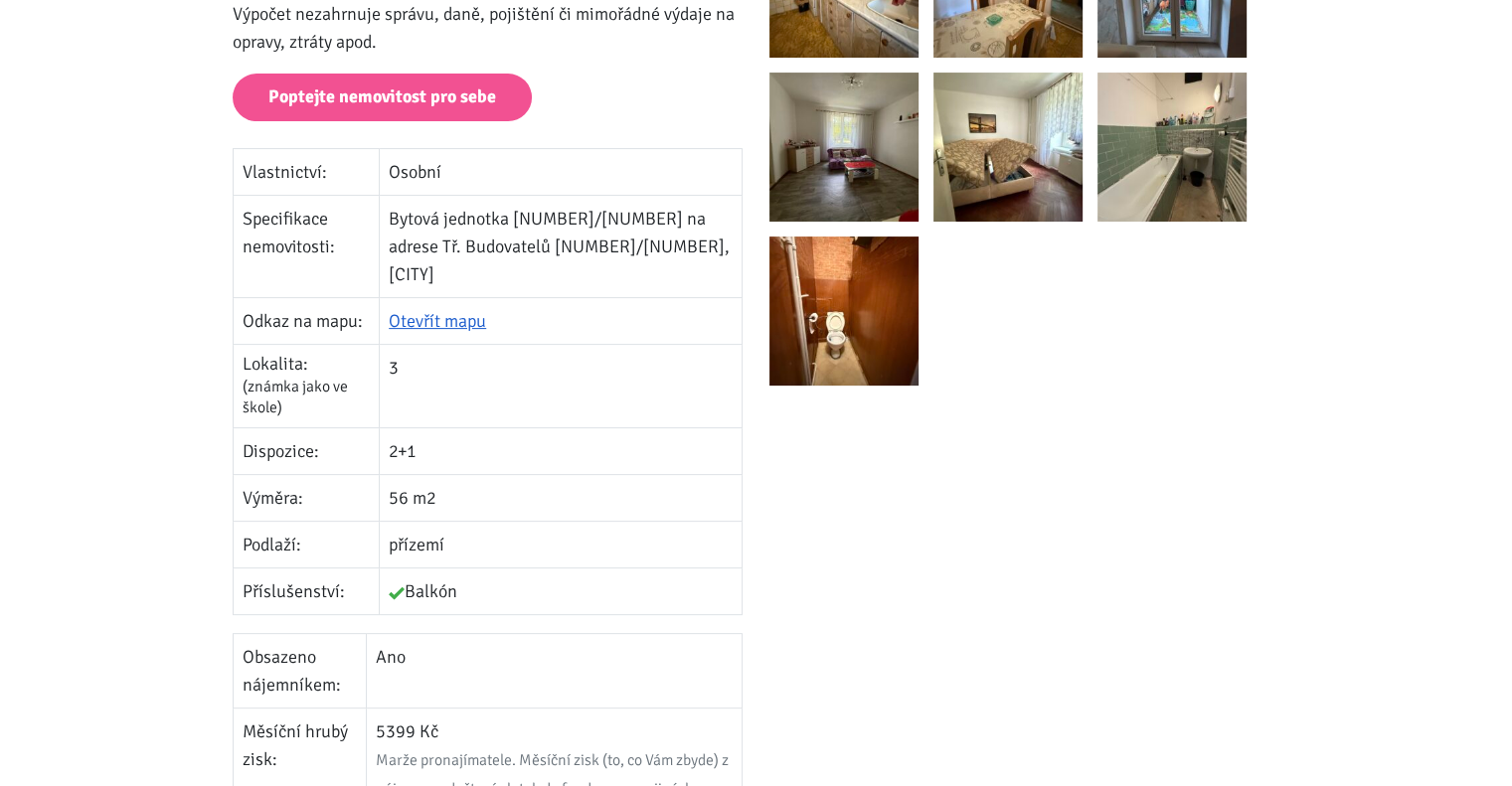 scroll, scrollTop: 495, scrollLeft: 0, axis: vertical 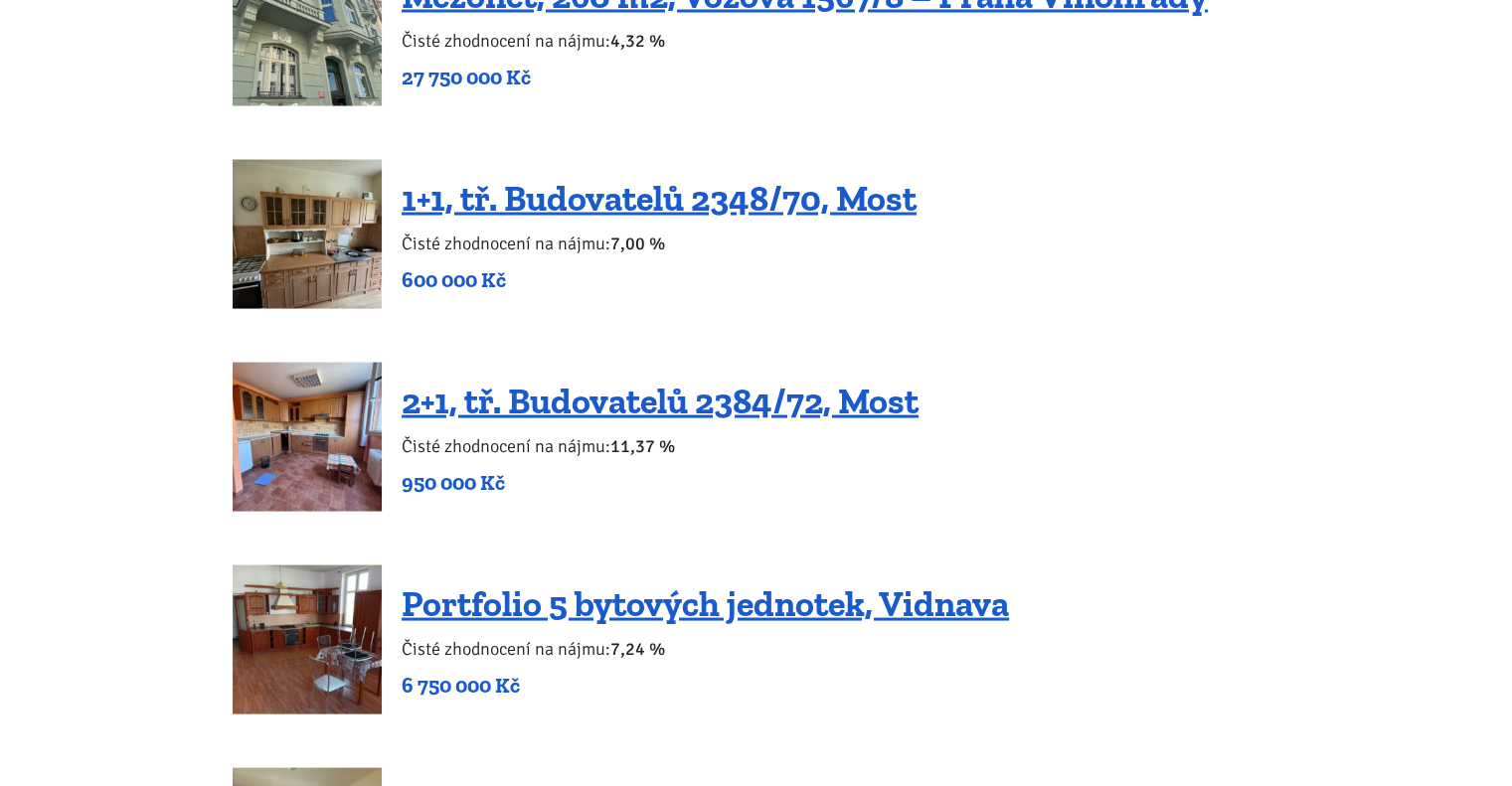 click at bounding box center (307, 437) 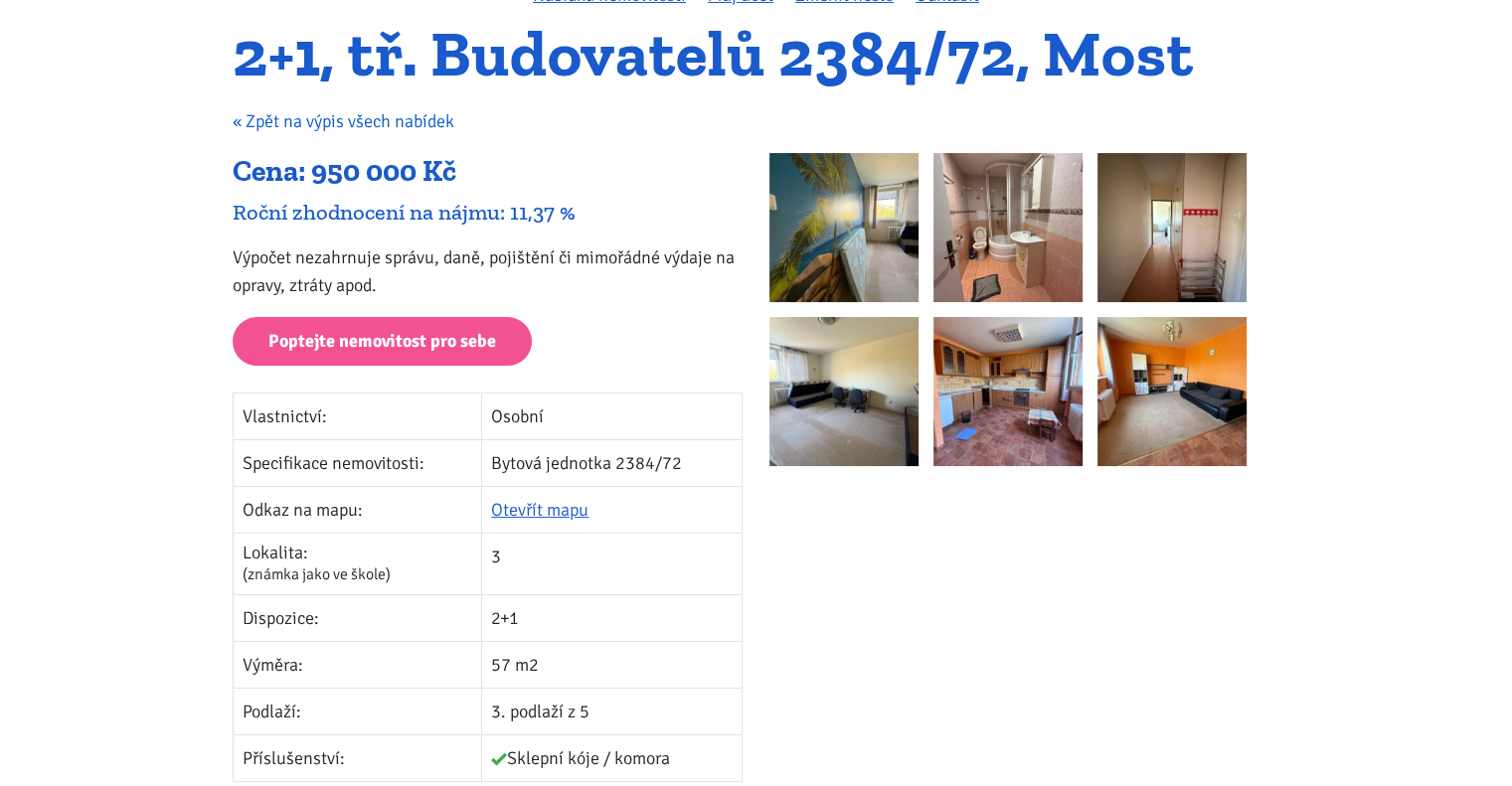 scroll, scrollTop: 190, scrollLeft: 0, axis: vertical 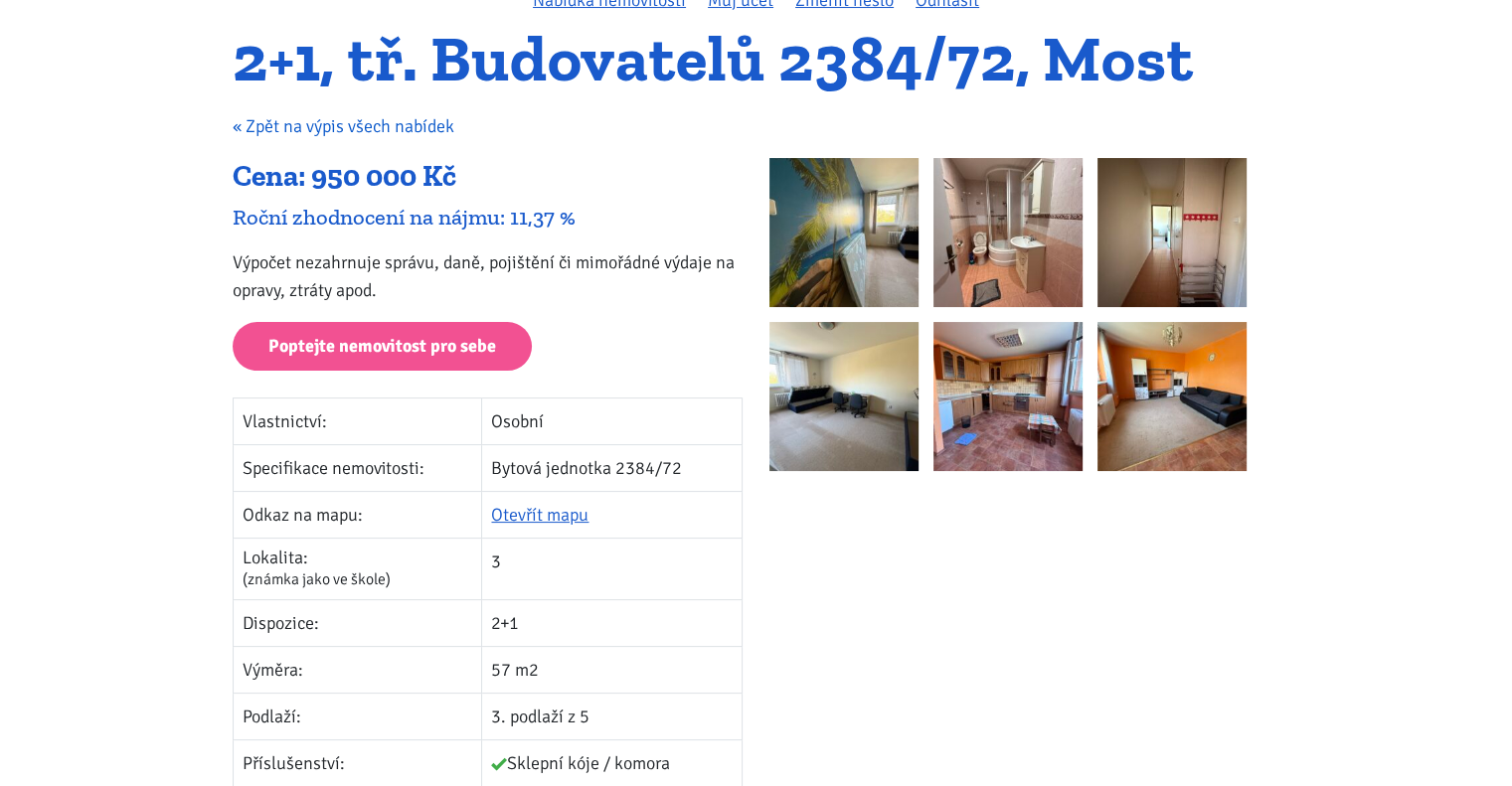 click on "« Zpět na výpis všech nabídek" at bounding box center [343, 126] 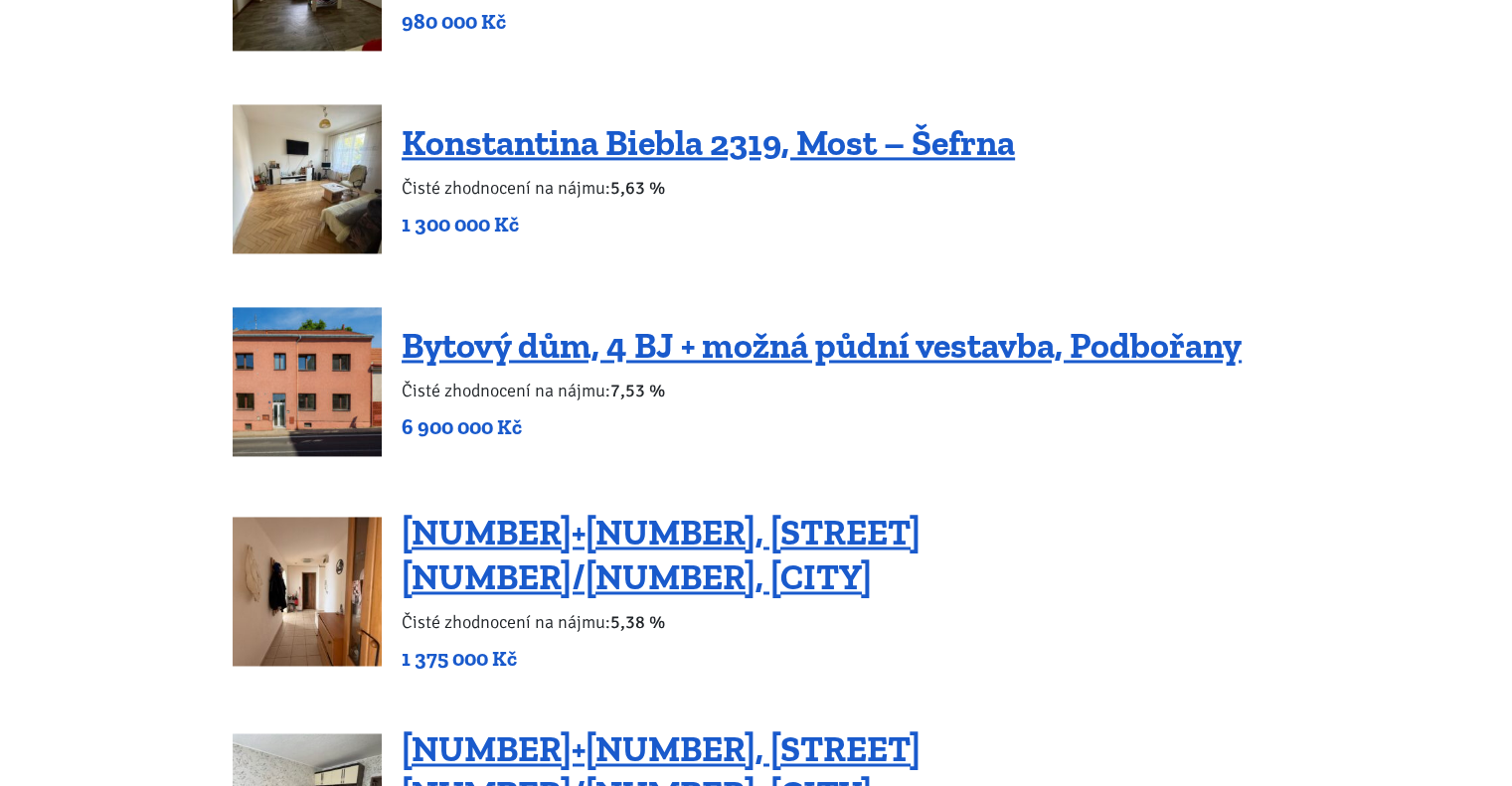 scroll, scrollTop: 2858, scrollLeft: 0, axis: vertical 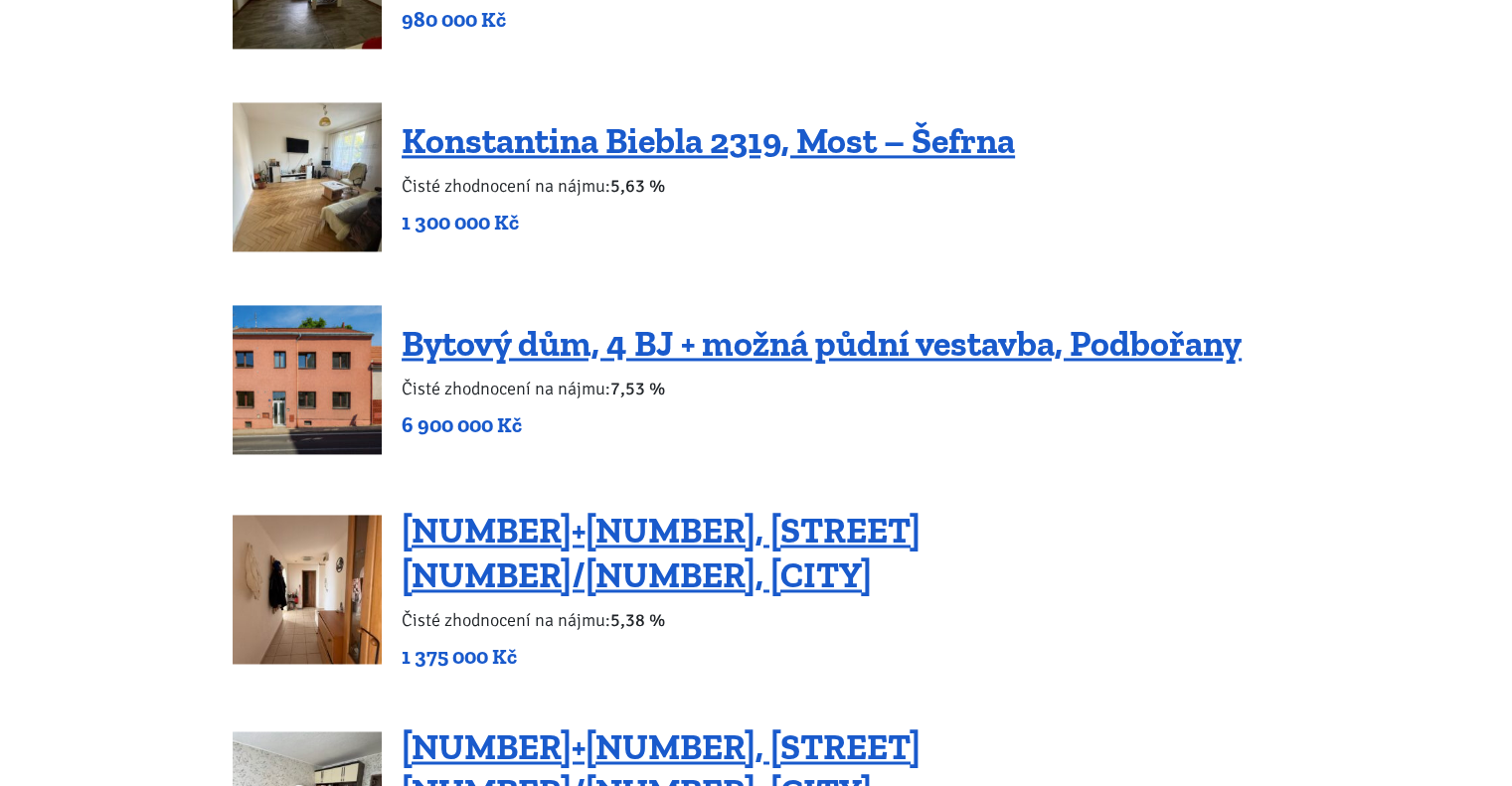 click at bounding box center (307, 177) 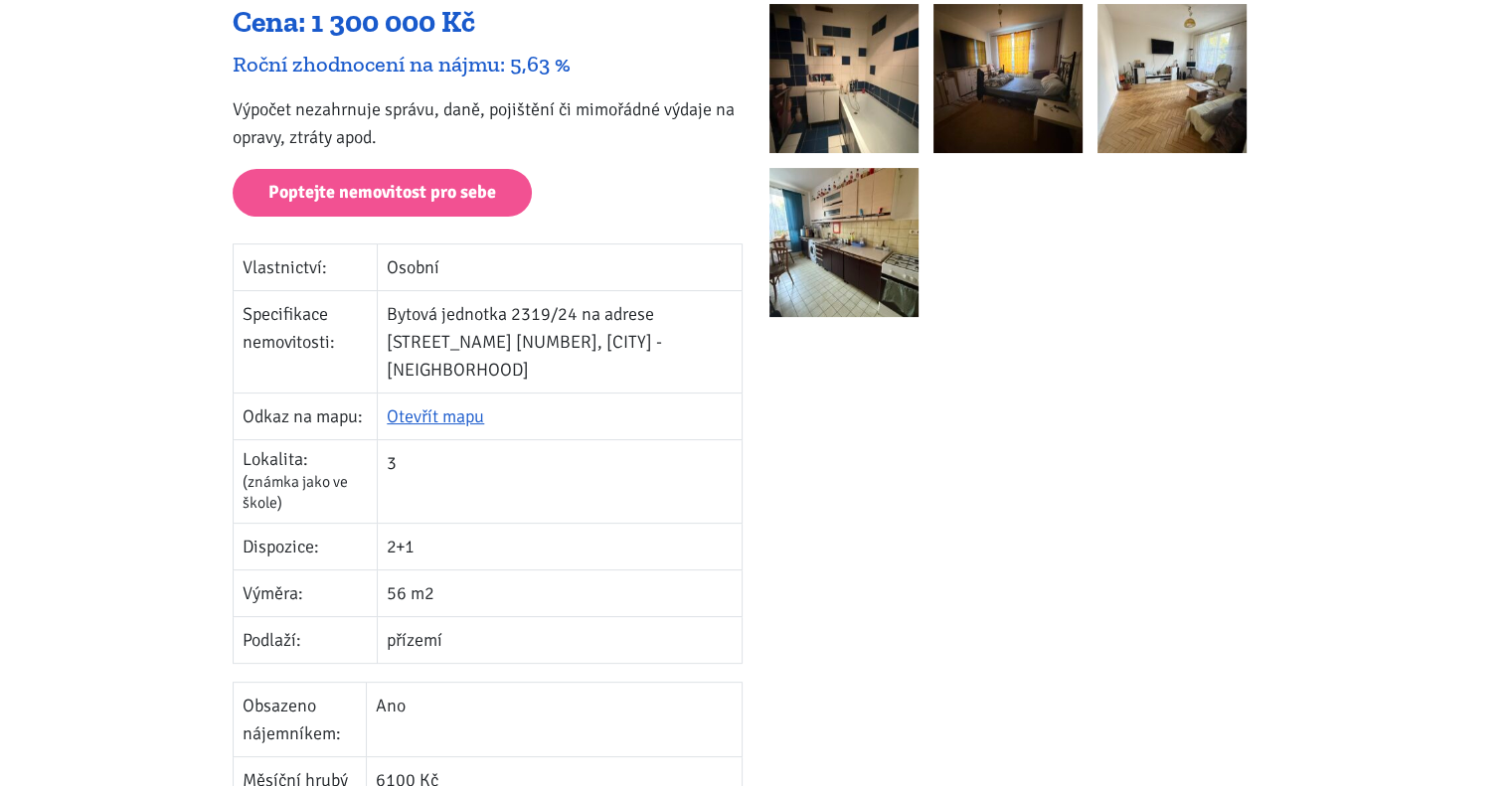 scroll, scrollTop: 429, scrollLeft: 0, axis: vertical 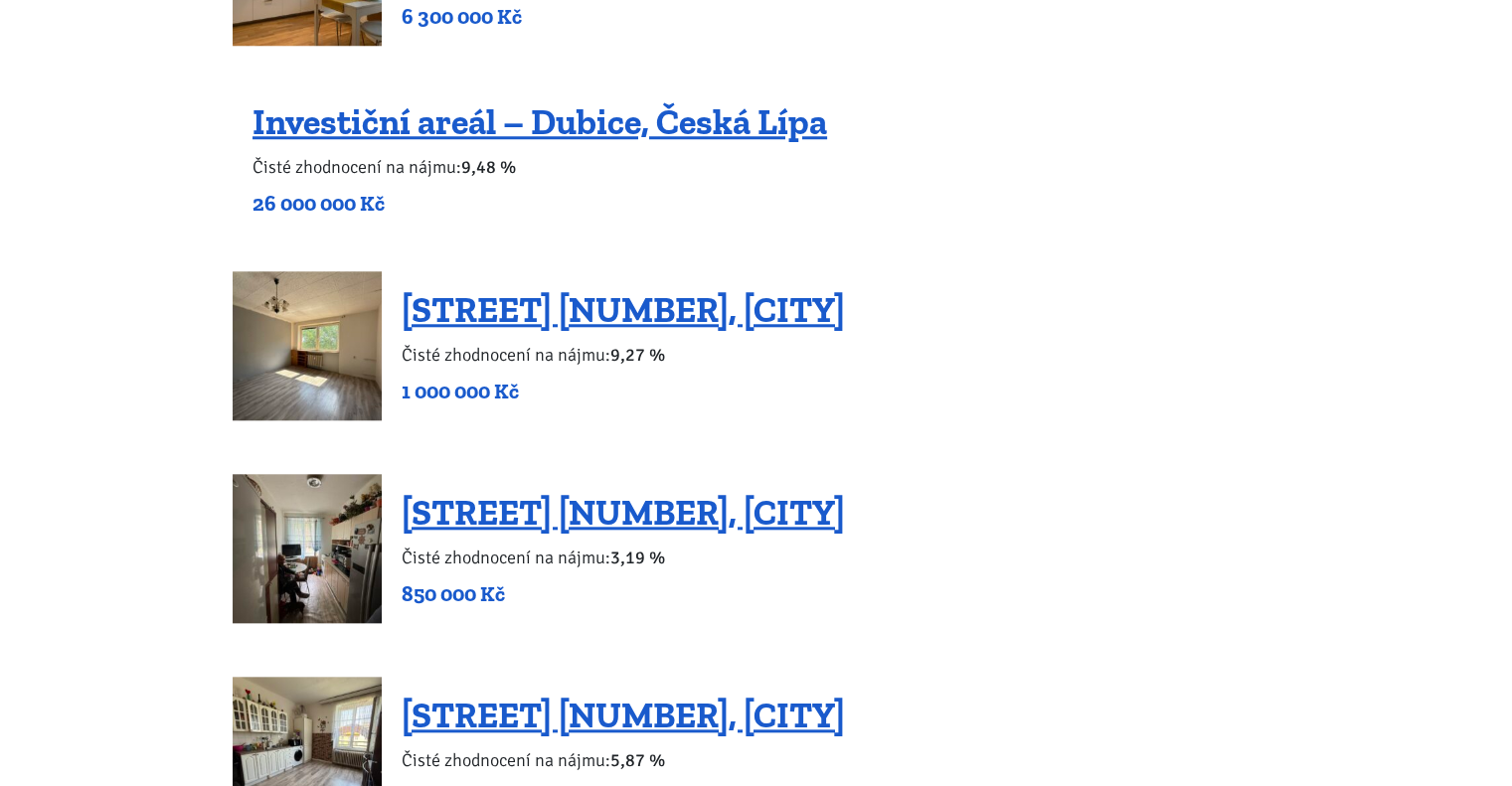 click at bounding box center (307, 346) 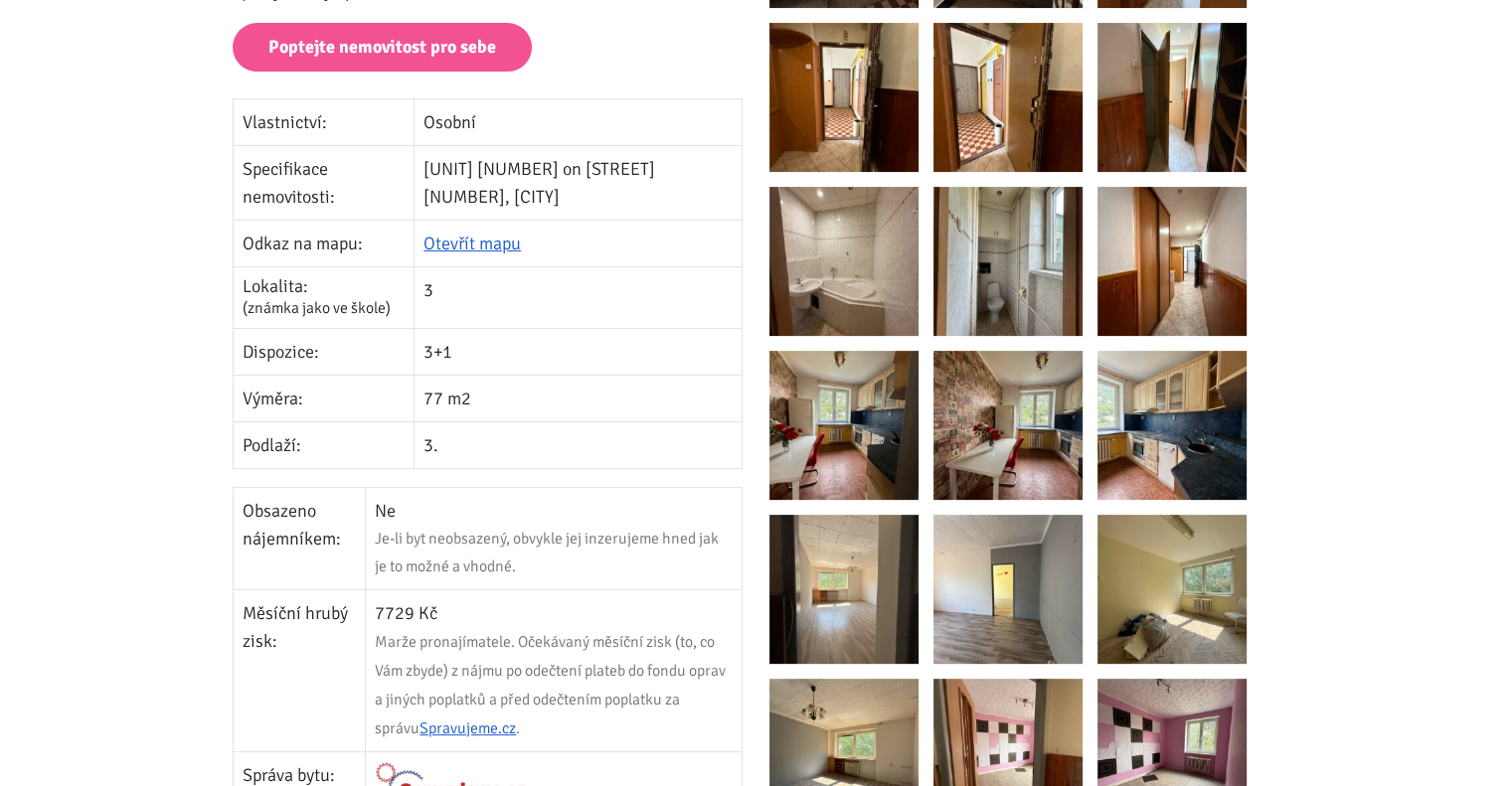 scroll, scrollTop: 600, scrollLeft: 0, axis: vertical 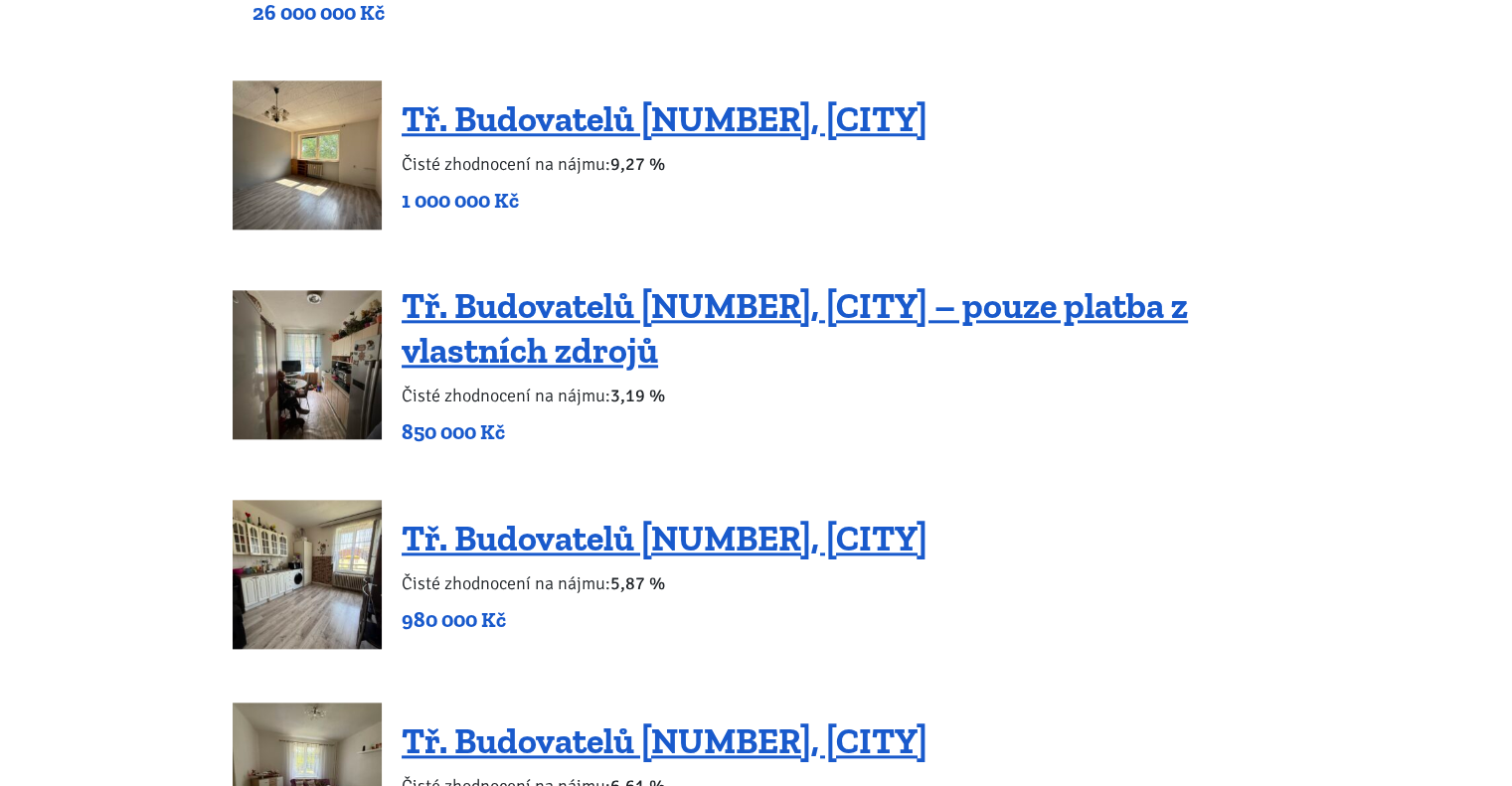 click at bounding box center (307, 365) 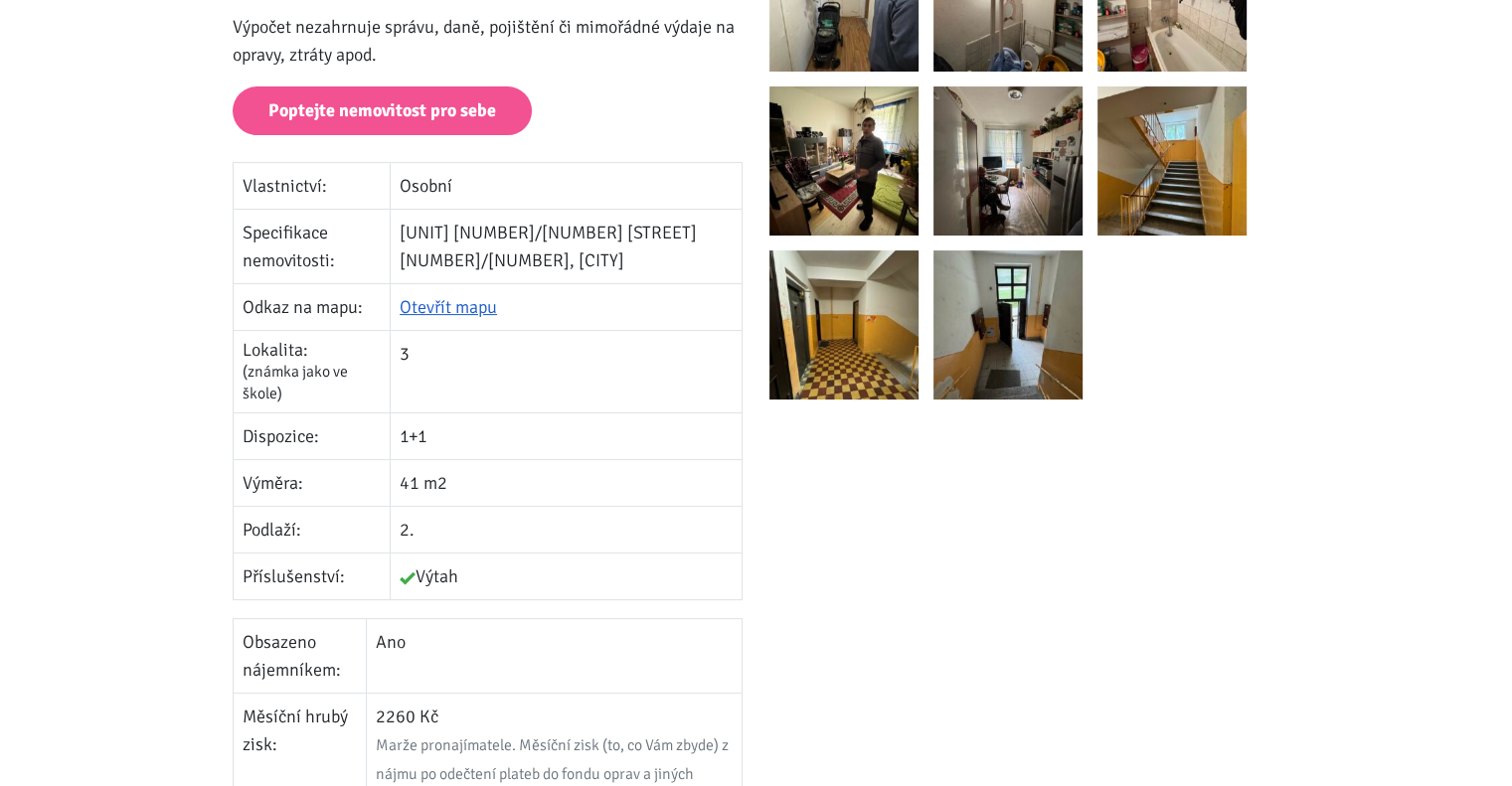scroll, scrollTop: 479, scrollLeft: 0, axis: vertical 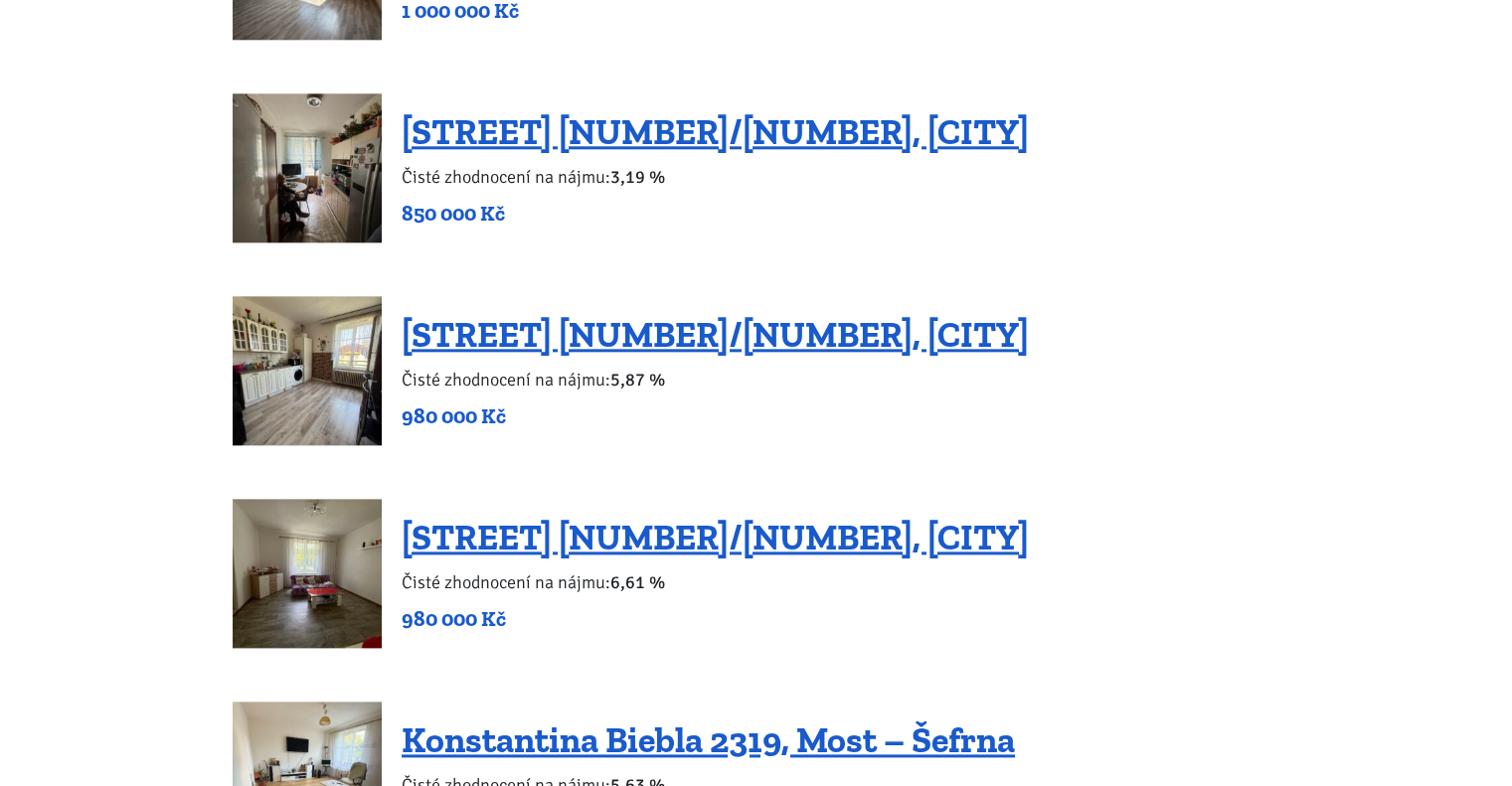 click at bounding box center [307, 371] 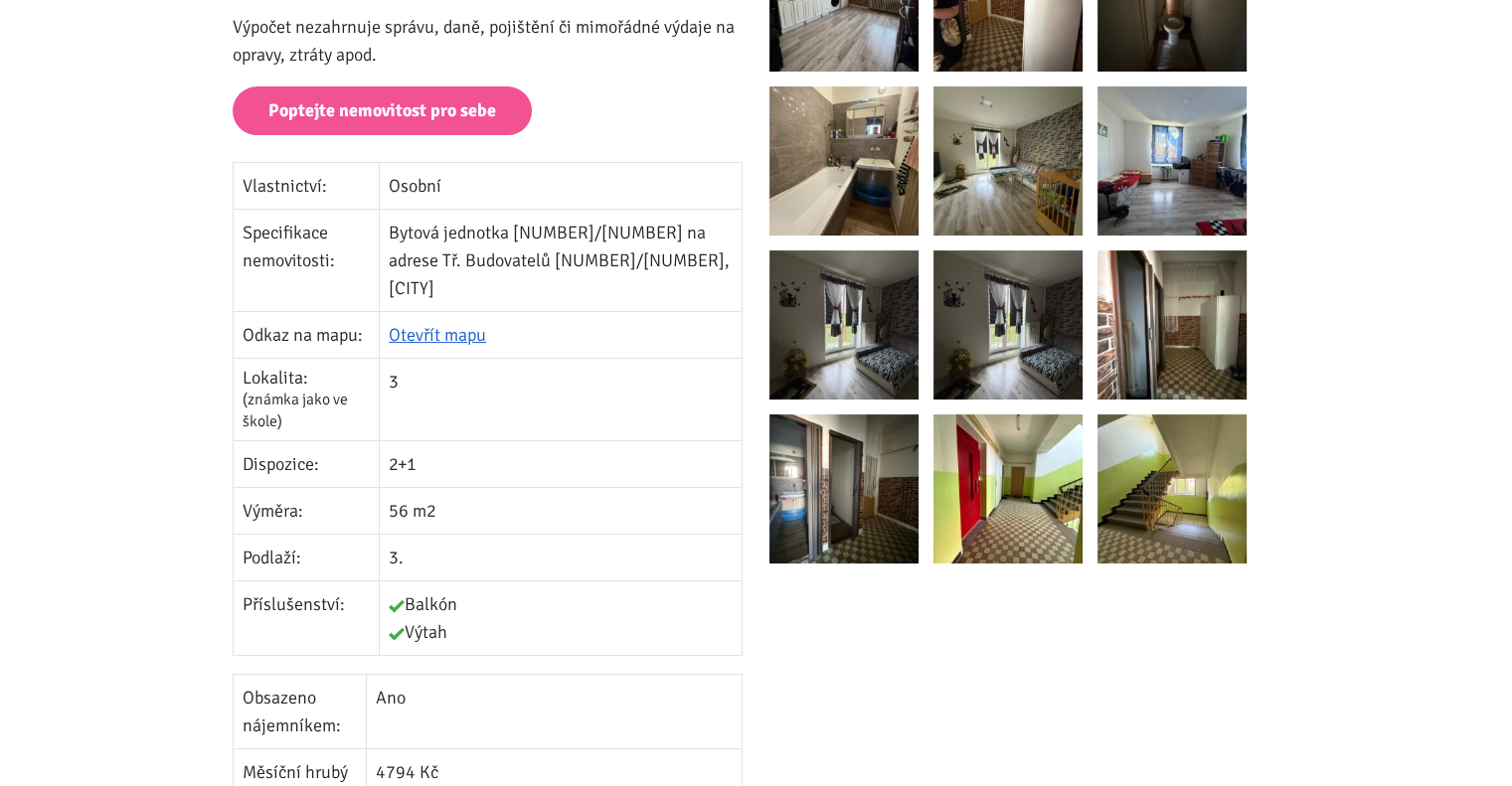 scroll, scrollTop: 425, scrollLeft: 0, axis: vertical 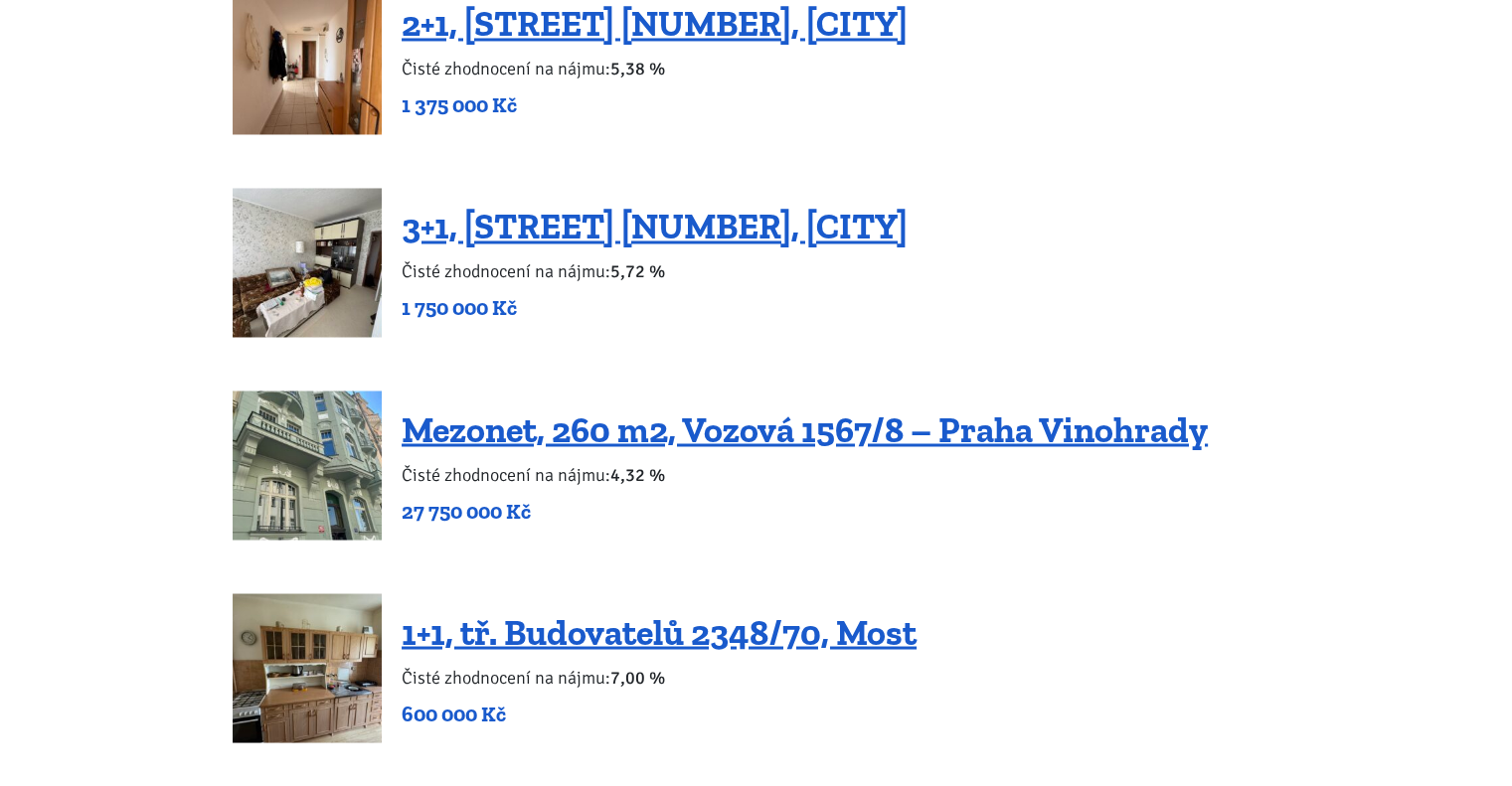 click at bounding box center [307, 262] 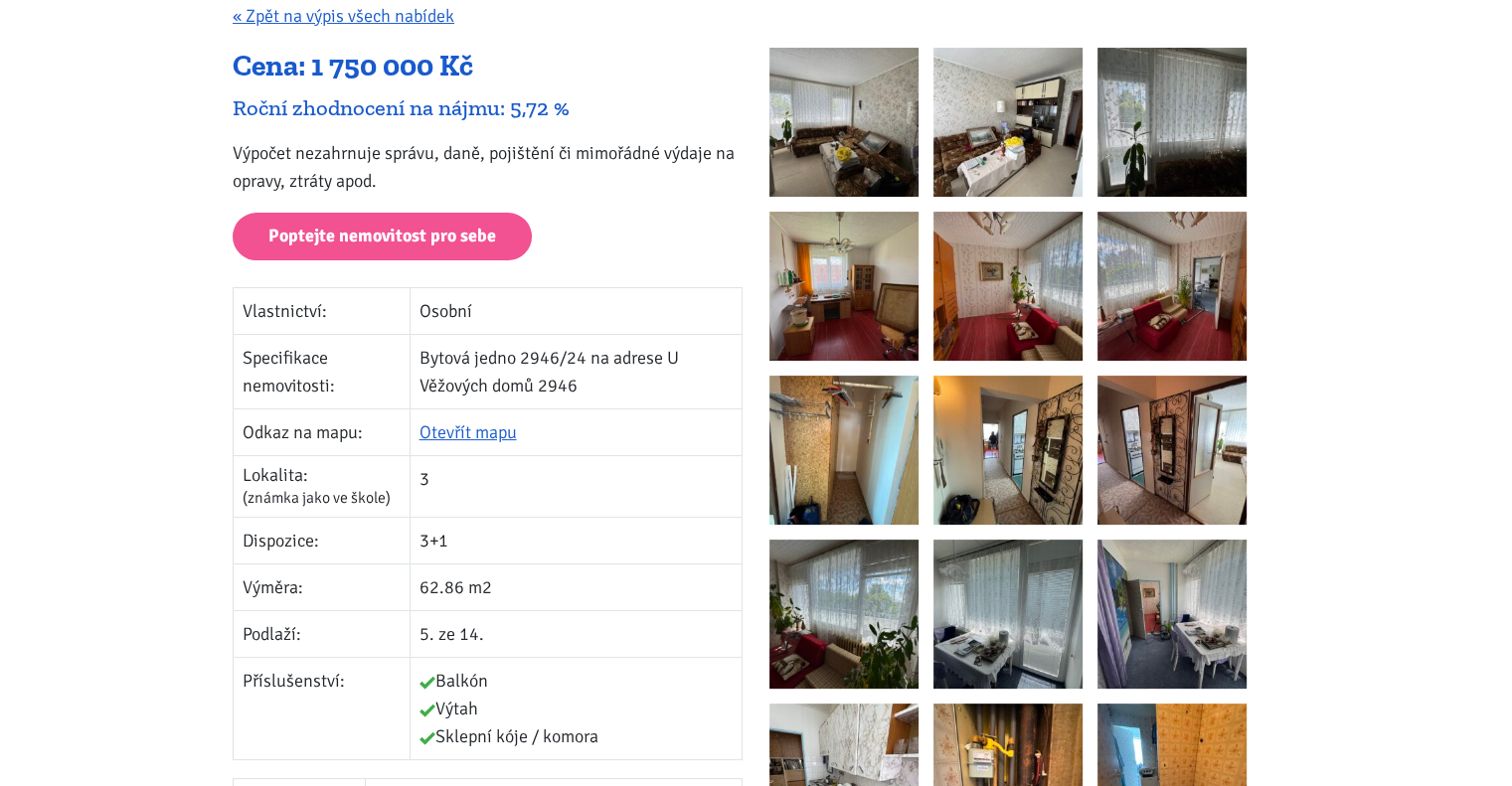 scroll, scrollTop: 382, scrollLeft: 0, axis: vertical 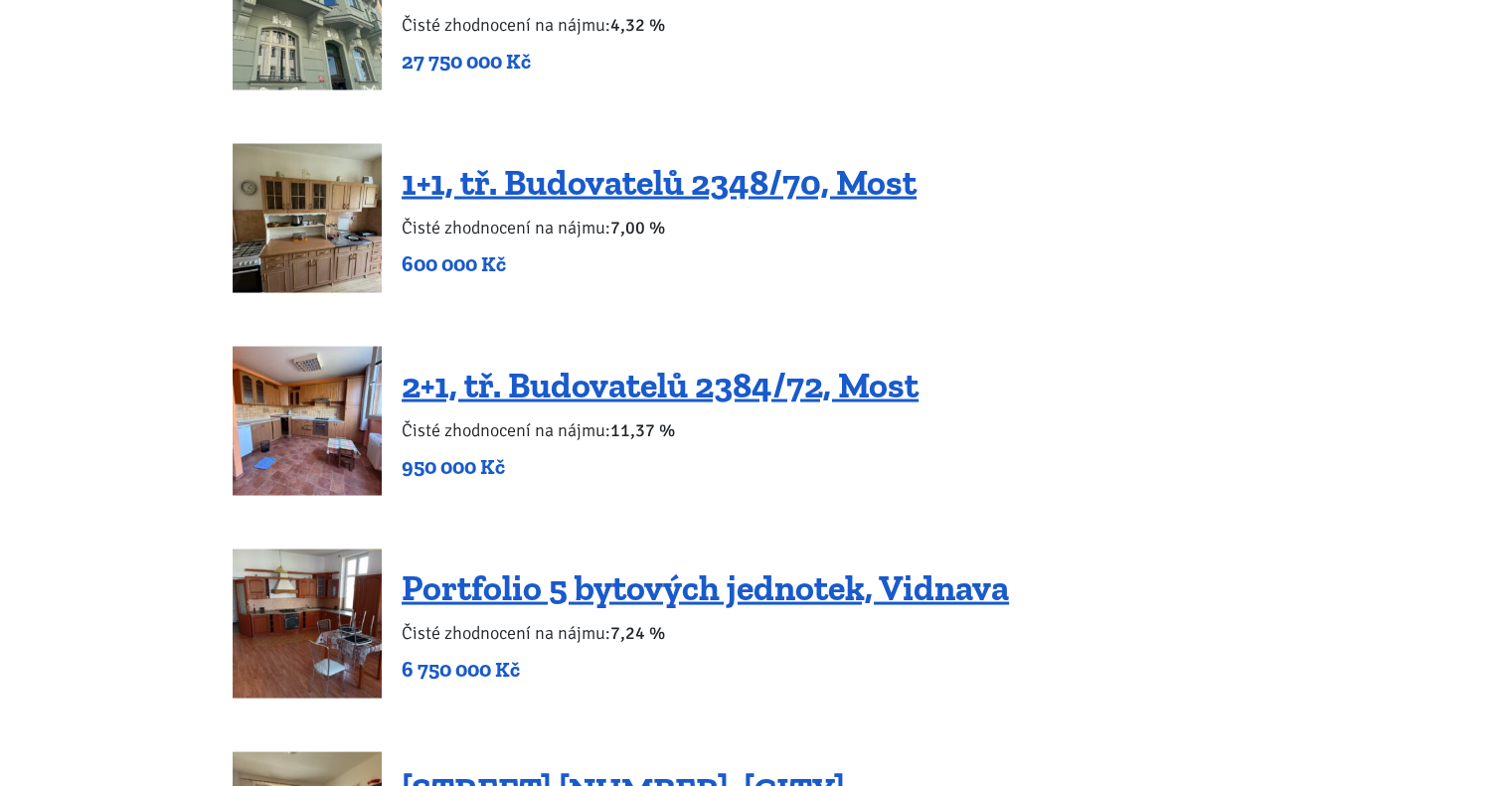 click at bounding box center [307, 219] 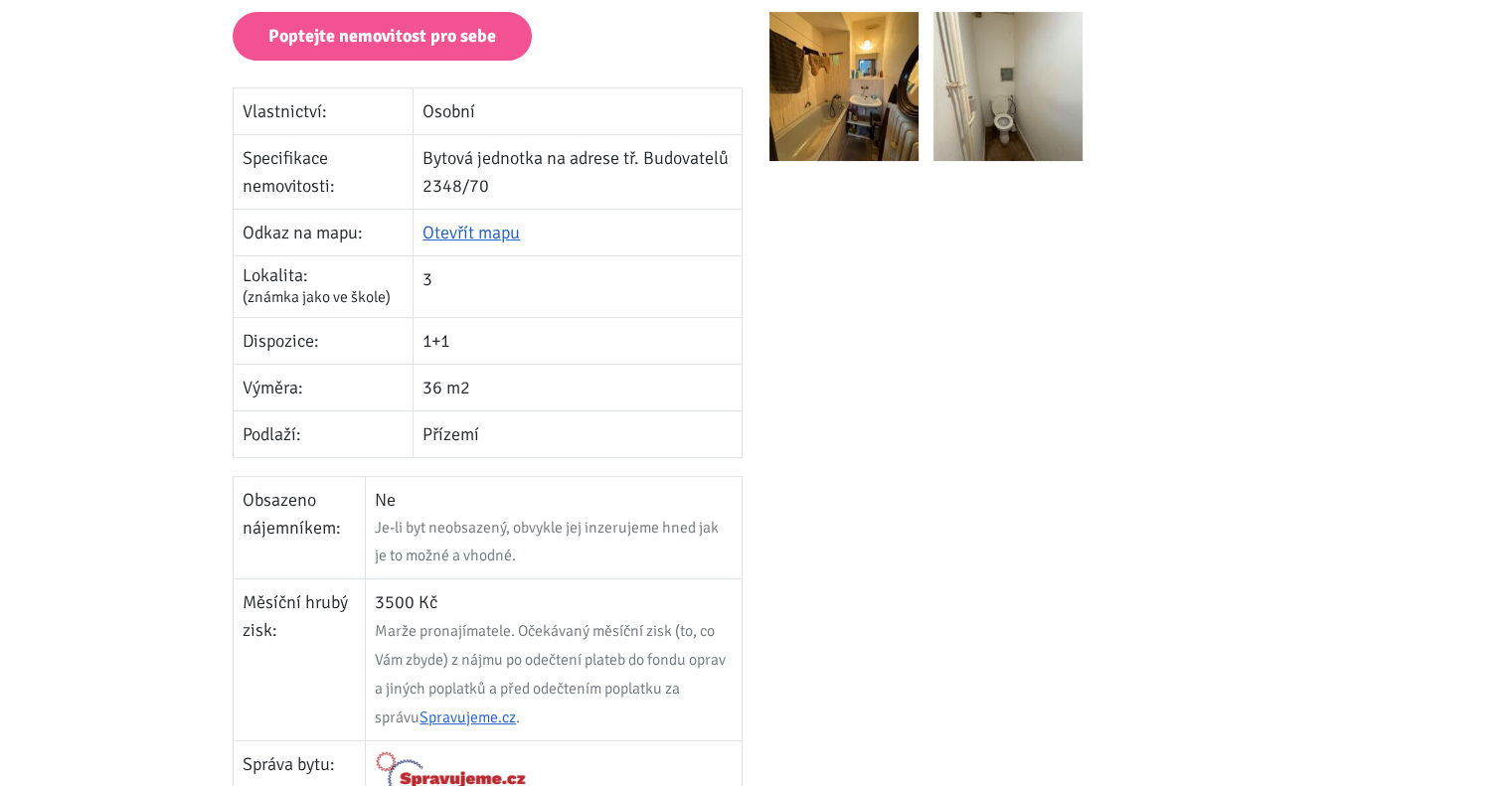 scroll, scrollTop: 501, scrollLeft: 0, axis: vertical 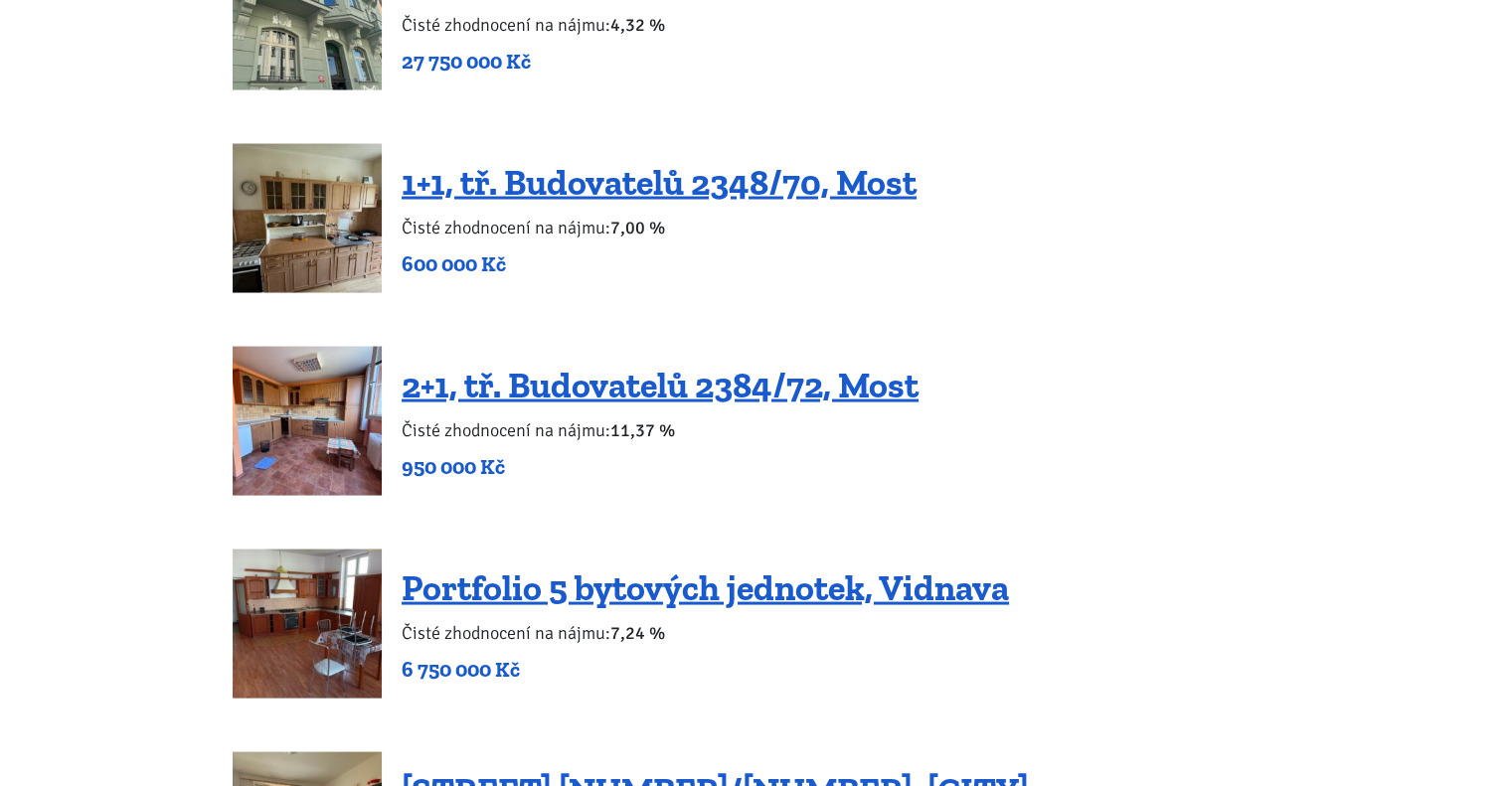 click at bounding box center (307, 421) 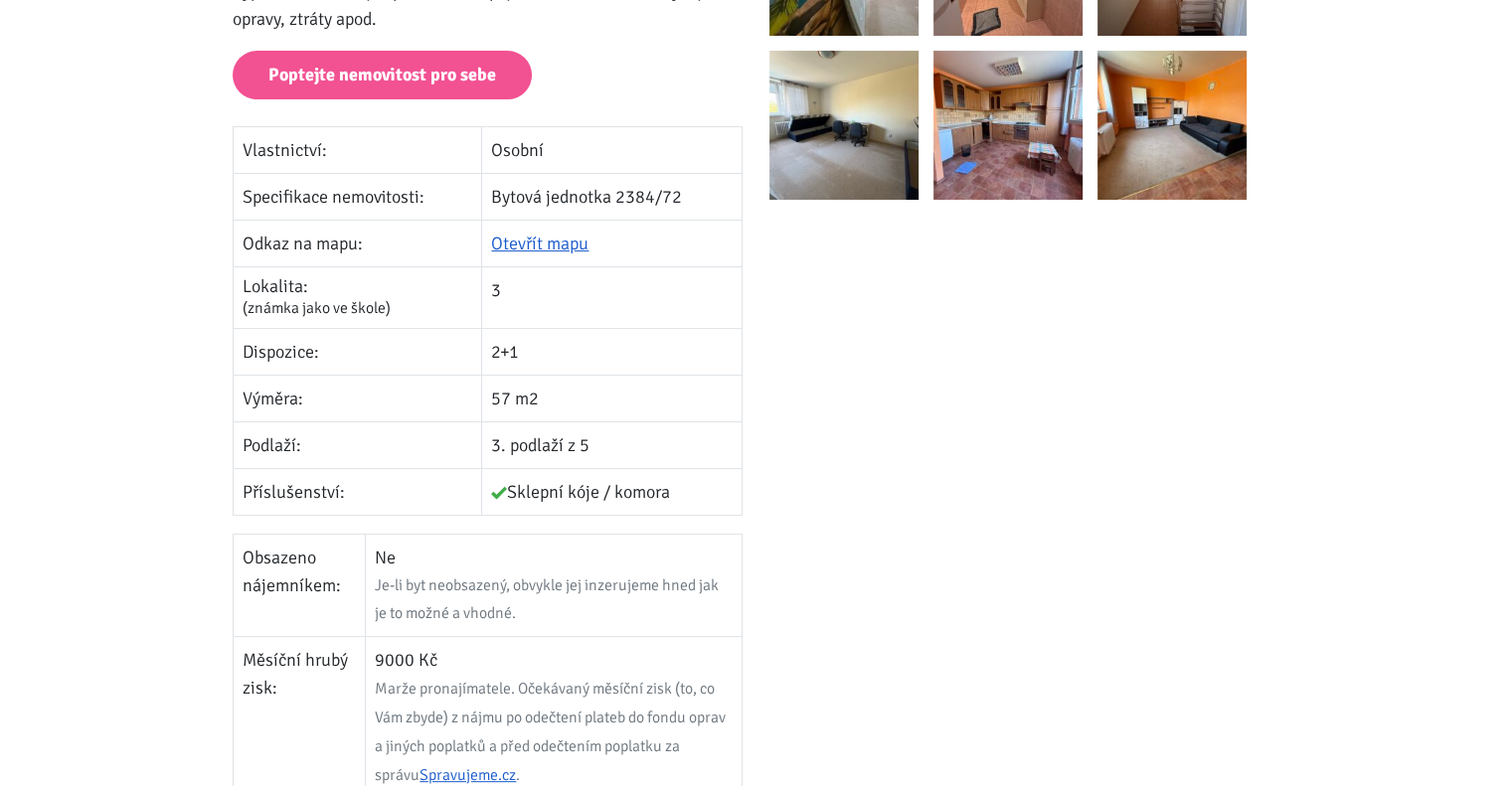 scroll, scrollTop: 481, scrollLeft: 0, axis: vertical 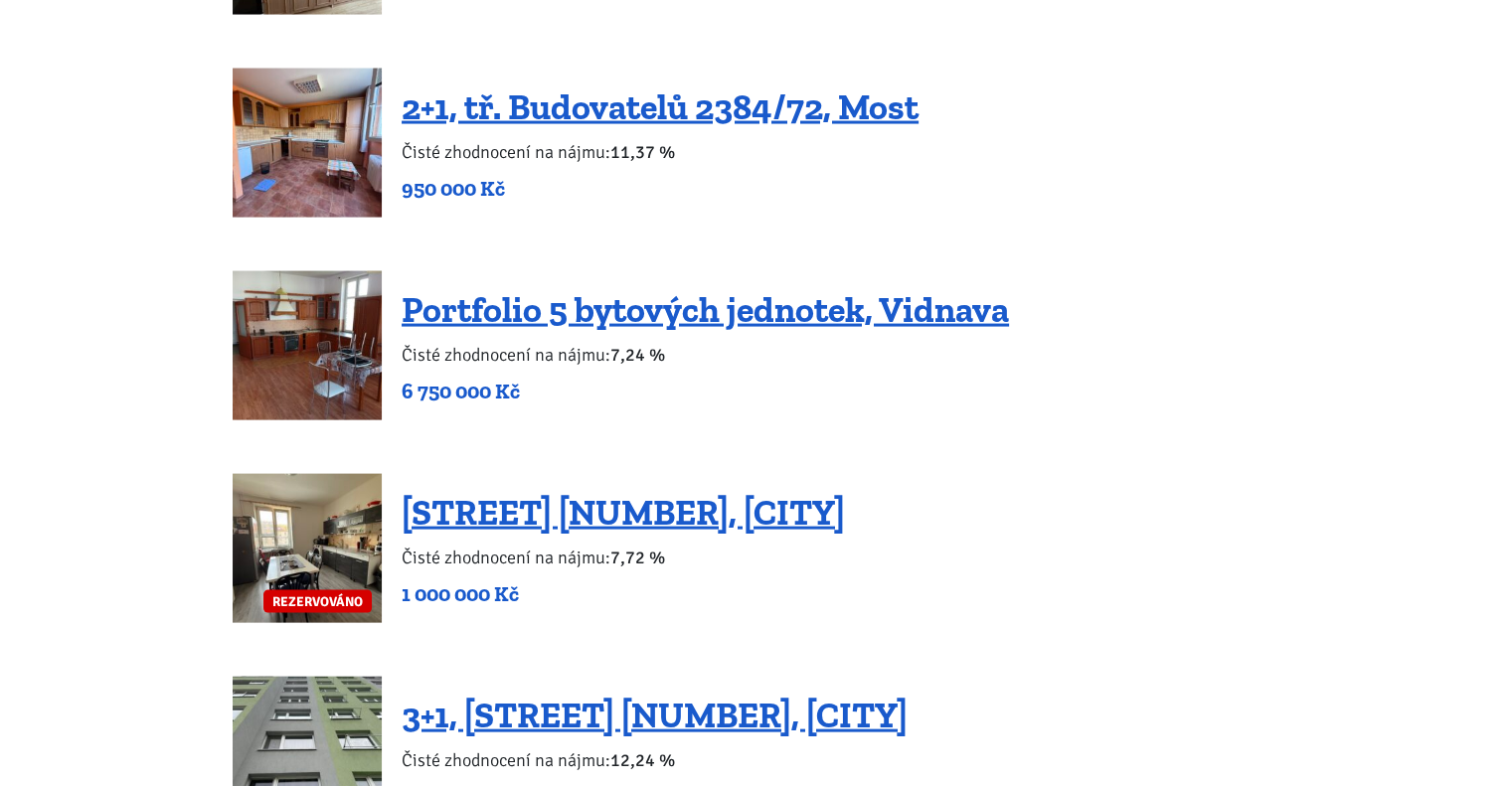 click at bounding box center (307, 346) 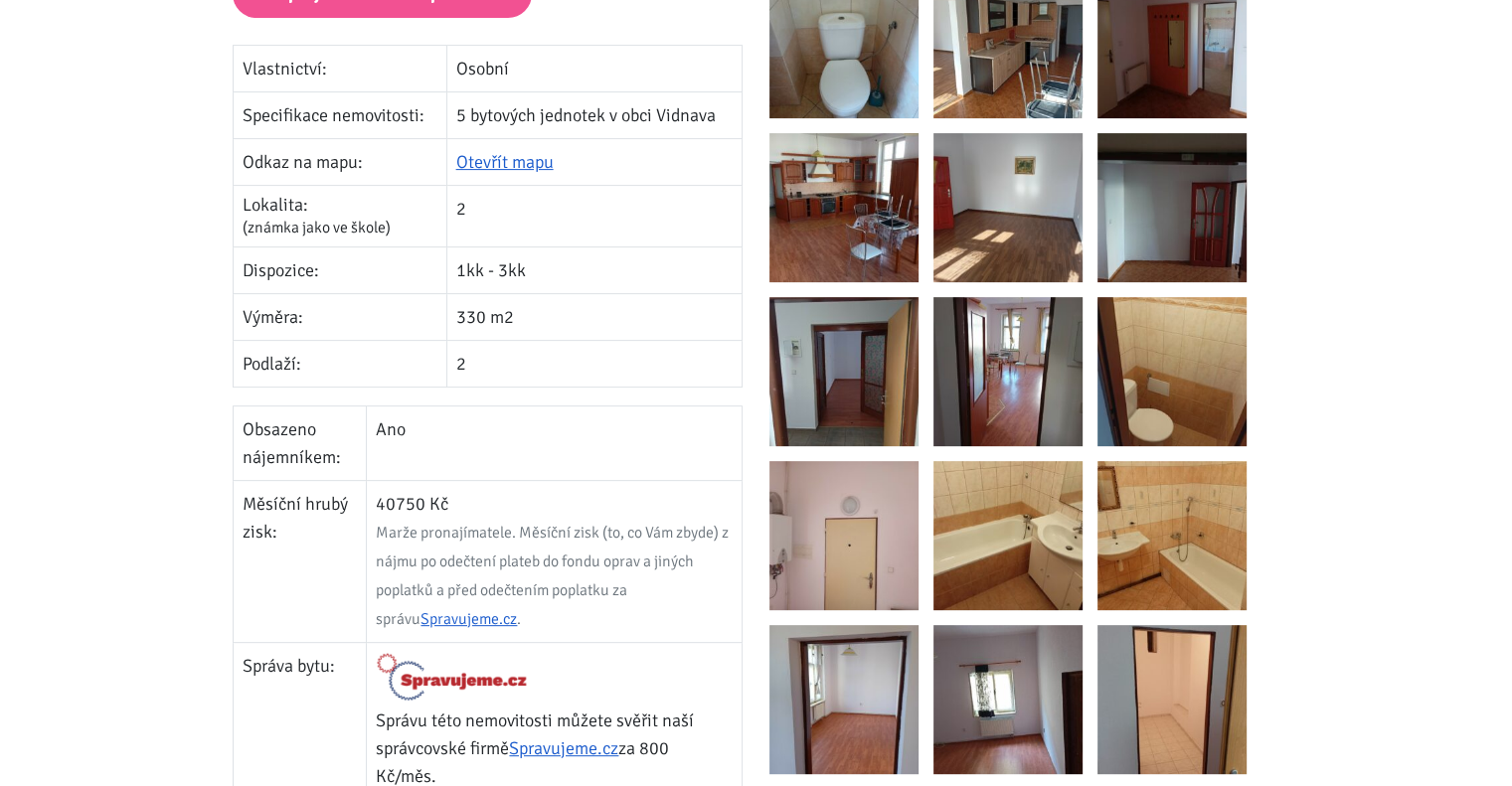 scroll, scrollTop: 598, scrollLeft: 0, axis: vertical 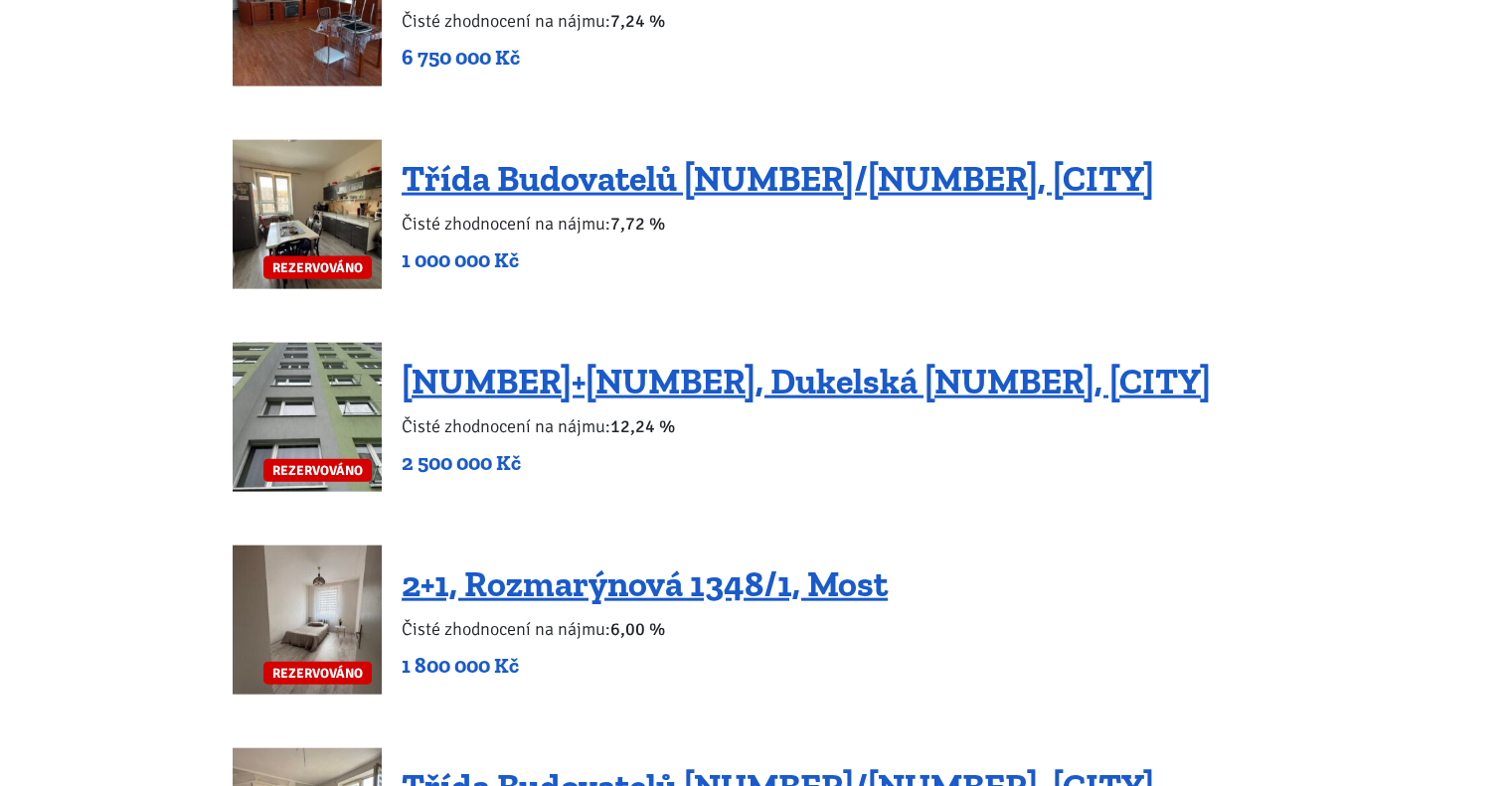 click at bounding box center [307, 215] 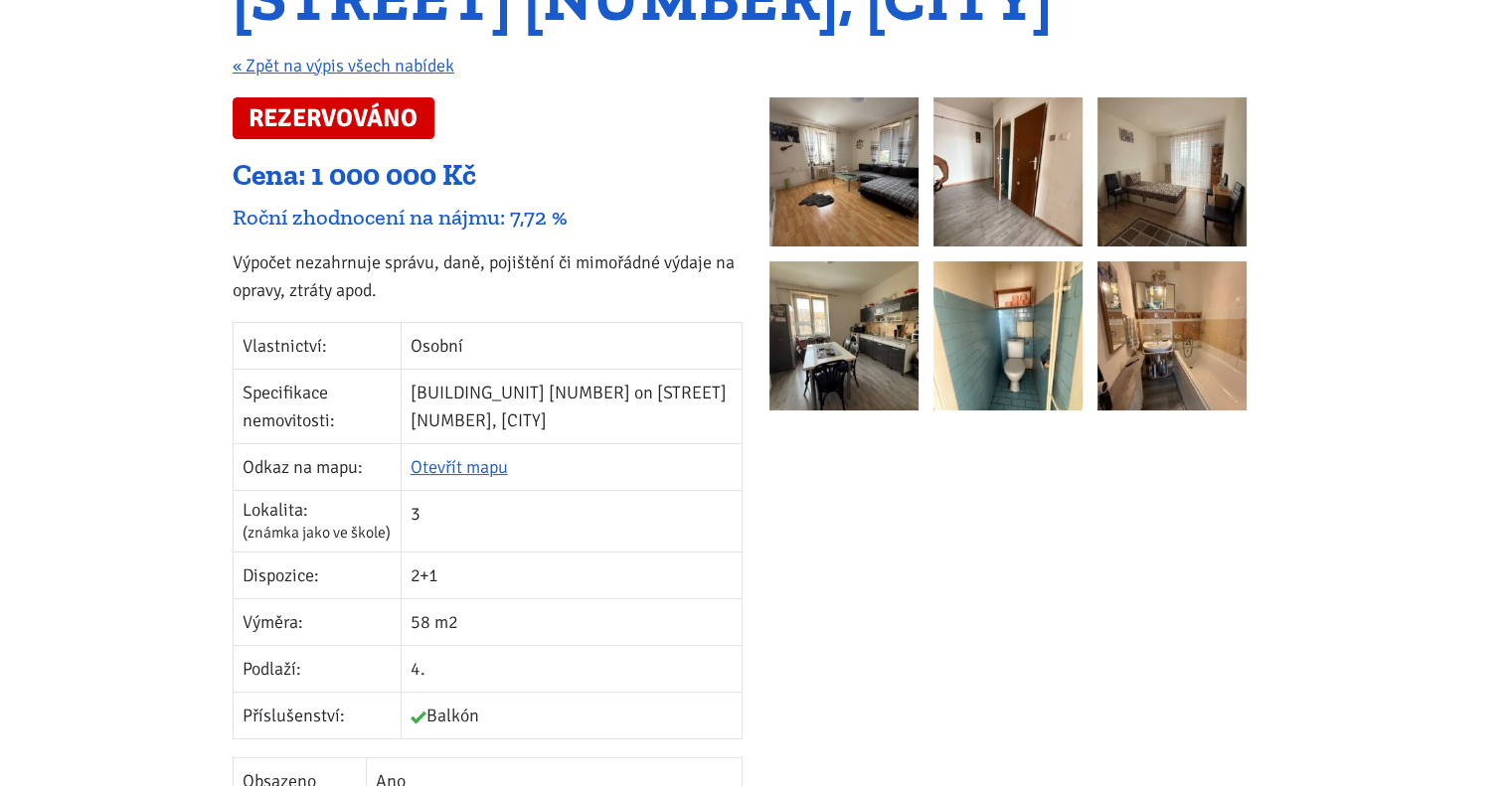 scroll, scrollTop: 358, scrollLeft: 0, axis: vertical 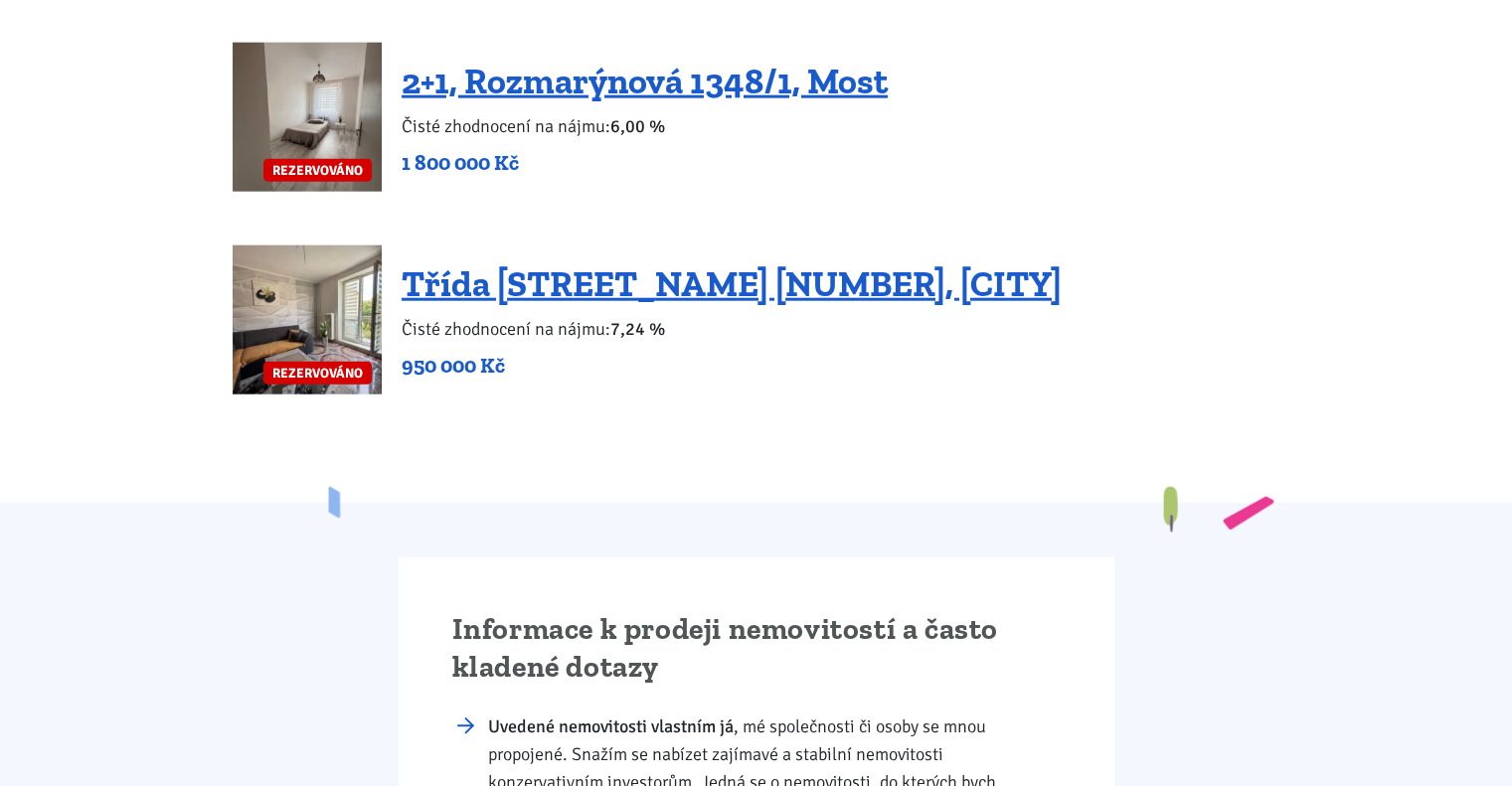 click at bounding box center (307, 320) 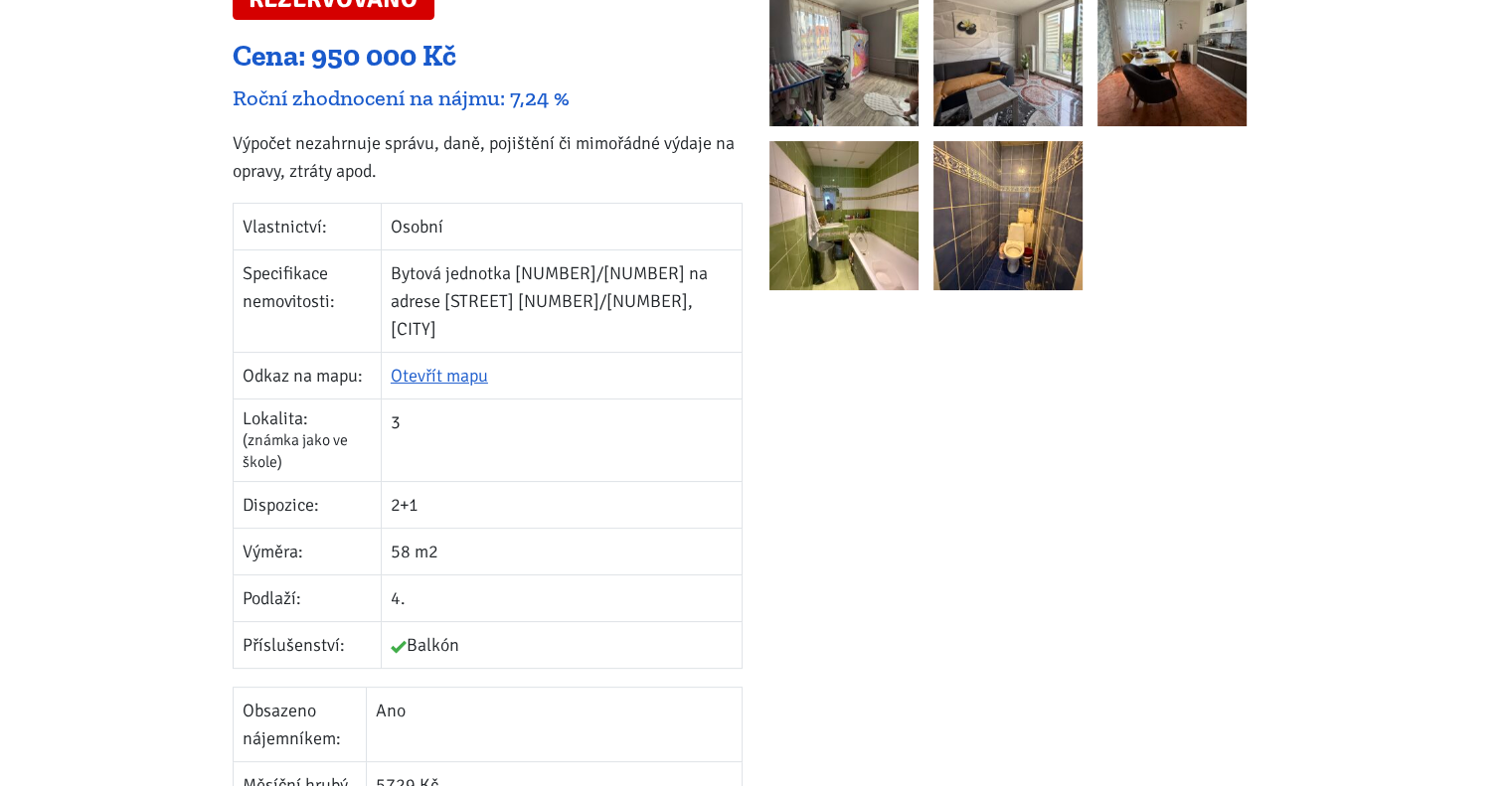scroll, scrollTop: 469, scrollLeft: 0, axis: vertical 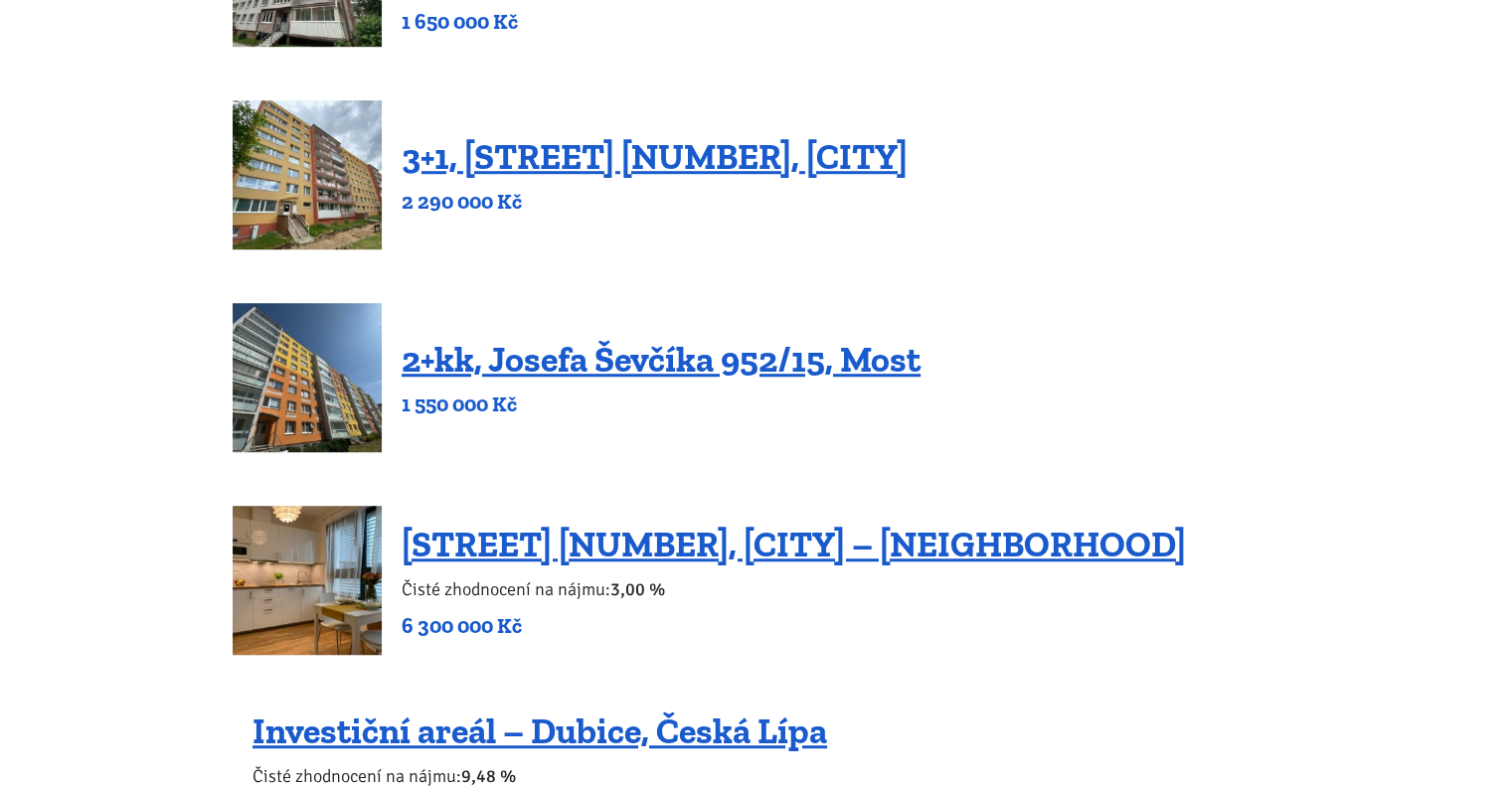 click at bounding box center [307, 378] 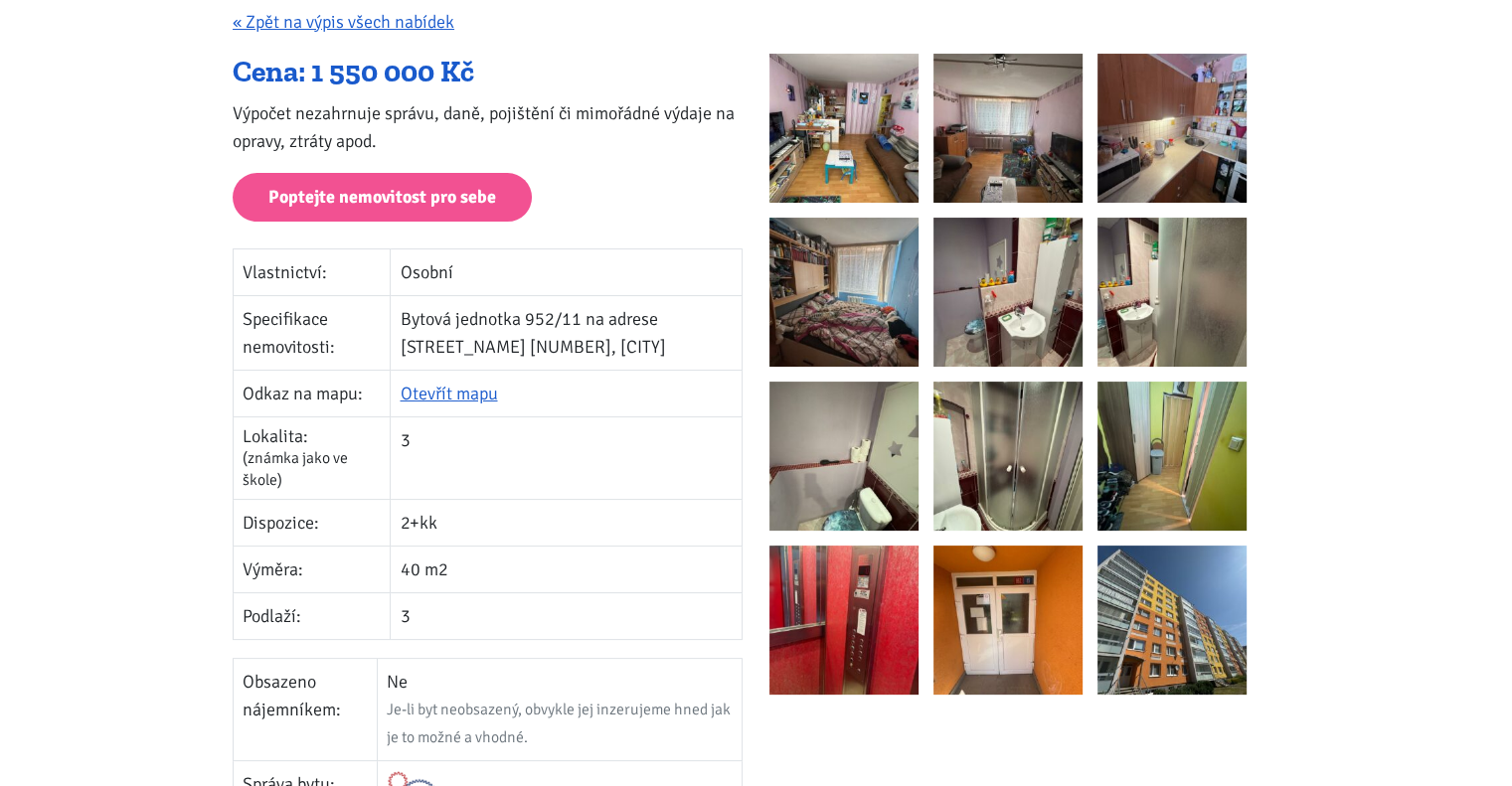 scroll, scrollTop: 296, scrollLeft: 0, axis: vertical 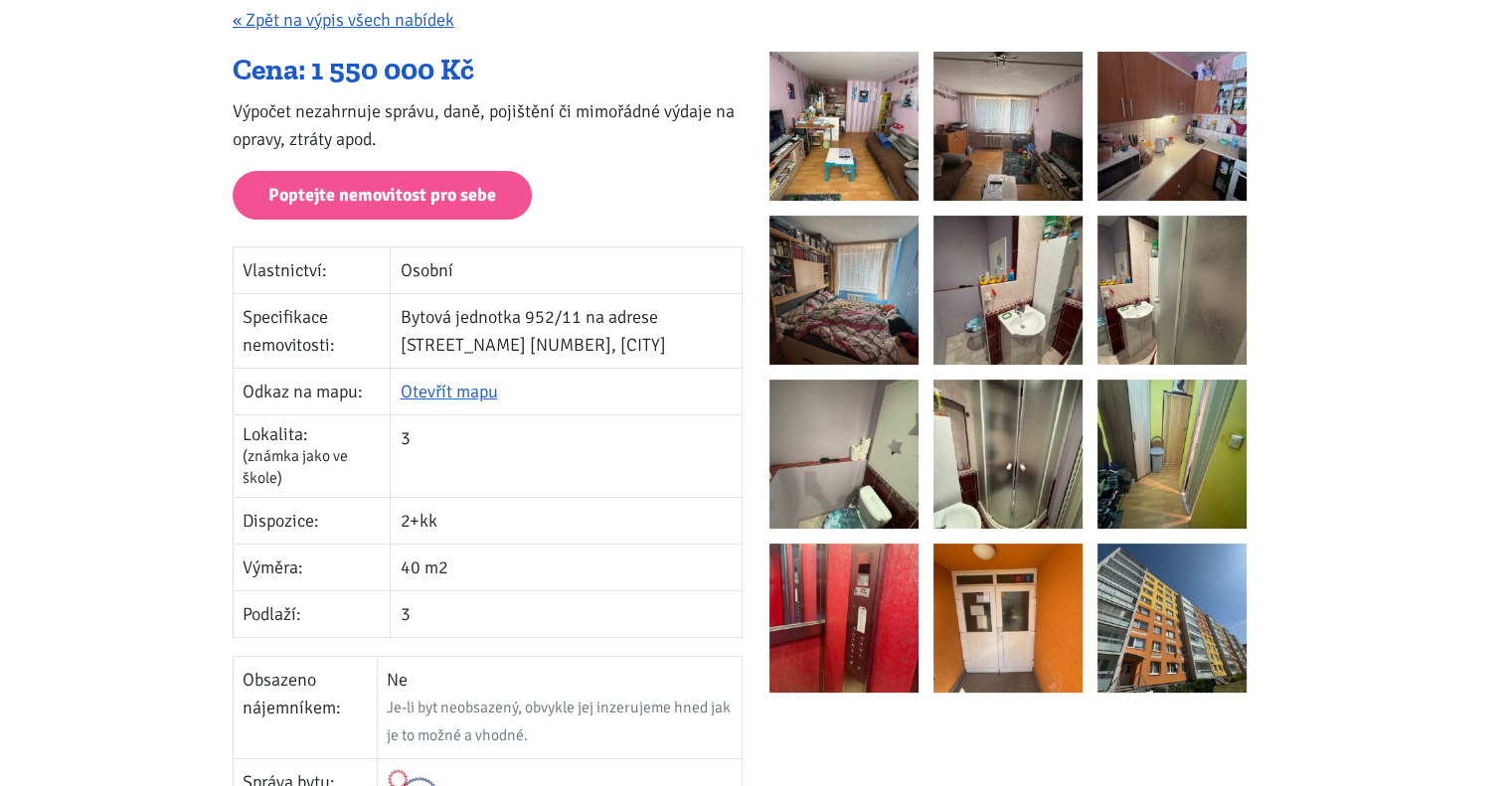 click at bounding box center [844, 126] 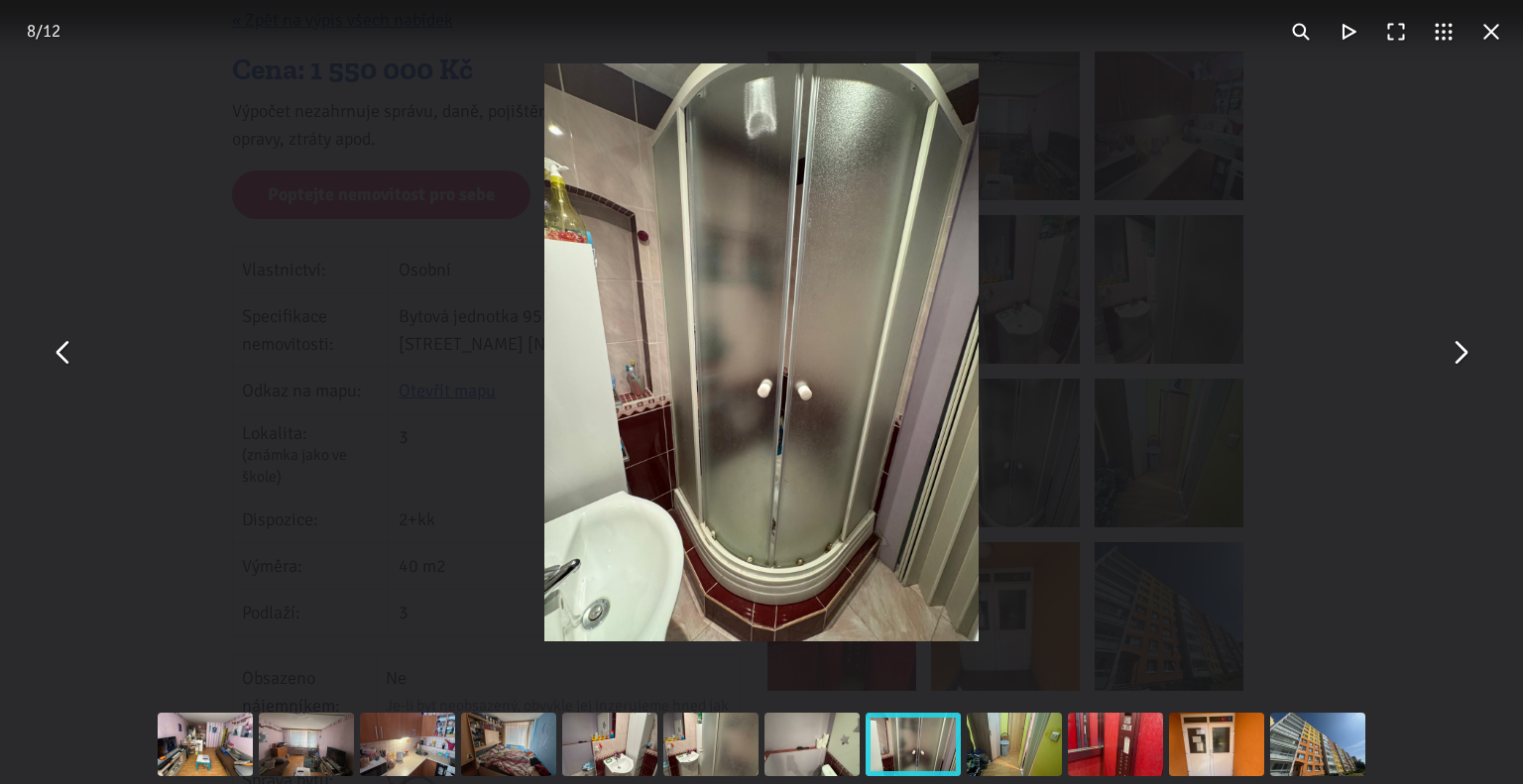 click at bounding box center (762, 352) 